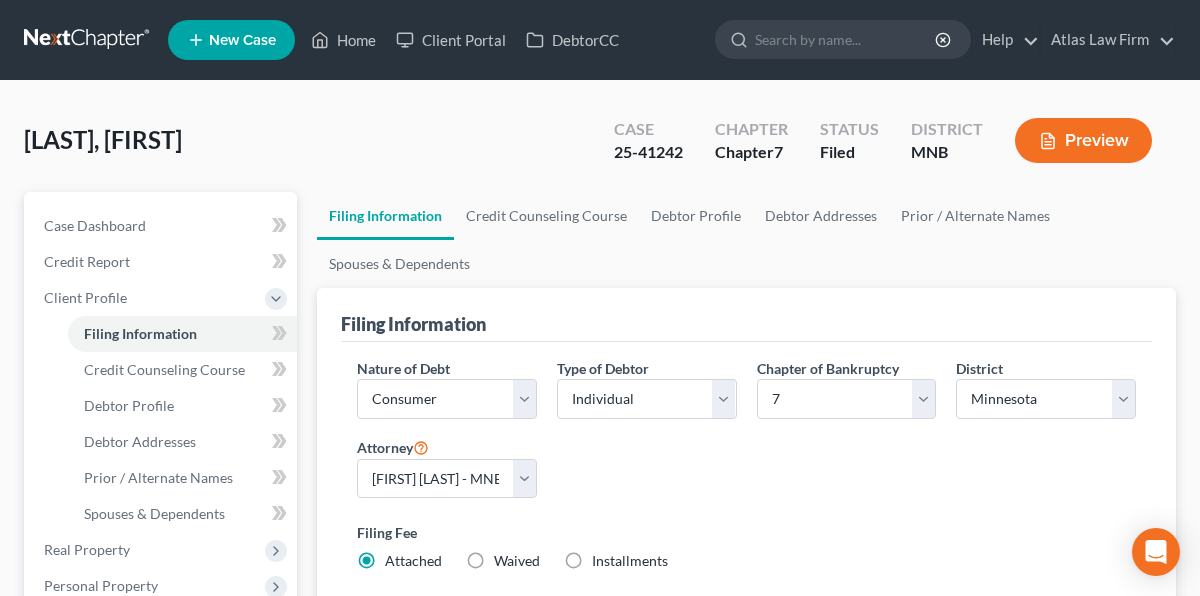 select on "1" 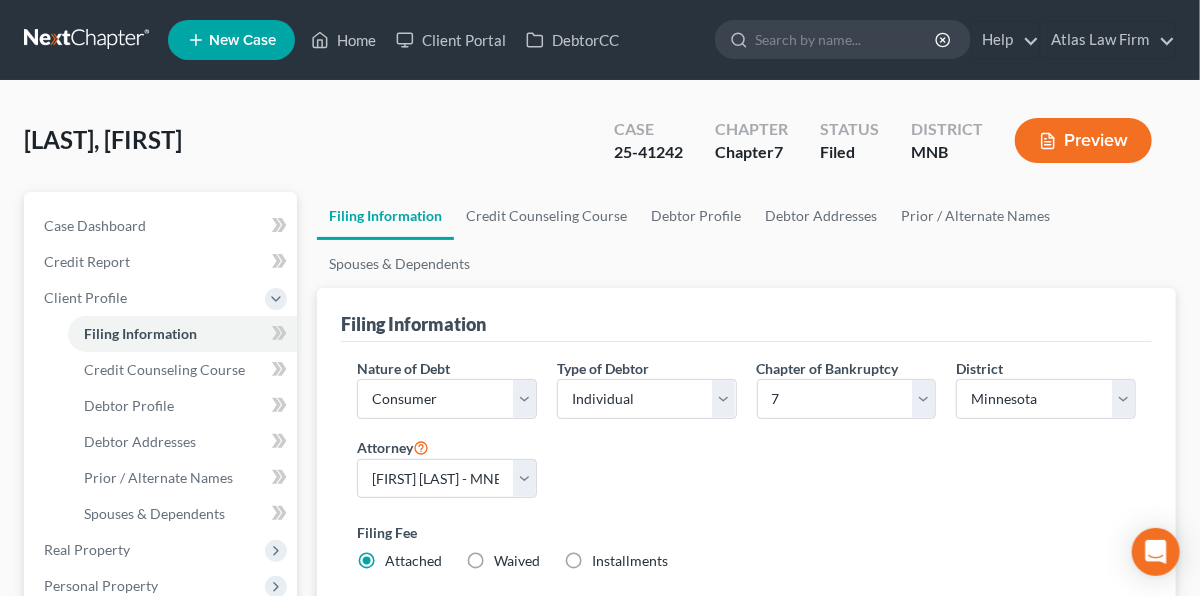 click at bounding box center [88, 40] 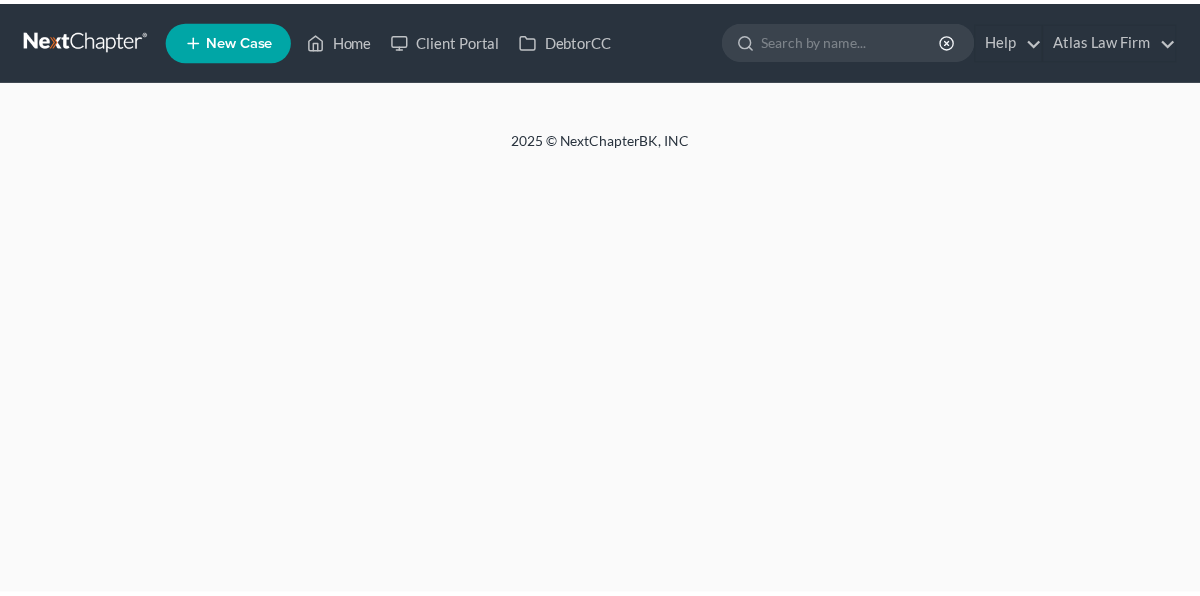 scroll, scrollTop: 0, scrollLeft: 0, axis: both 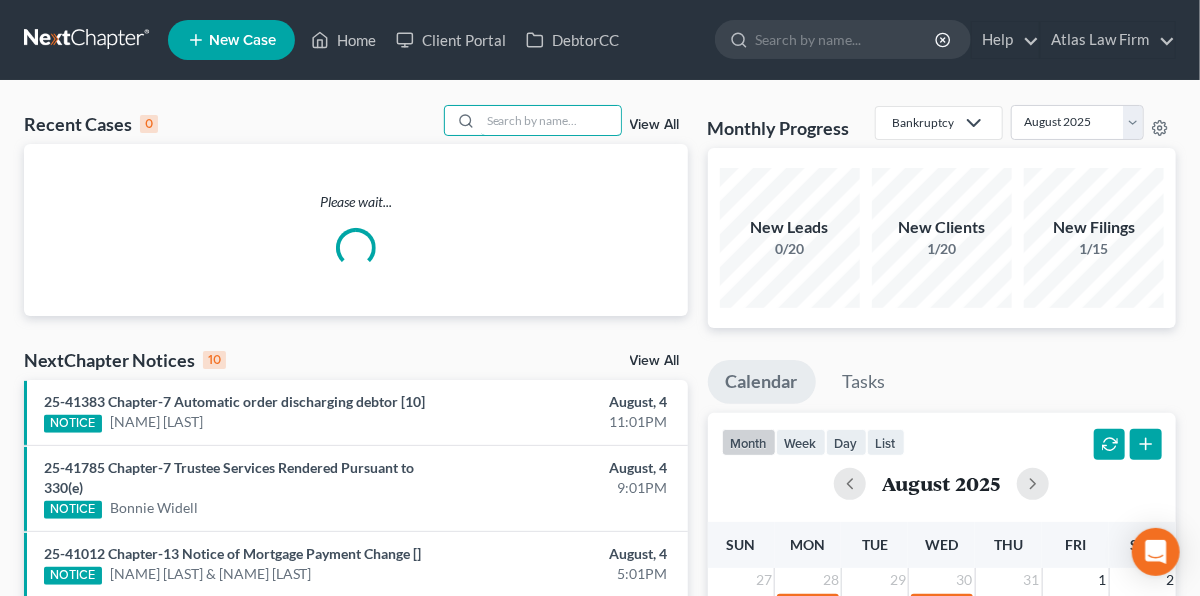 click at bounding box center [551, 120] 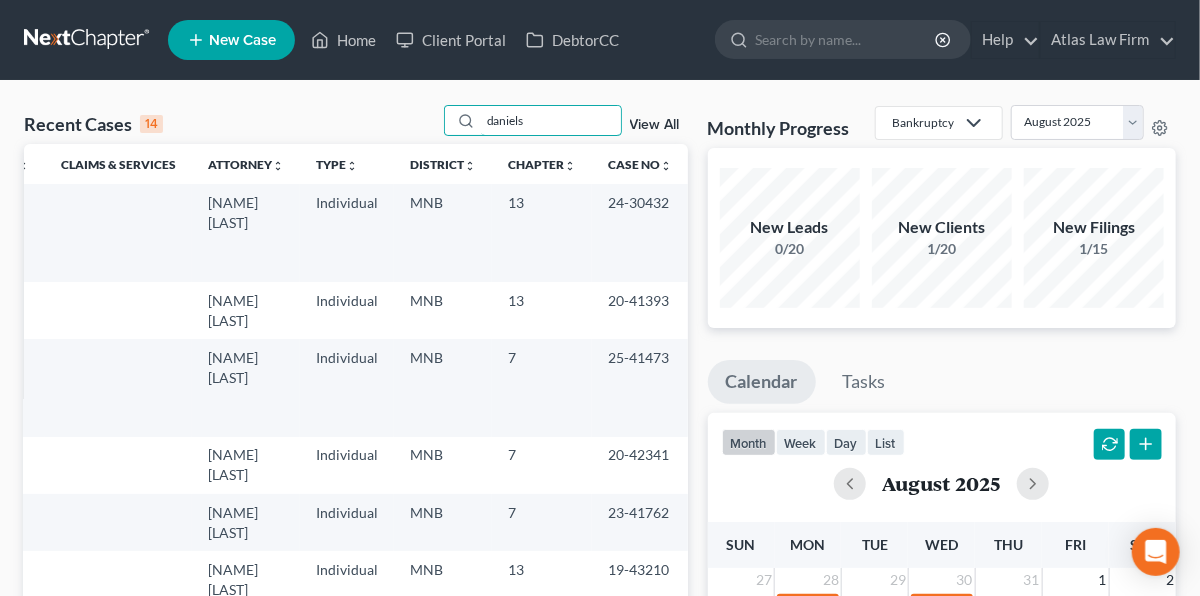 scroll, scrollTop: 0, scrollLeft: 207, axis: horizontal 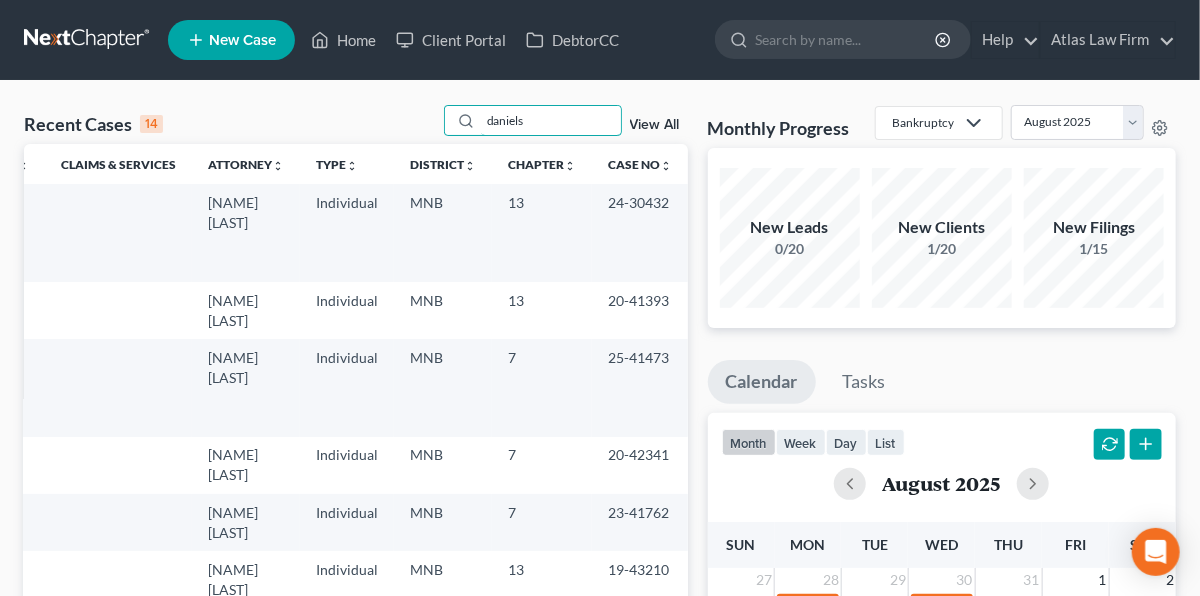 type on "daniels" 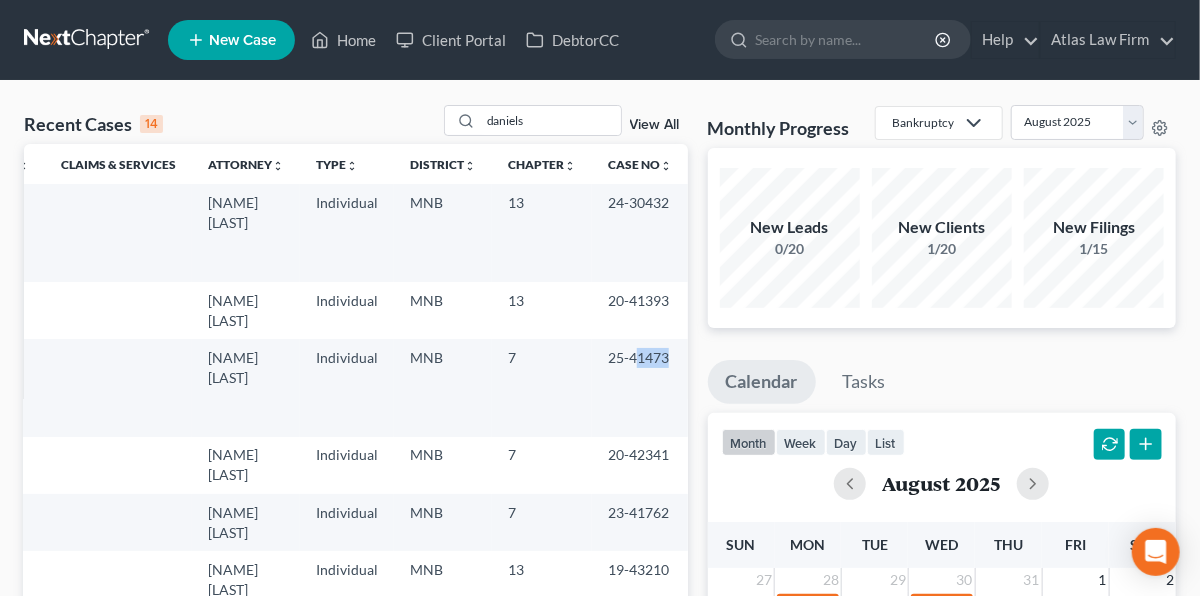 scroll, scrollTop: 0, scrollLeft: 212, axis: horizontal 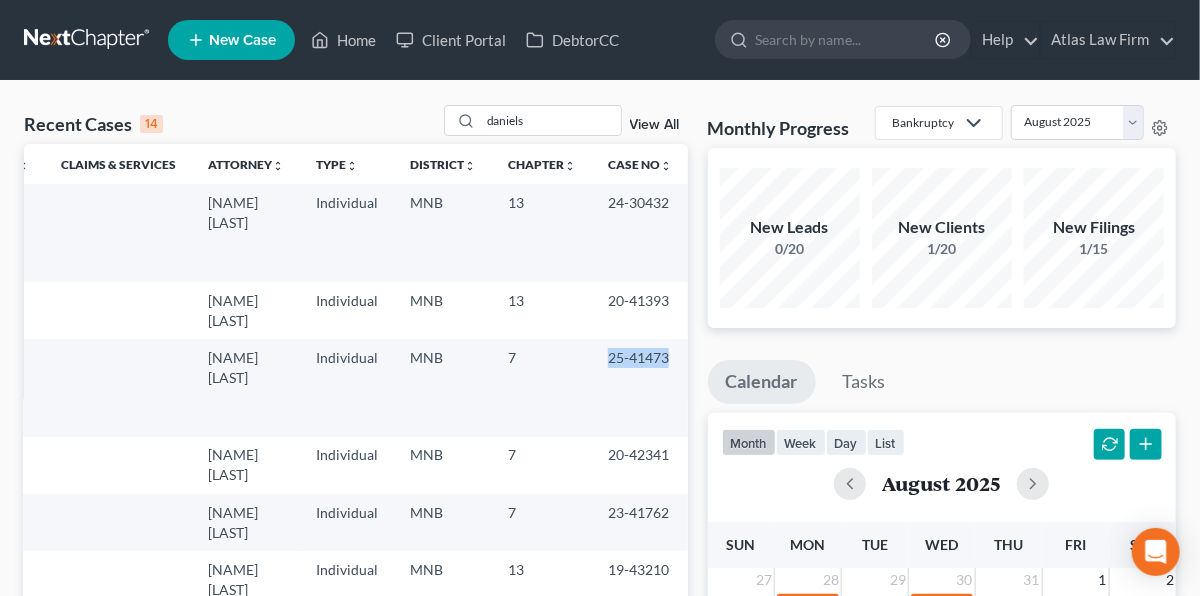 drag, startPoint x: 668, startPoint y: 342, endPoint x: 598, endPoint y: 343, distance: 70.00714 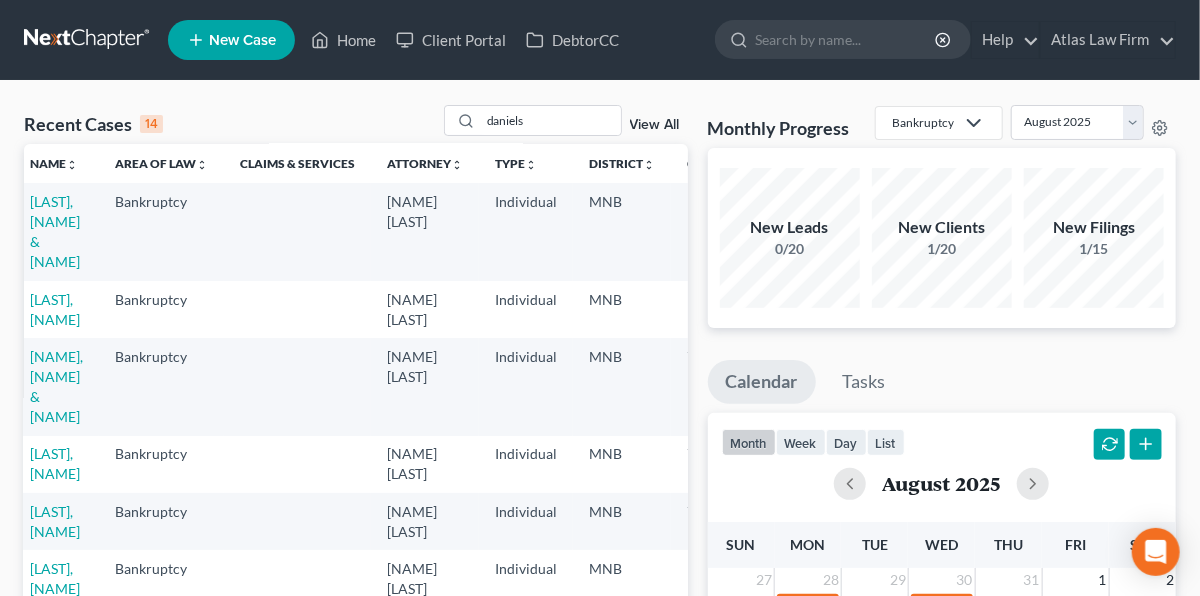 scroll, scrollTop: 1, scrollLeft: 0, axis: vertical 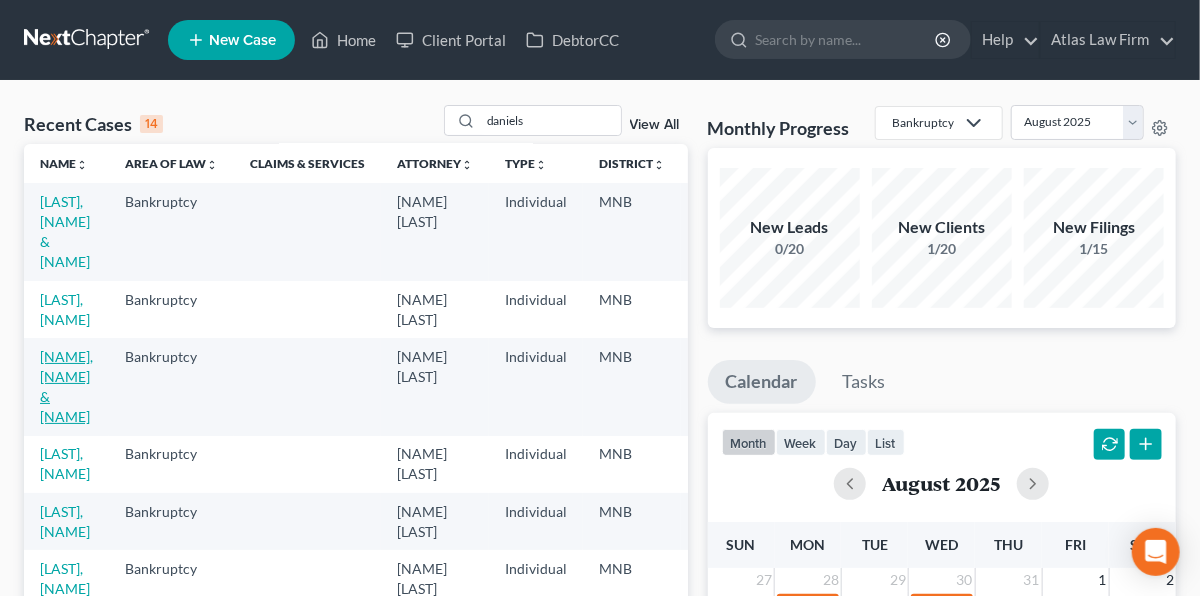 click on "[NAME], [NAME] & [NAME]" at bounding box center (66, 386) 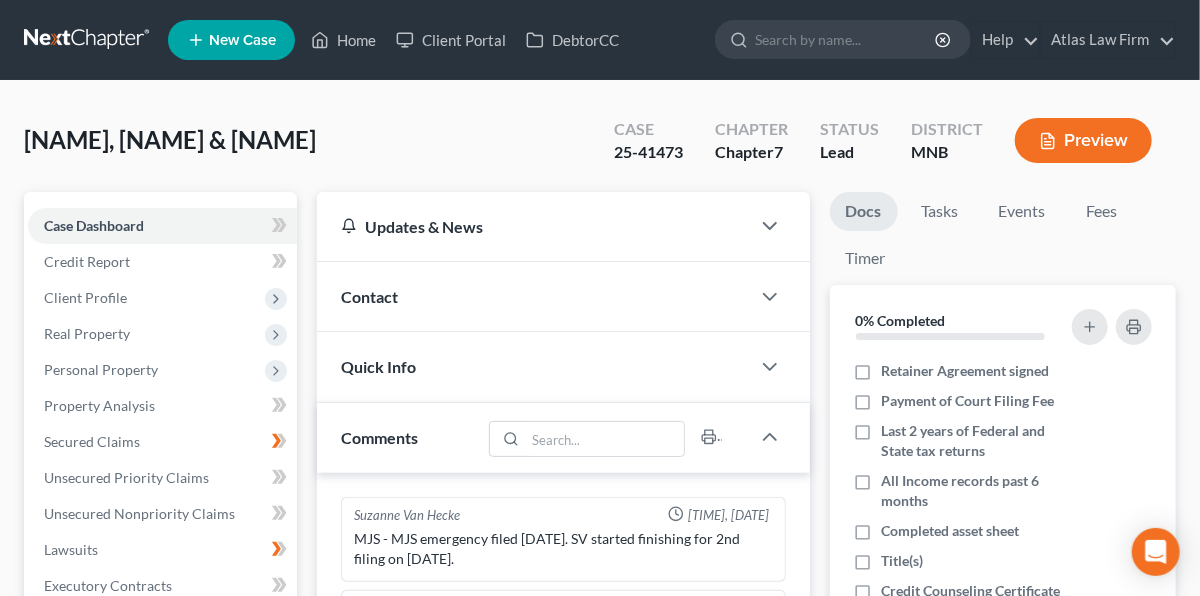scroll, scrollTop: 408, scrollLeft: 0, axis: vertical 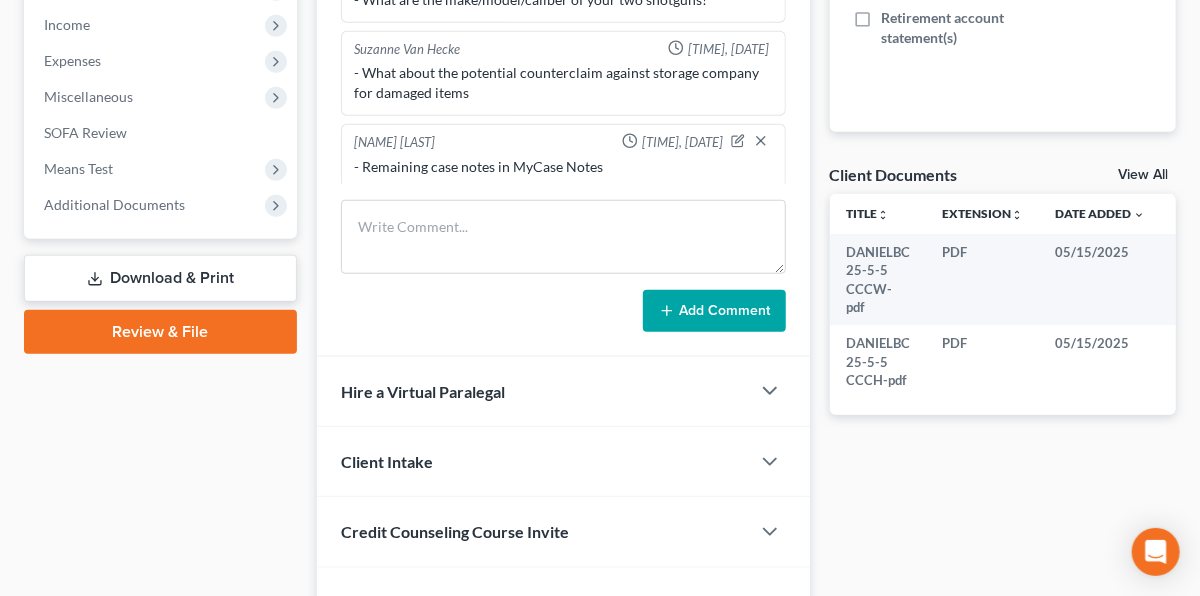 click on "Additional Documents" at bounding box center [162, 205] 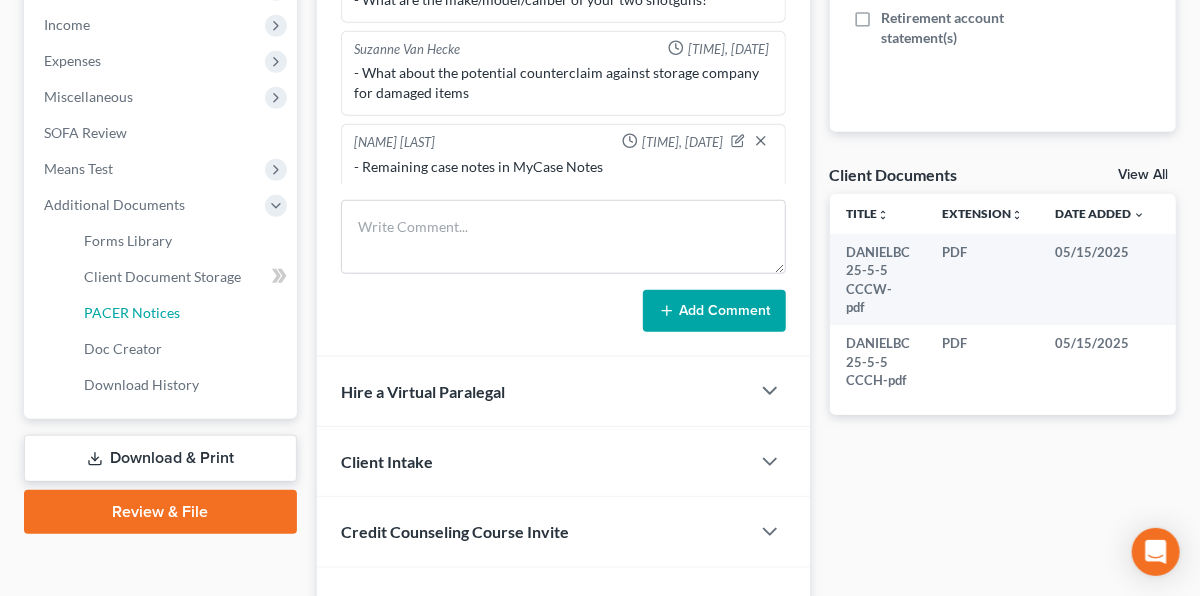 click on "PACER Notices" at bounding box center (132, 312) 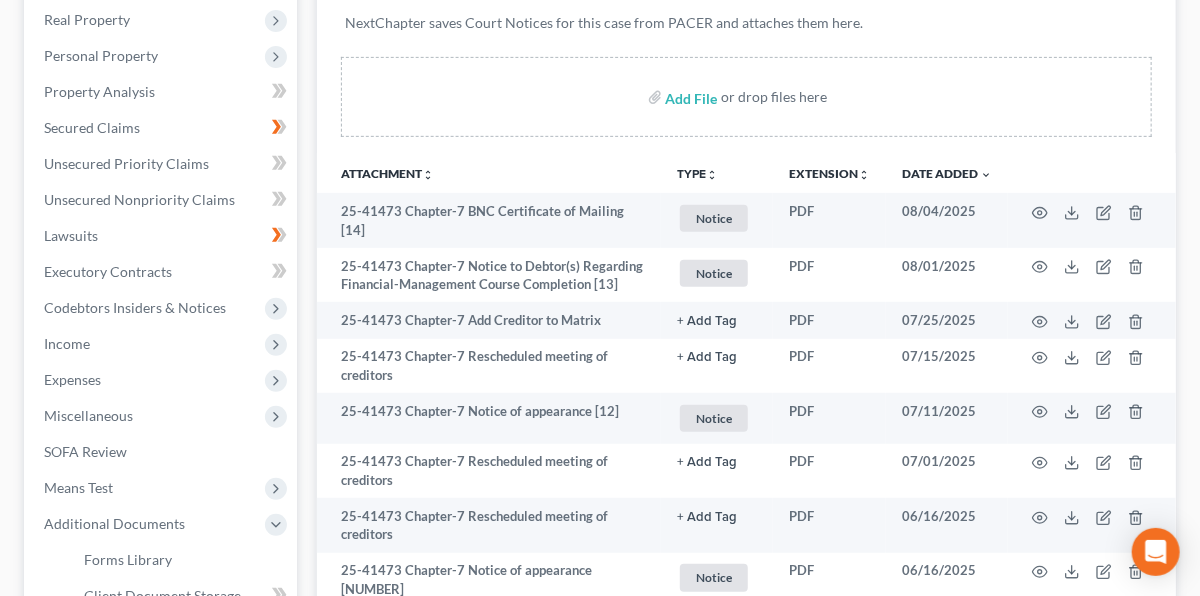 scroll, scrollTop: 351, scrollLeft: 0, axis: vertical 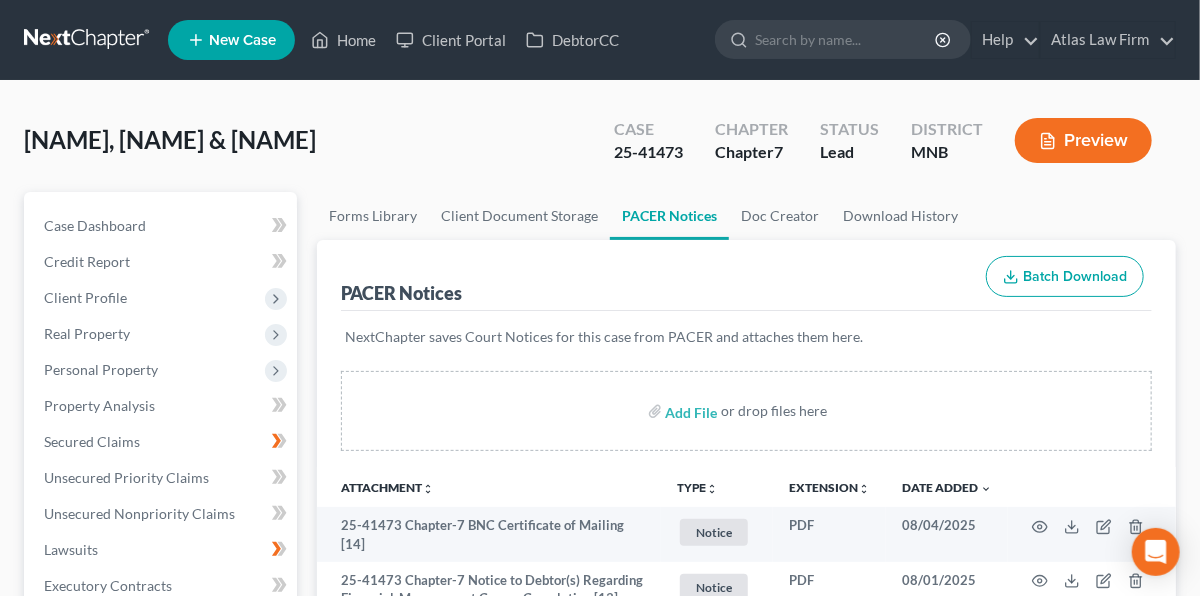 click at bounding box center (88, 40) 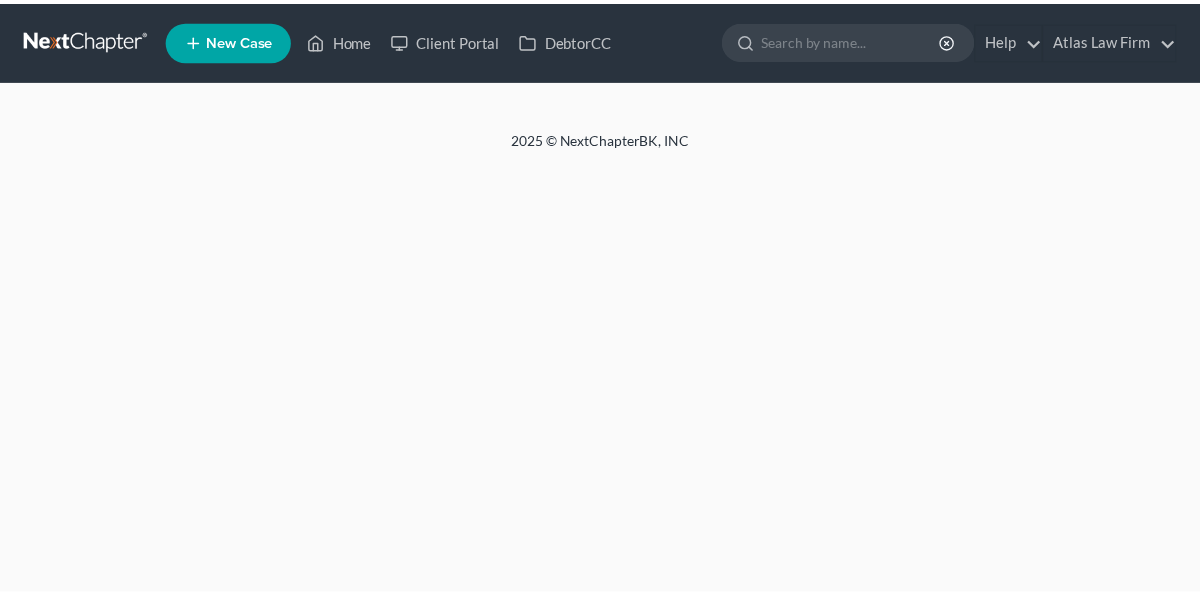 scroll, scrollTop: 0, scrollLeft: 0, axis: both 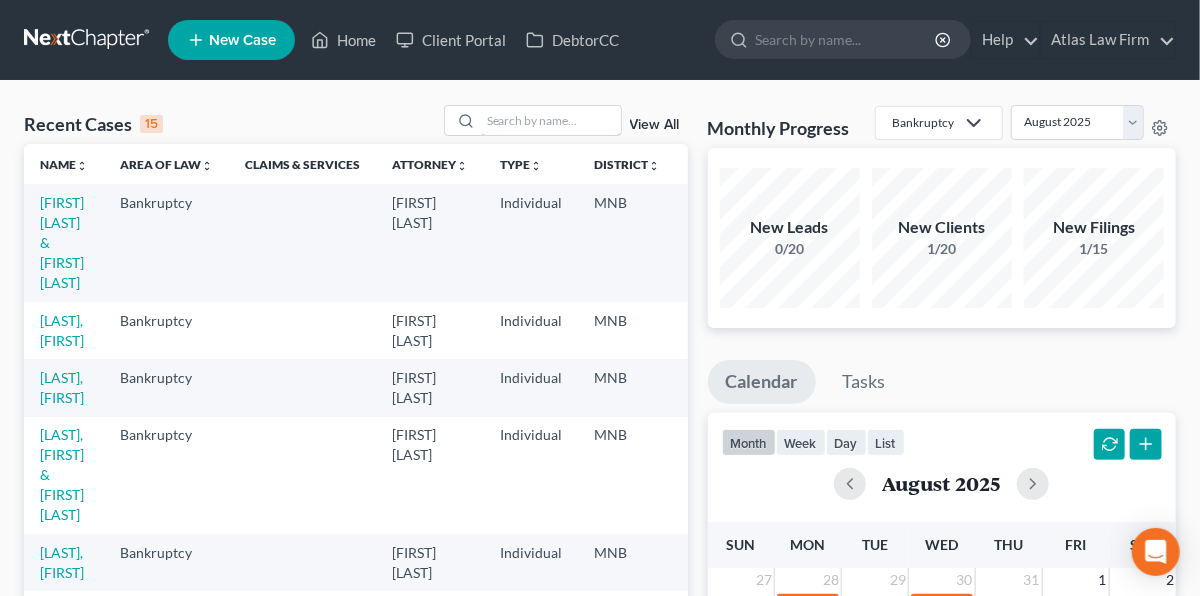 click at bounding box center [551, 120] 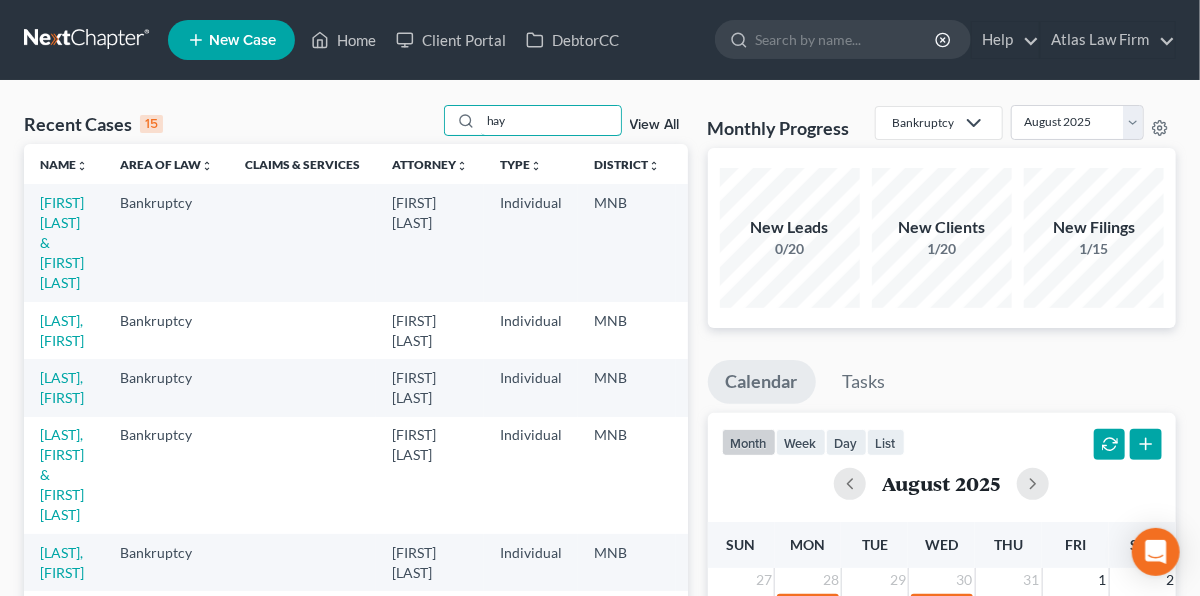 type on "hay" 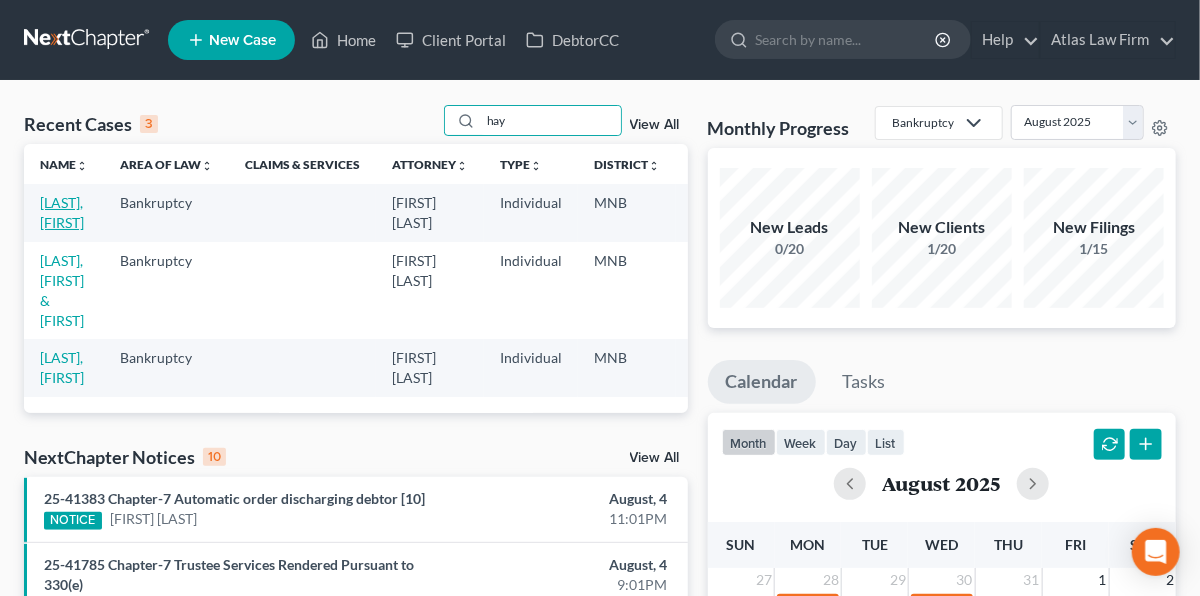 click on "[LAST], [FIRST]" at bounding box center [62, 212] 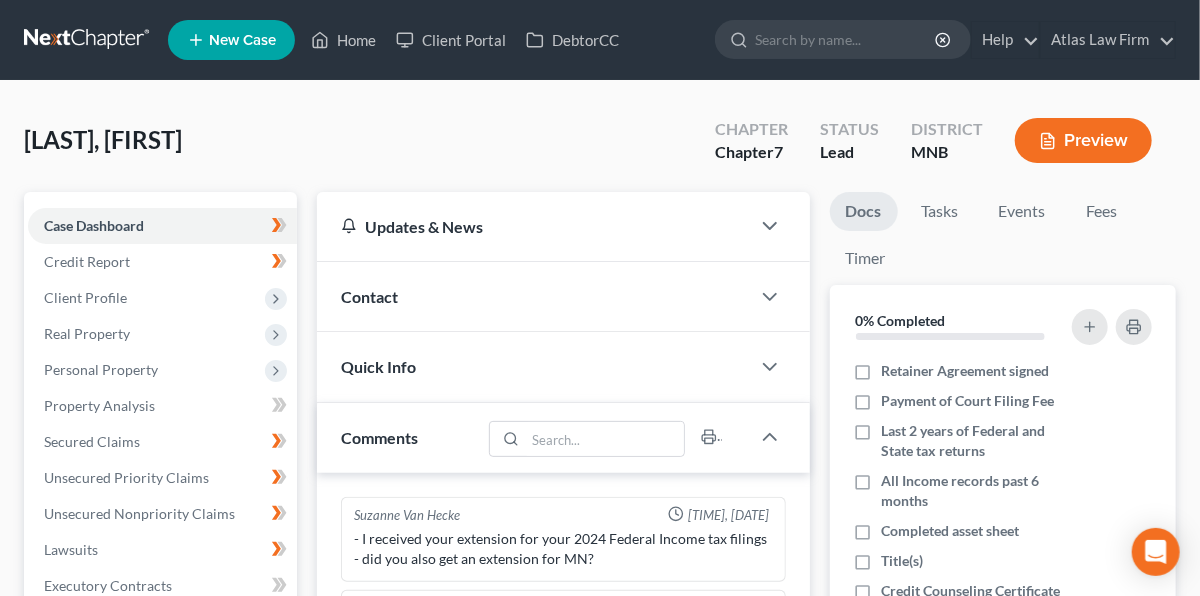 scroll, scrollTop: 1932, scrollLeft: 0, axis: vertical 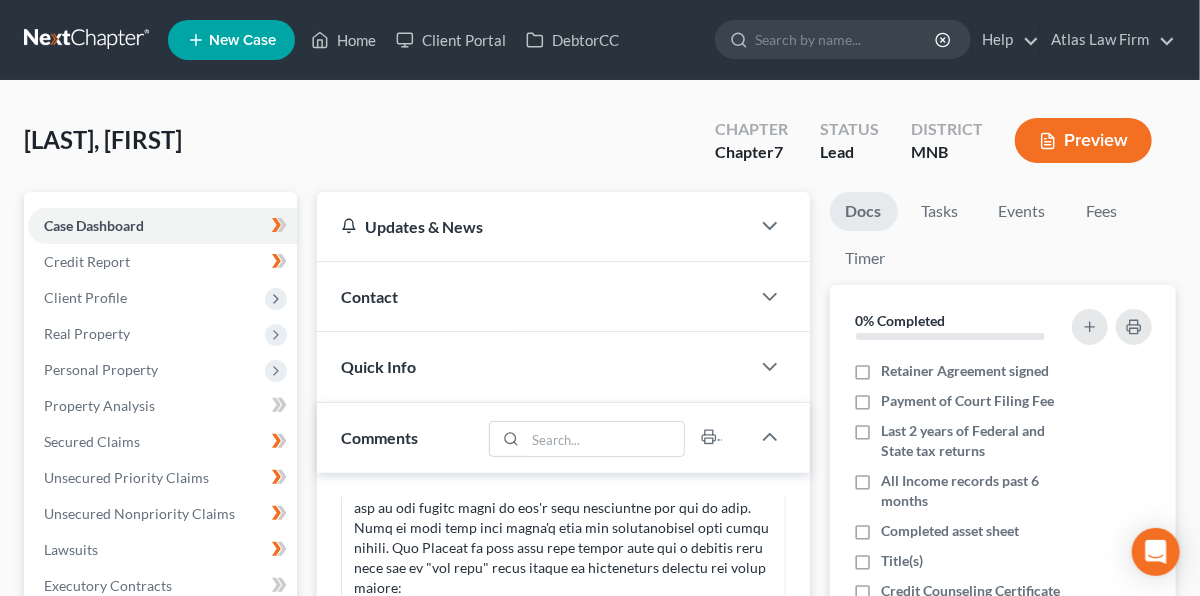 click 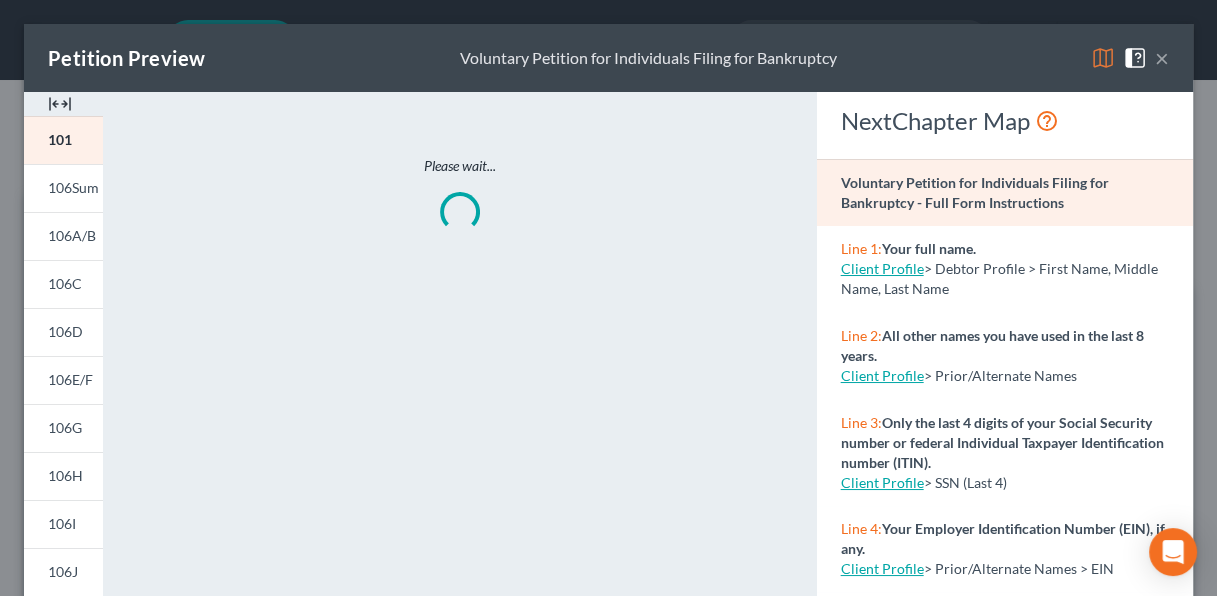 click at bounding box center (1103, 58) 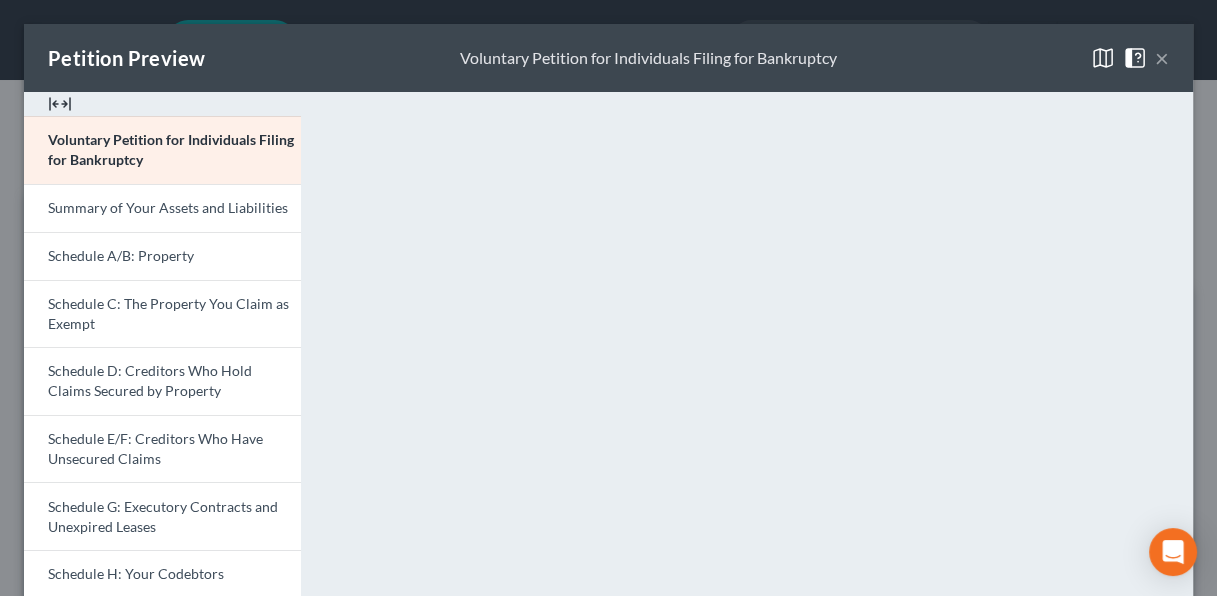 click on "Schedule A/B: Property" at bounding box center [162, 256] 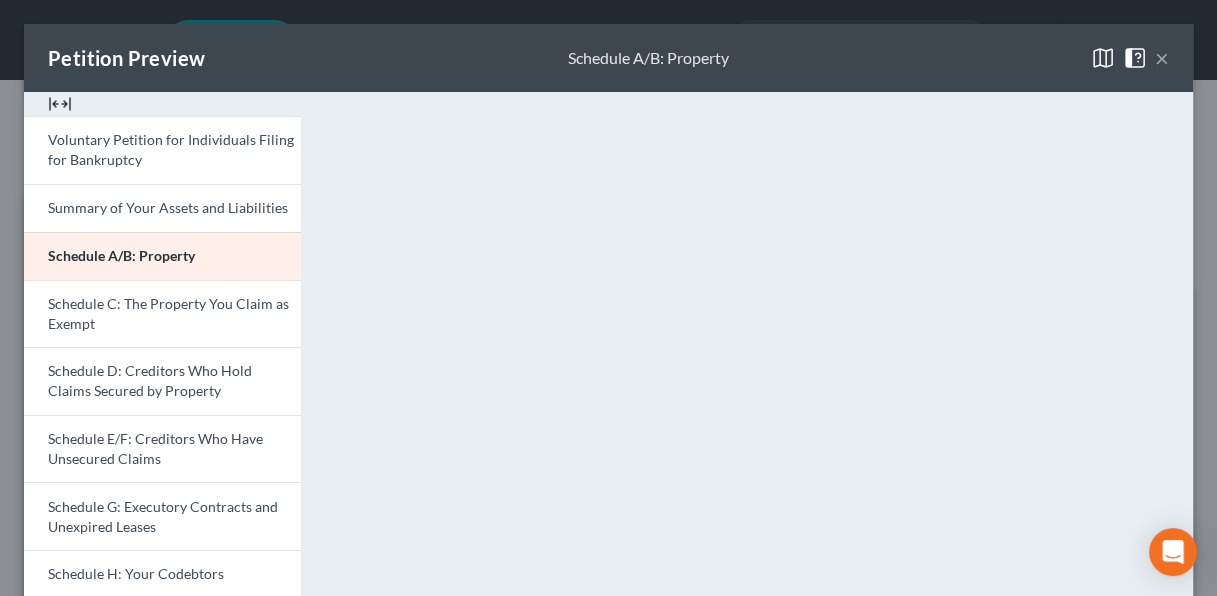 click on "×" at bounding box center (1162, 58) 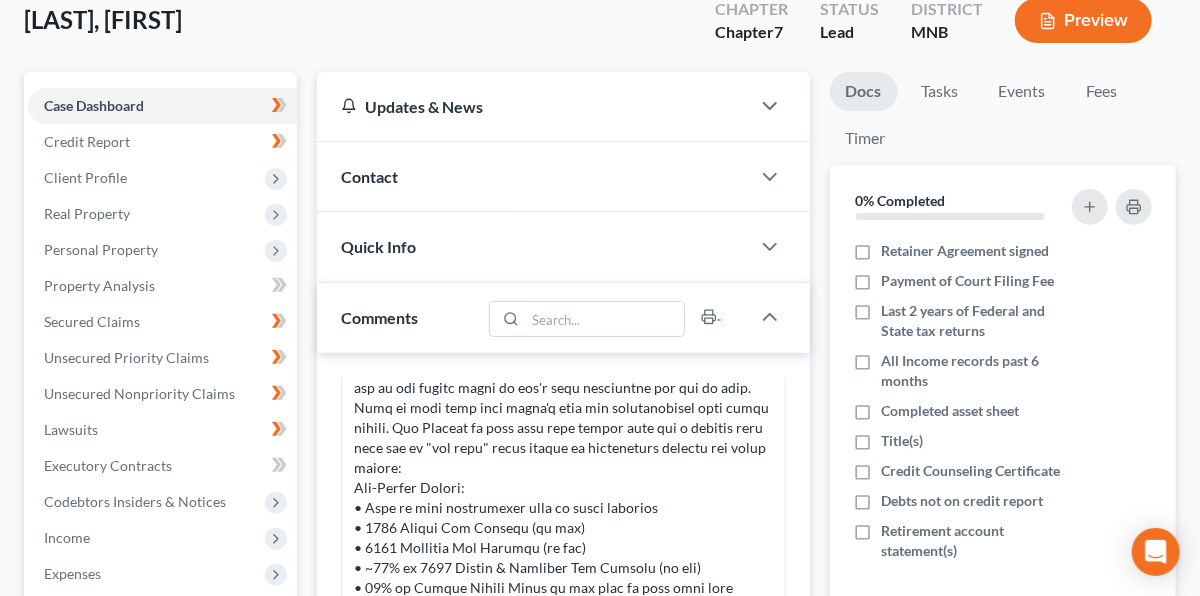 scroll, scrollTop: 120, scrollLeft: 0, axis: vertical 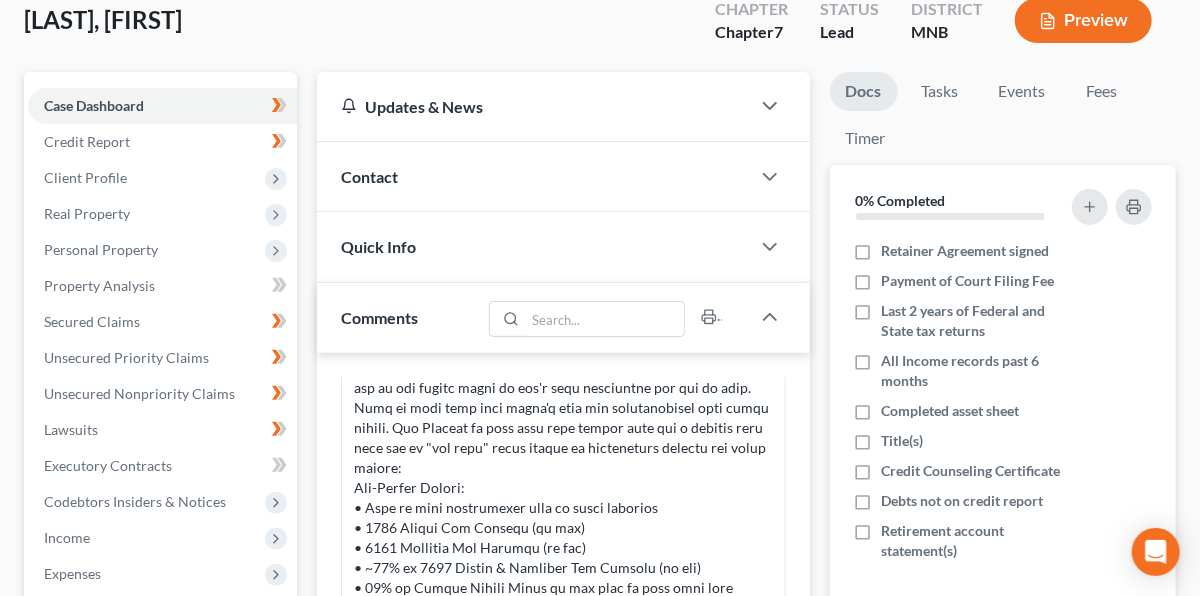 click on "Client Profile" at bounding box center (162, 178) 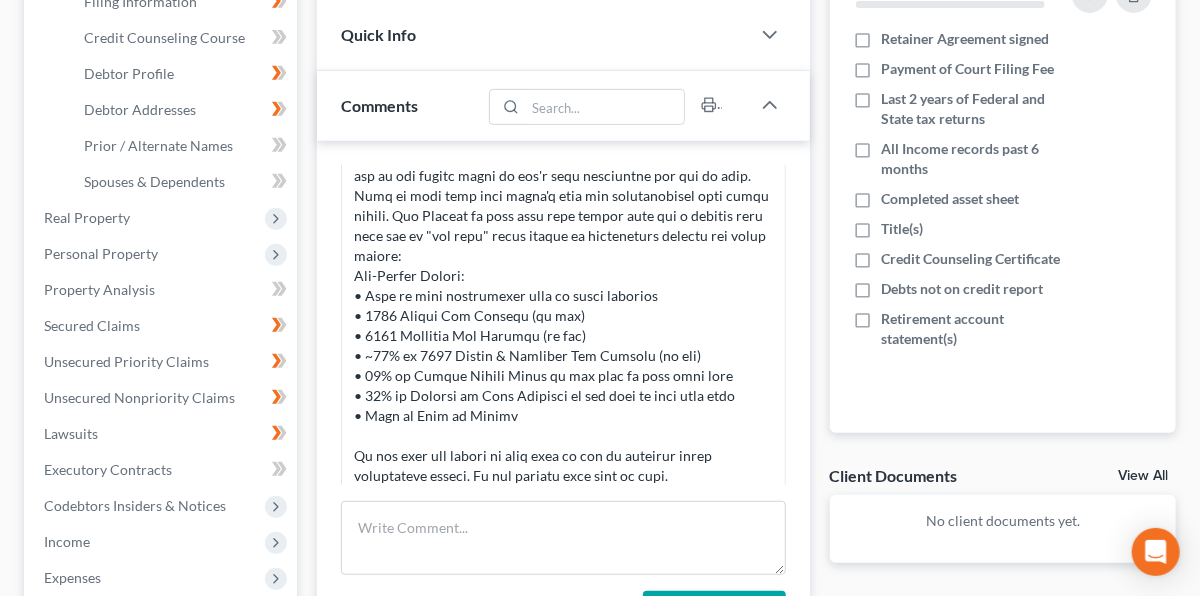 scroll, scrollTop: 364, scrollLeft: 0, axis: vertical 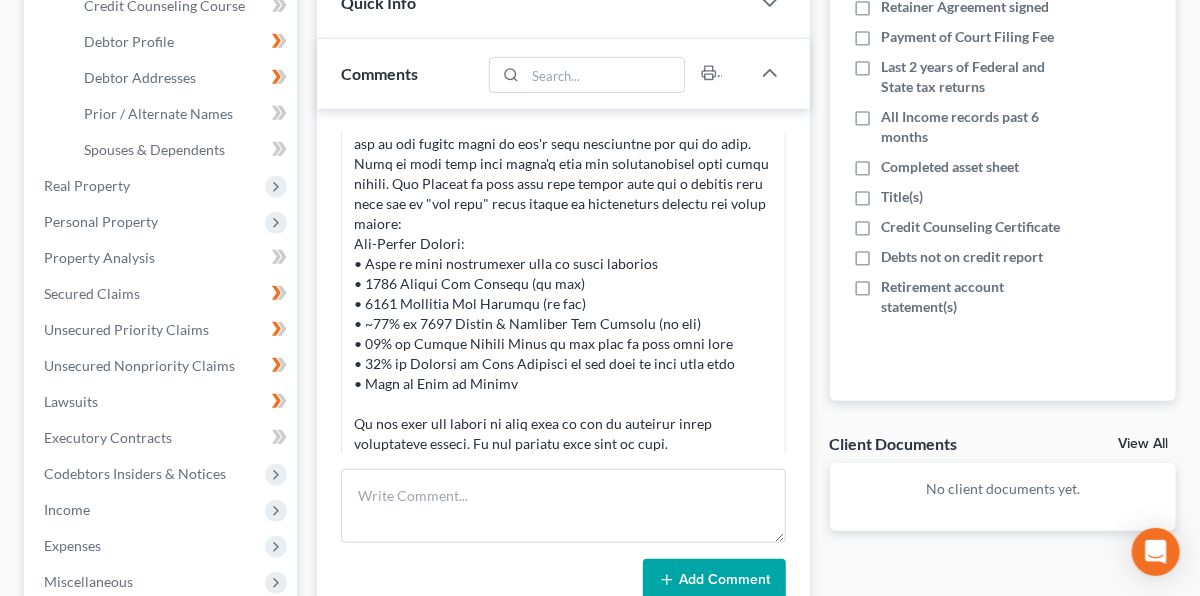 click on "Real Property" at bounding box center [162, 186] 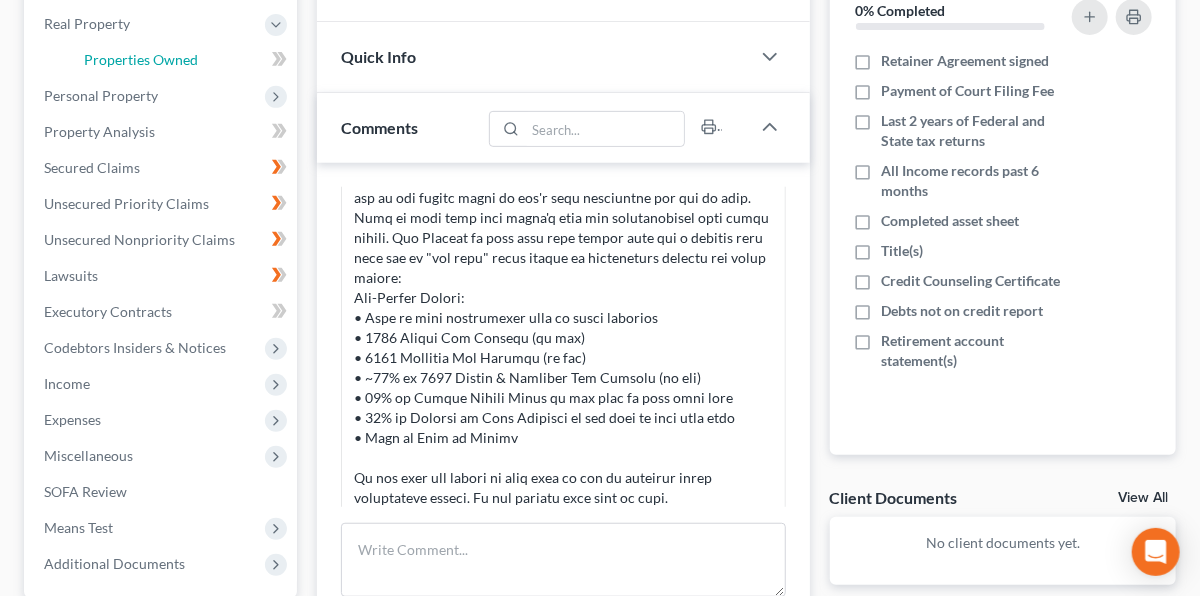 click on "Properties Owned" at bounding box center (141, 59) 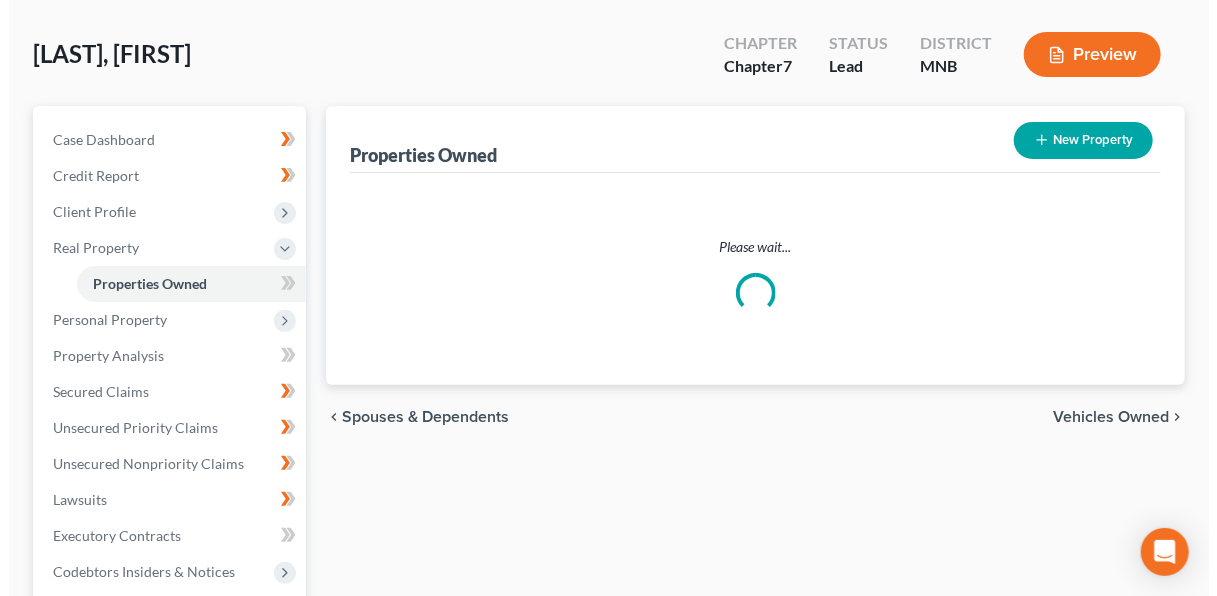 scroll, scrollTop: 0, scrollLeft: 0, axis: both 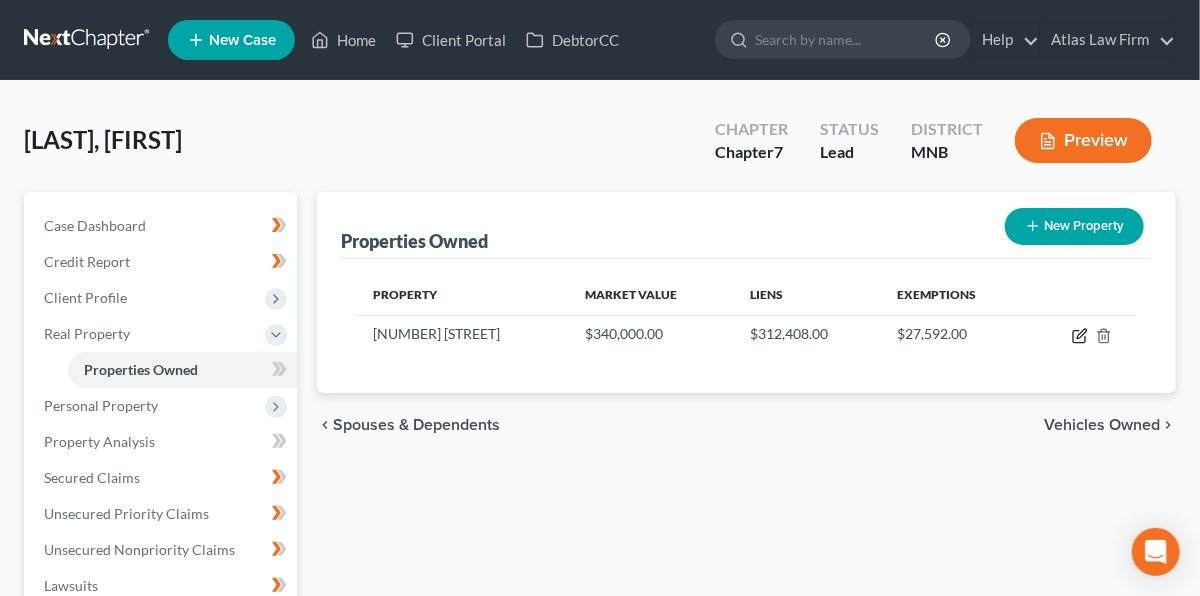 click 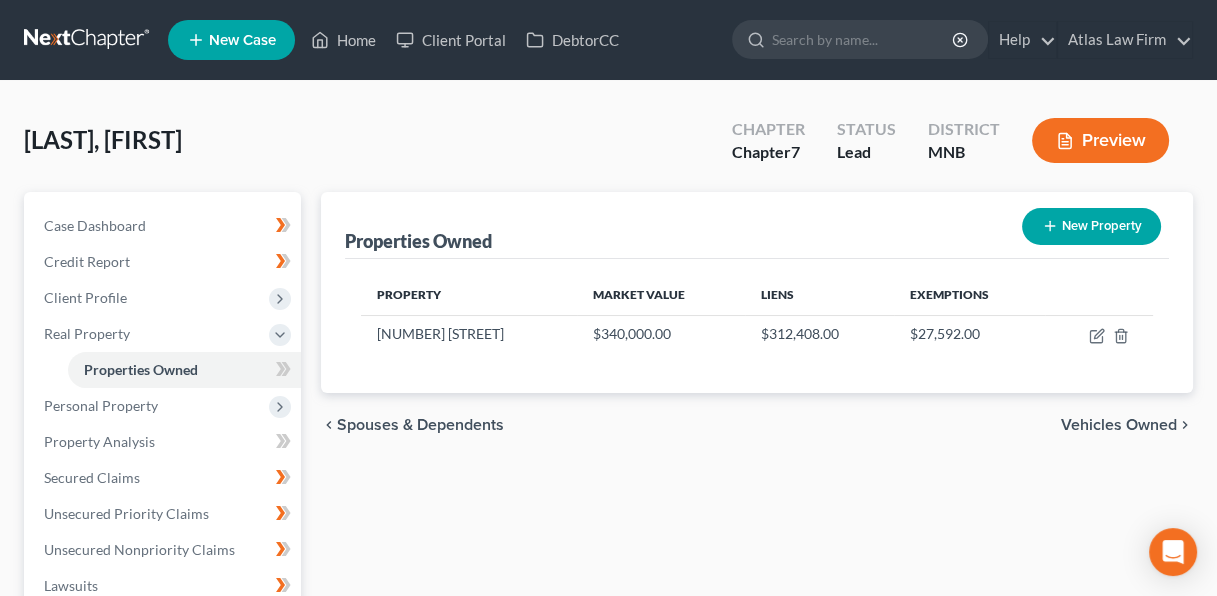 select on "24" 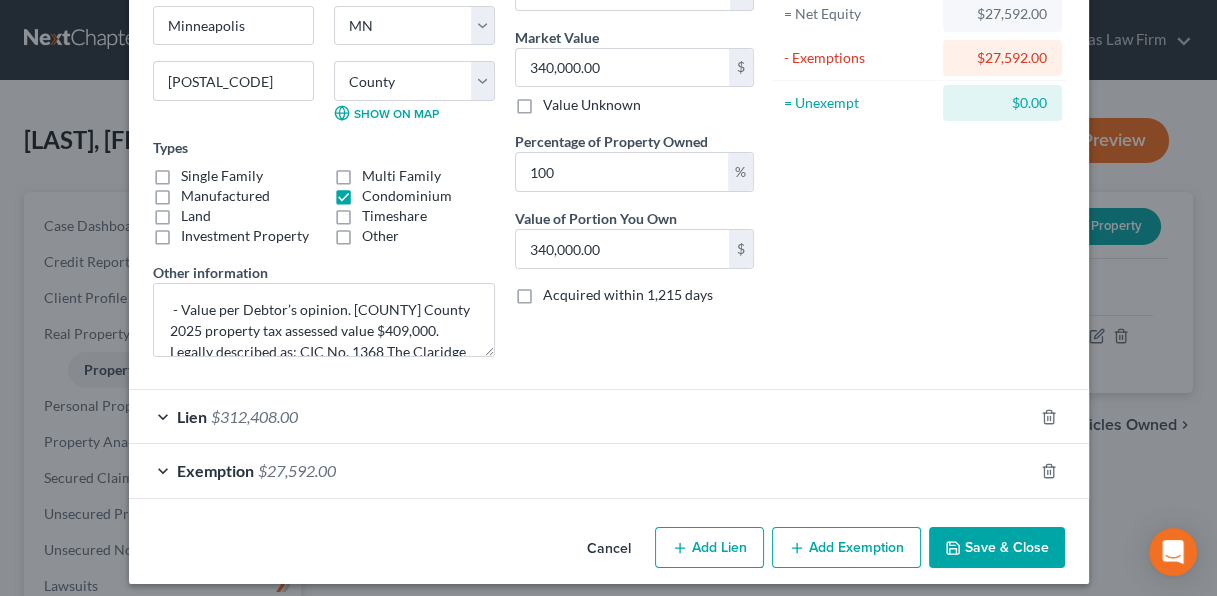 scroll, scrollTop: 226, scrollLeft: 0, axis: vertical 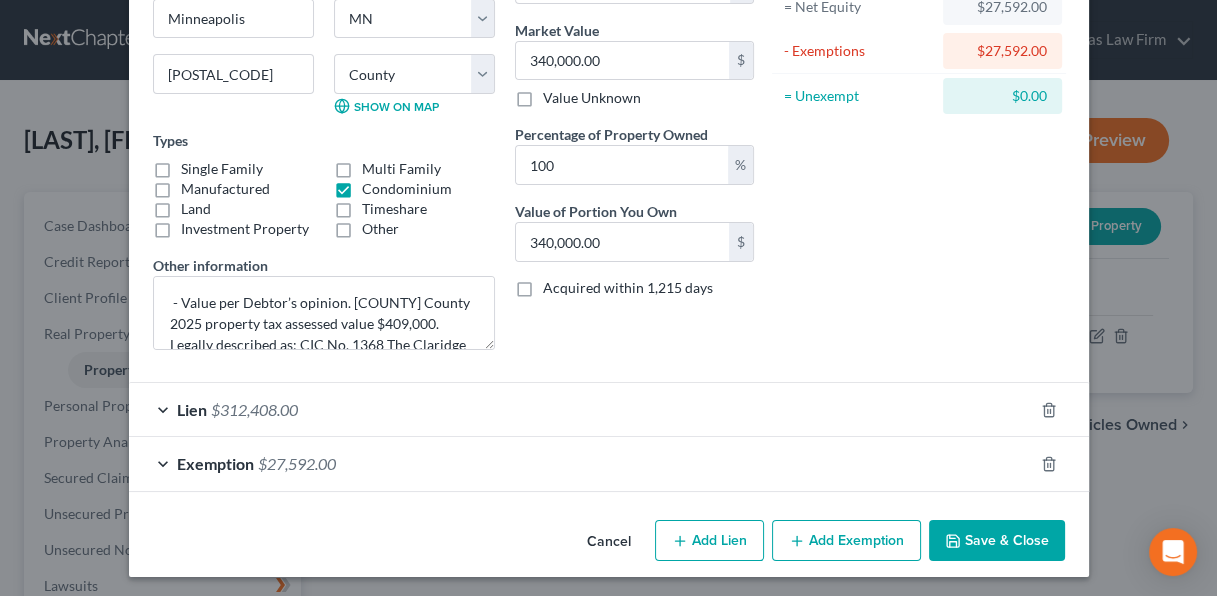 click on "Exemption $27,592.00" at bounding box center (581, 463) 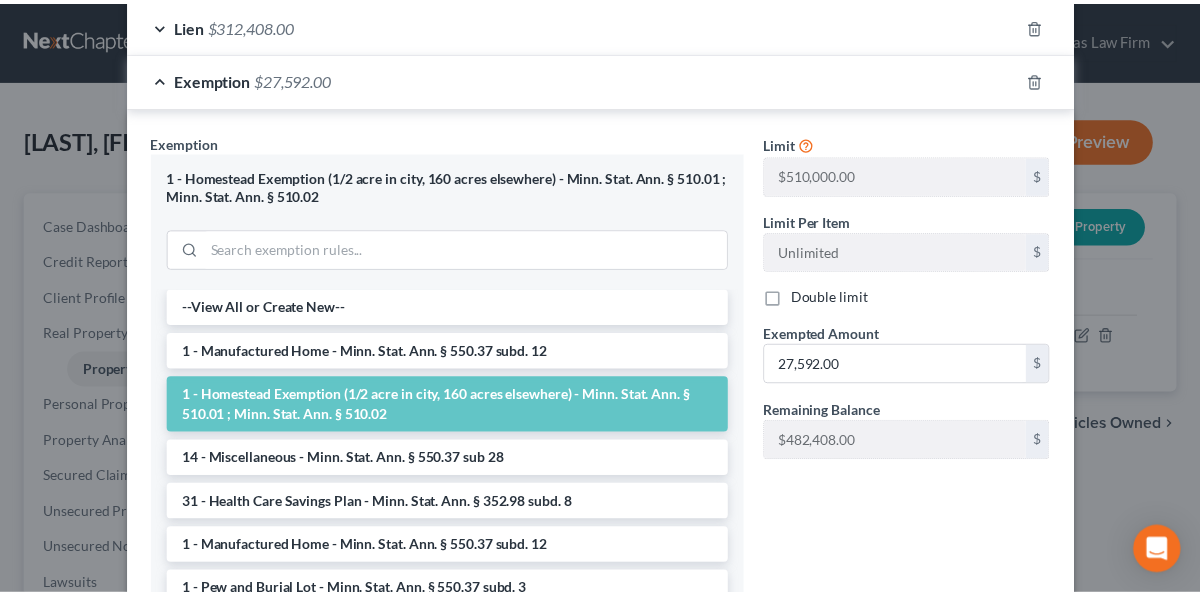 scroll, scrollTop: 0, scrollLeft: 0, axis: both 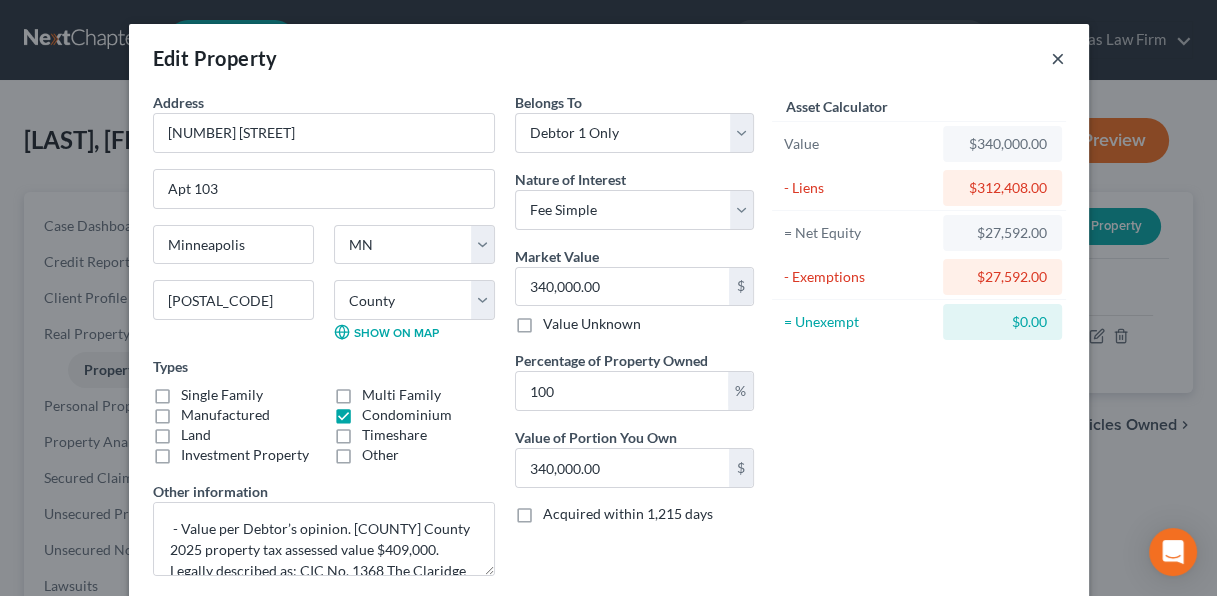click on "×" at bounding box center (1058, 58) 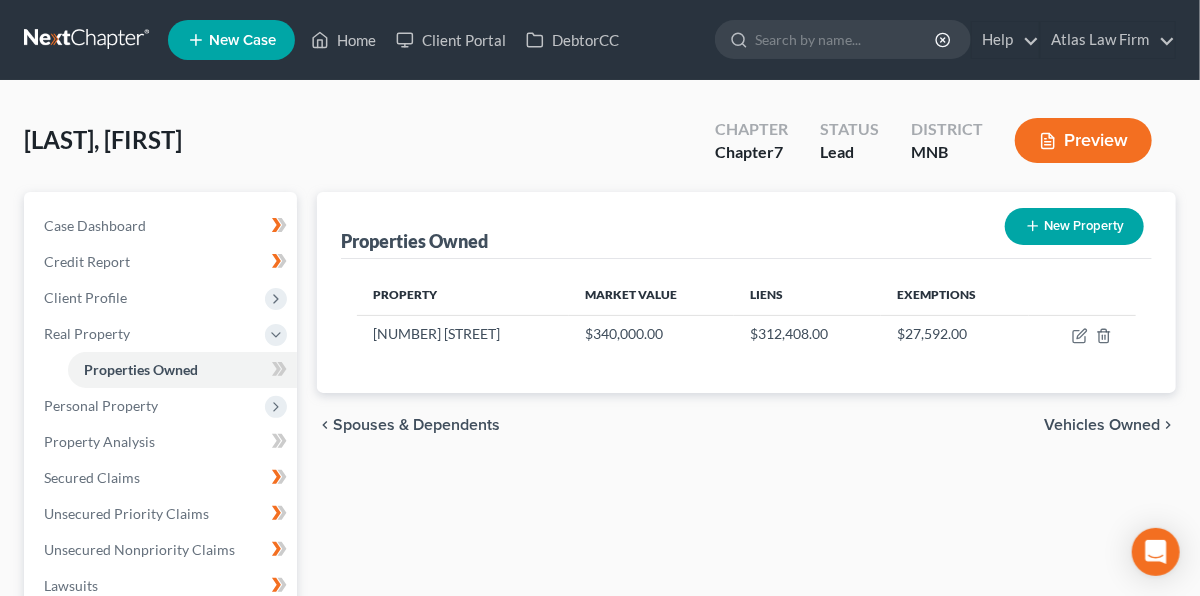 click on "Client Profile" at bounding box center [162, 298] 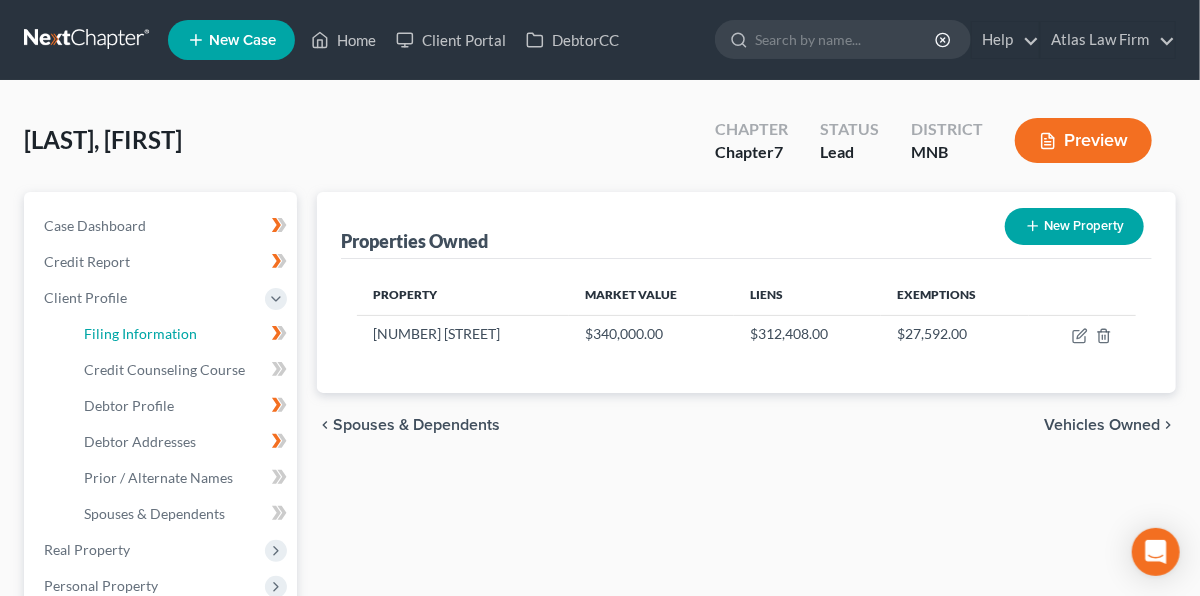 click on "Filing Information" at bounding box center [140, 333] 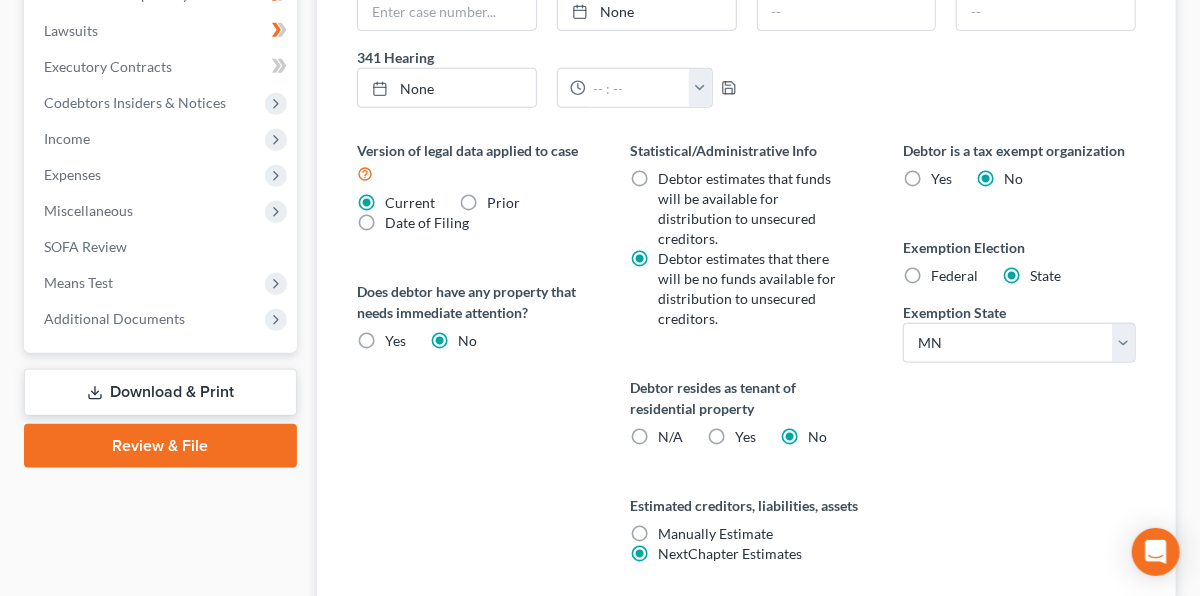 scroll, scrollTop: 745, scrollLeft: 0, axis: vertical 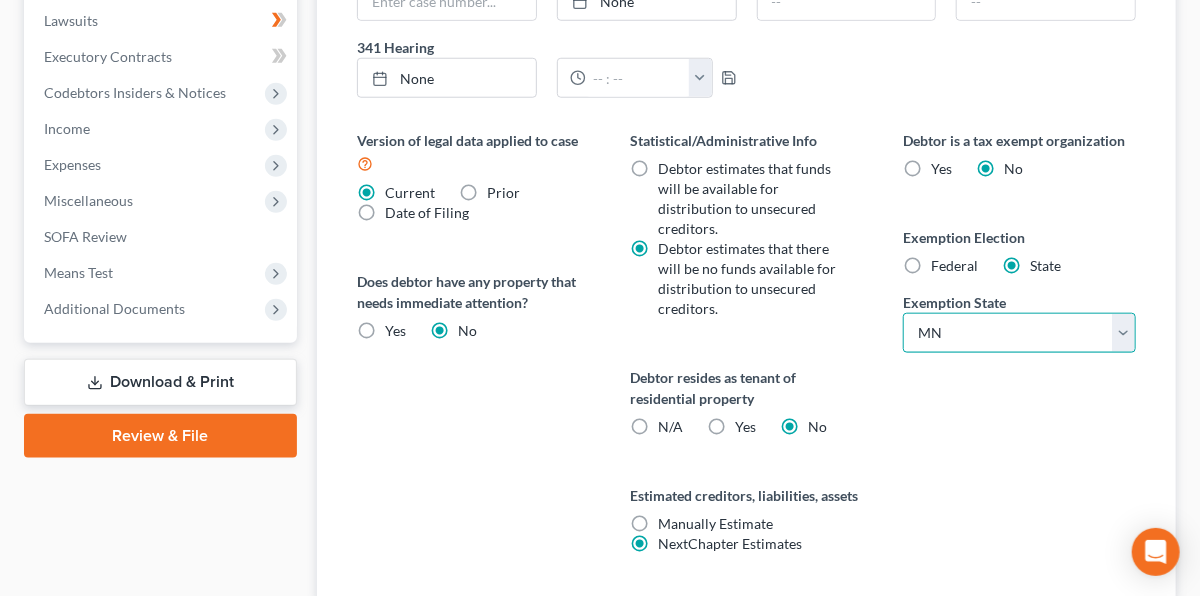 click on "State AL AK AR AZ CA CO CT DE DC FL GA GU HI ID IL IN IA KS KY LA ME MD MA MI MN MS MO MT NC ND NE NV NH NJ NM NY OH OK OR PA PR RI SC SD TN TX UT VI VA VT WA WV WI WY" at bounding box center (1019, 333) 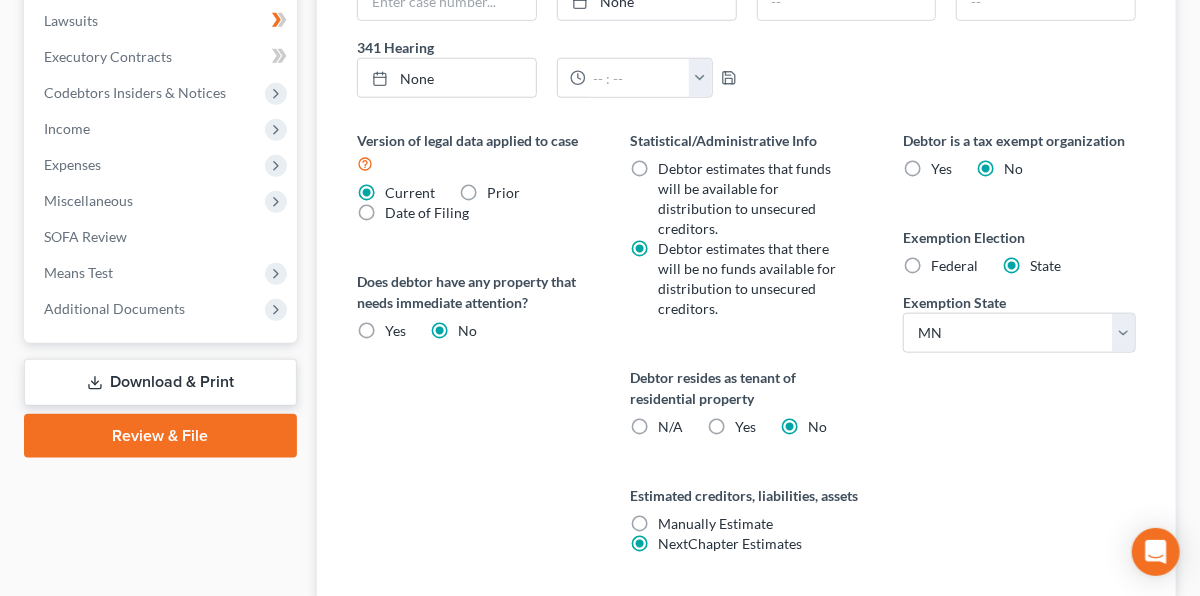 click on "Debtor is a tax exempt organization Yes No Exemption Election Federal State Exemption State State AL AK AR AZ CA CO CT DE DC FL GA GU HI ID IL IN IA KS KY LA ME MD MA MI MN MS MO MT NC ND NE NV NH NJ NM NY OH OK OR PA PR RI SC SD TN TX UT VI VA VT WA WV WI WY Exemption Set Select" at bounding box center (1019, 366) 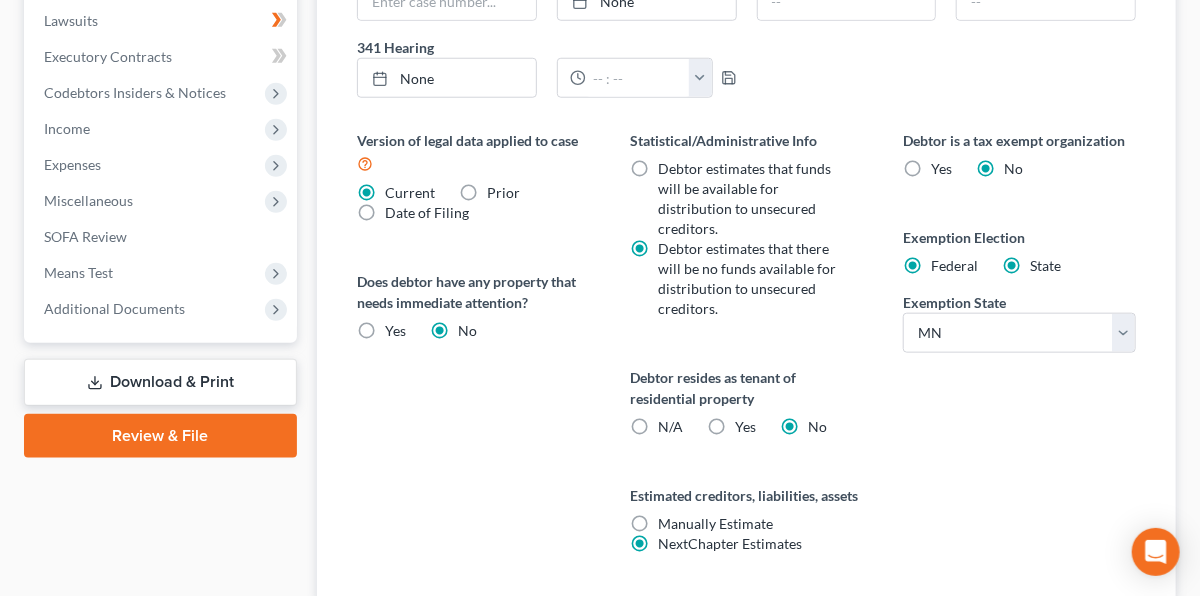 radio on "false" 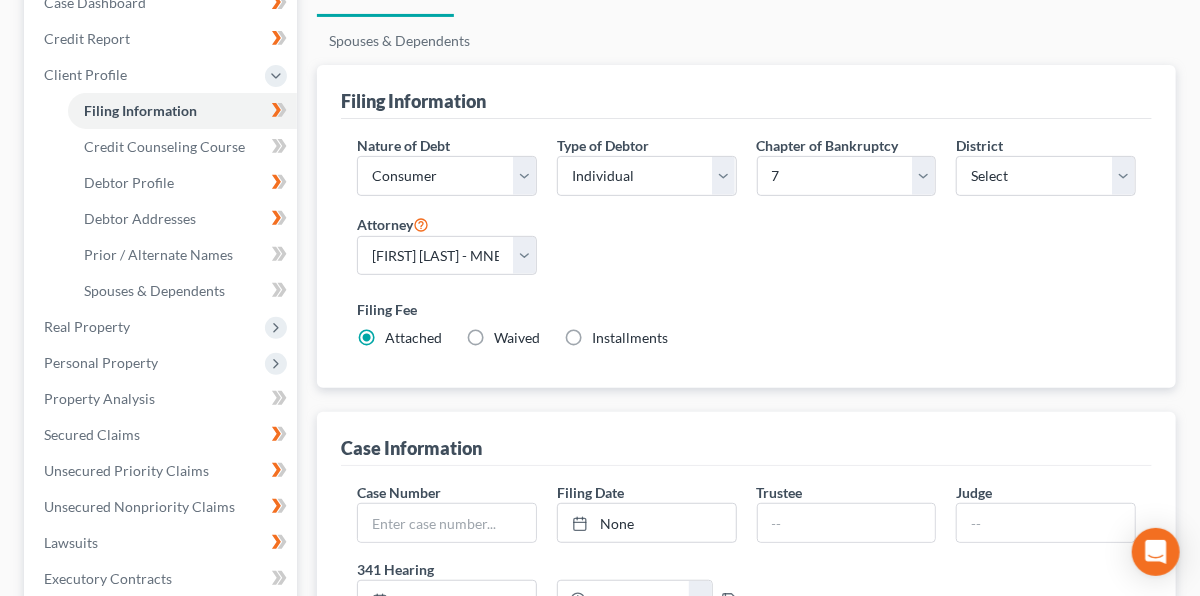 scroll, scrollTop: 232, scrollLeft: 0, axis: vertical 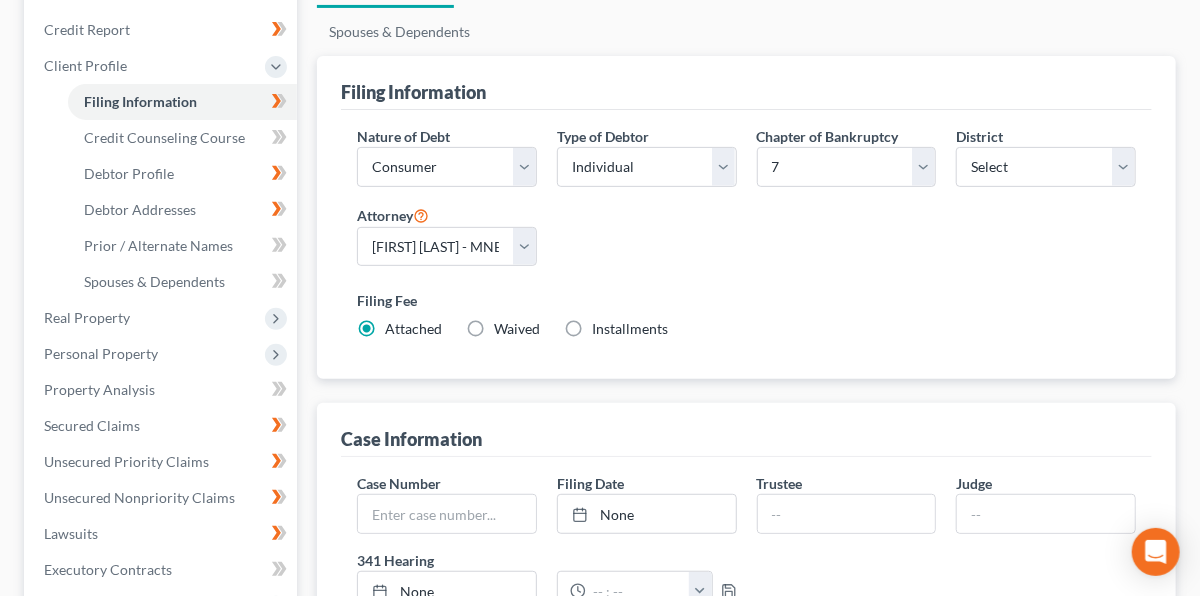 click on "Real Property" at bounding box center (87, 317) 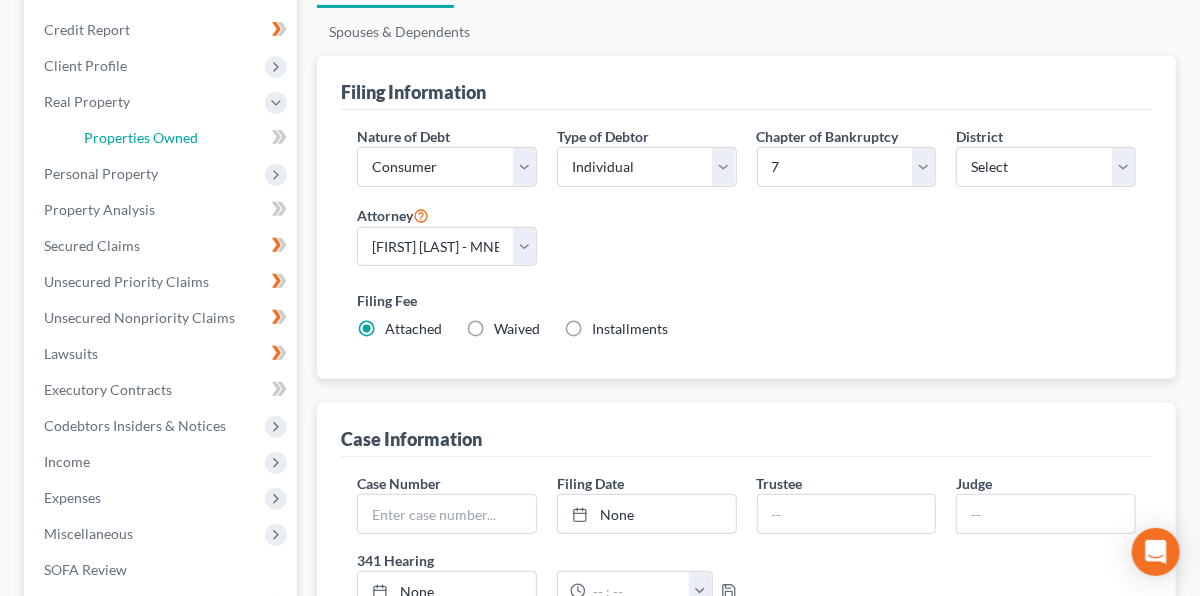 click on "Properties Owned" at bounding box center (182, 138) 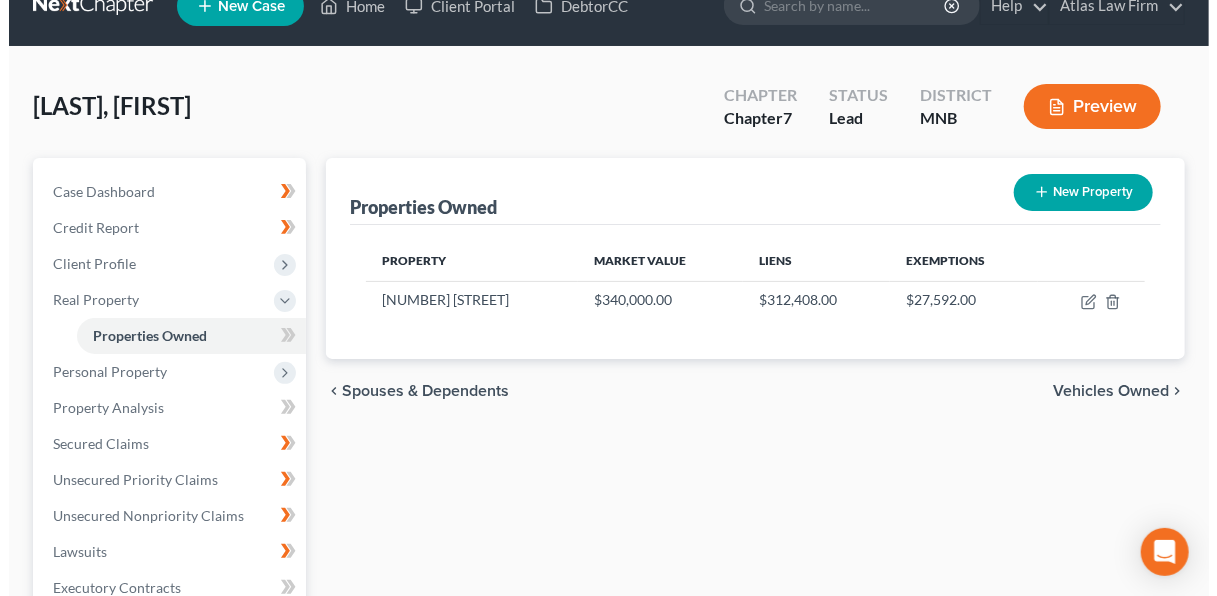 scroll, scrollTop: 0, scrollLeft: 0, axis: both 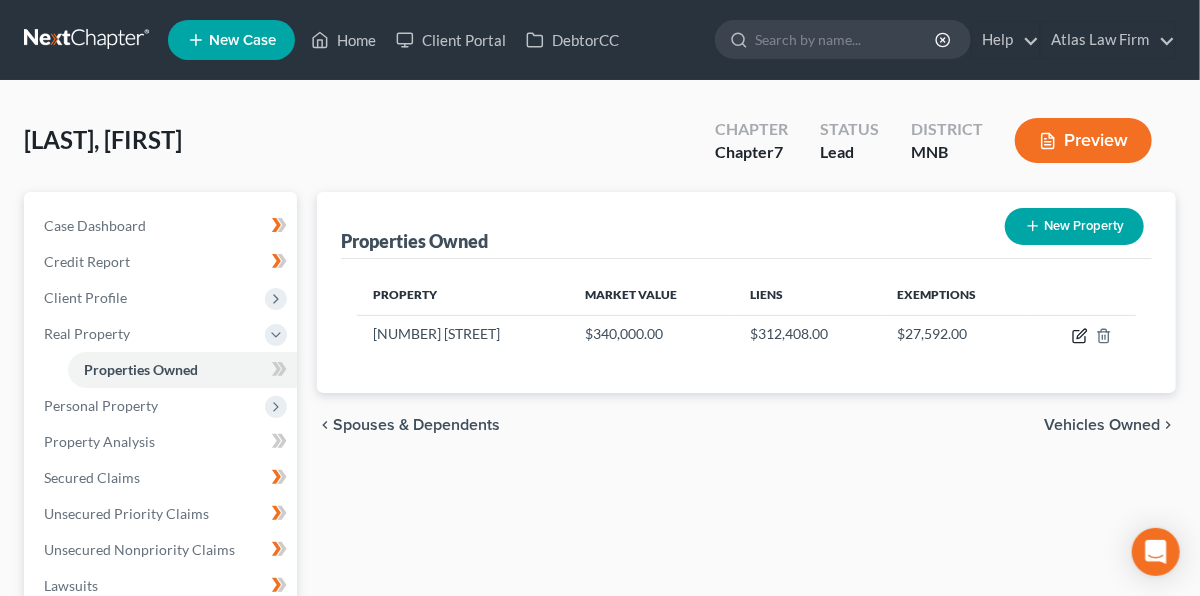 click 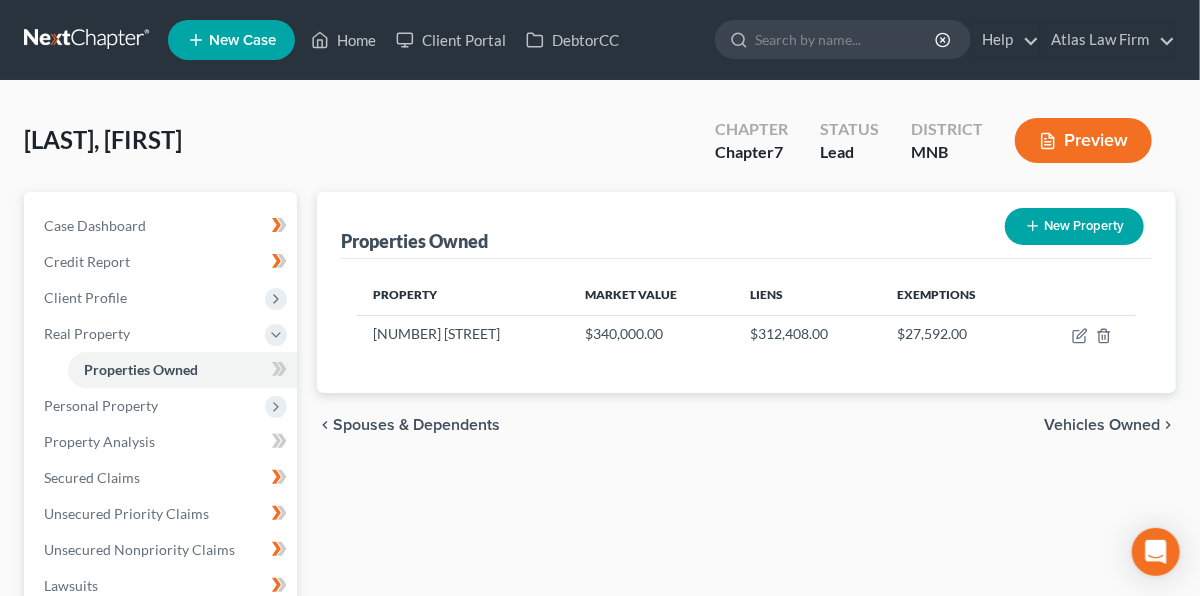 select on "24" 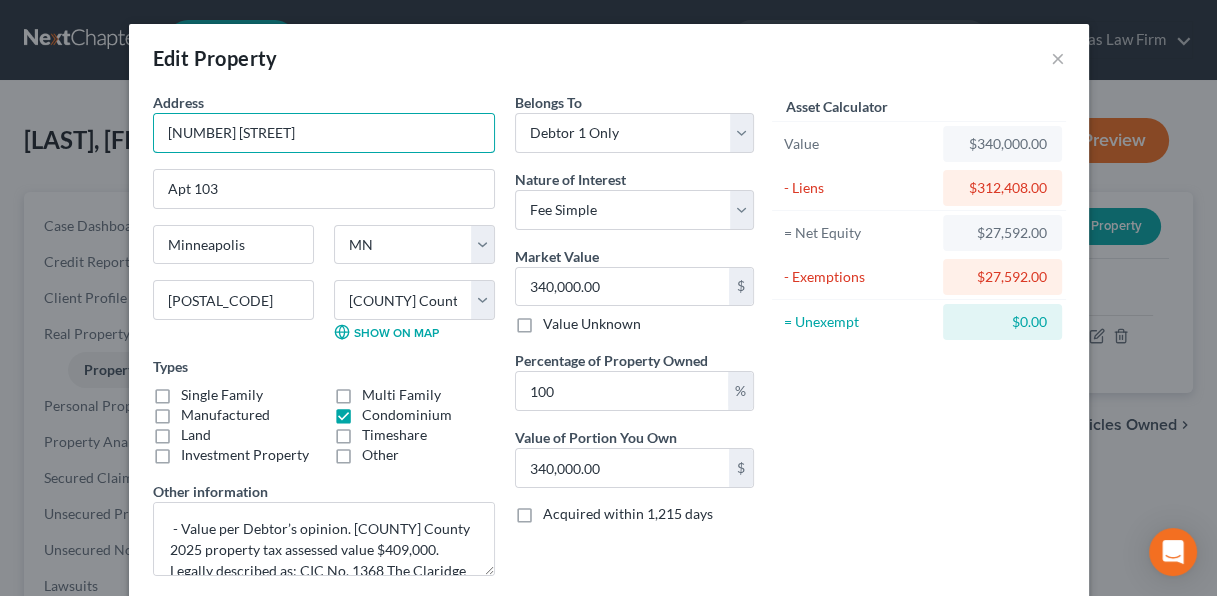 drag, startPoint x: 337, startPoint y: 131, endPoint x: 72, endPoint y: 122, distance: 265.15277 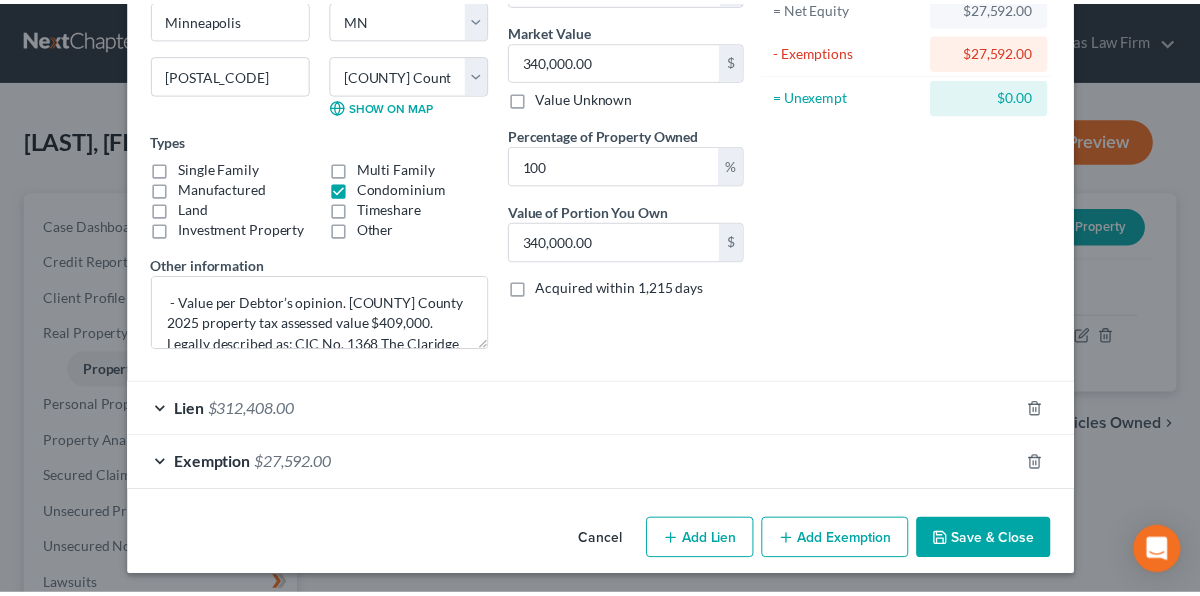 scroll, scrollTop: 0, scrollLeft: 0, axis: both 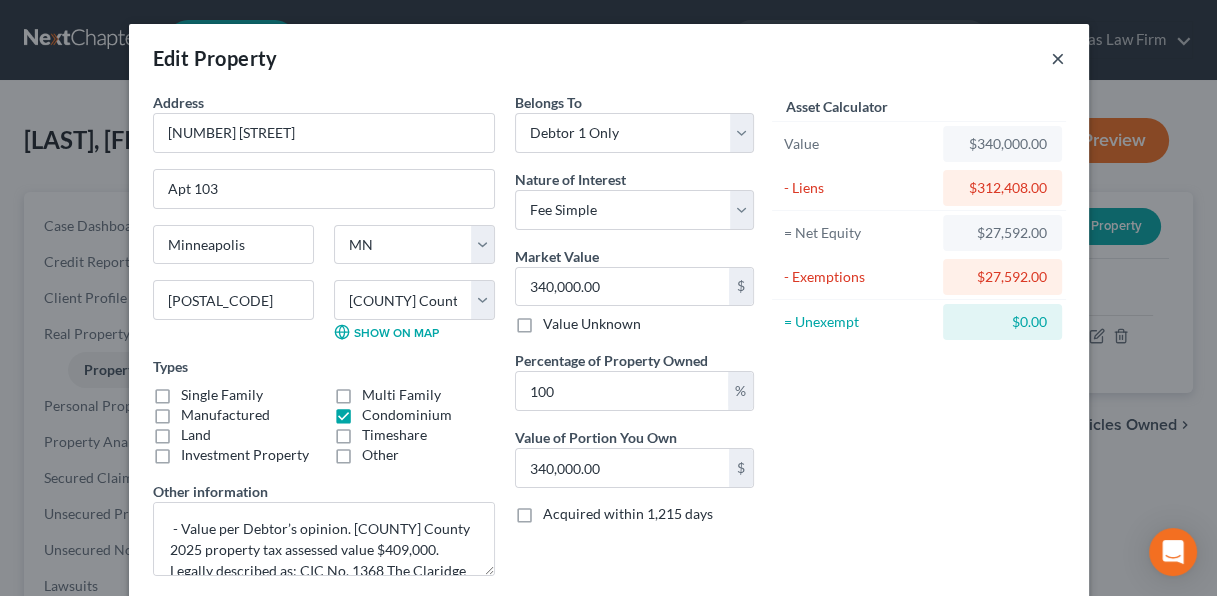 click on "×" at bounding box center (1058, 58) 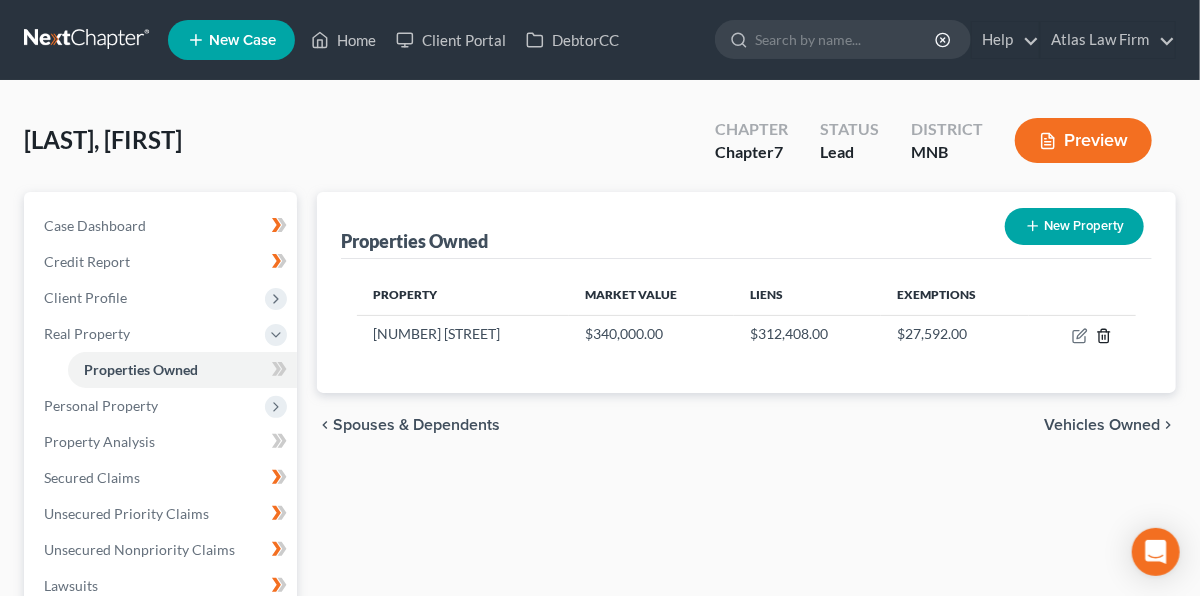 click 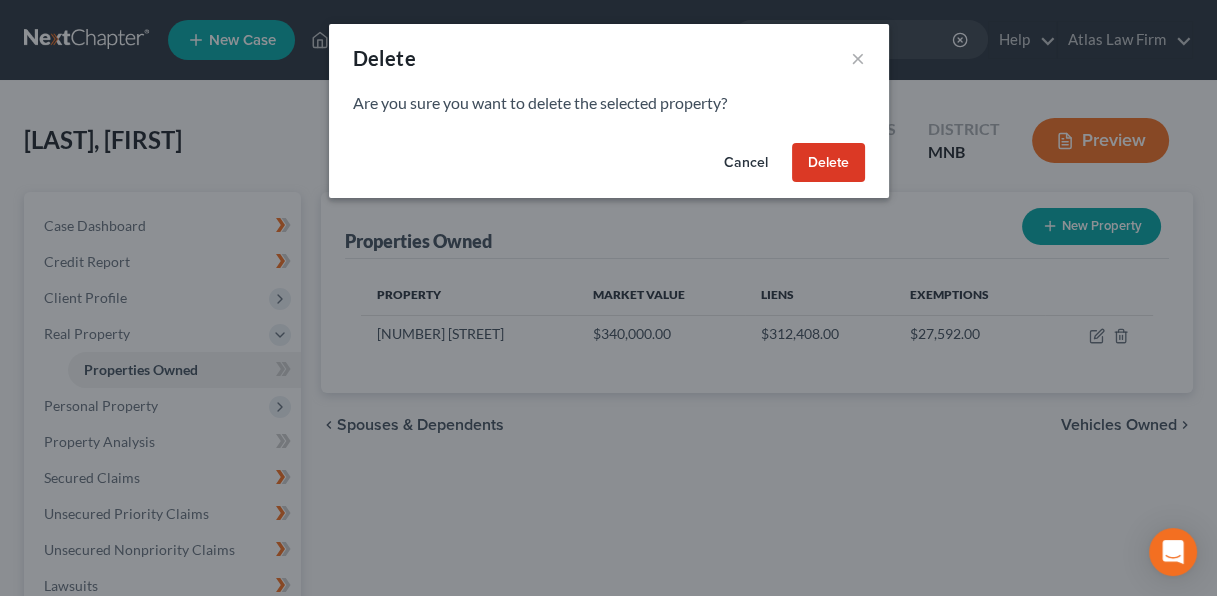 click on "Delete" at bounding box center (828, 163) 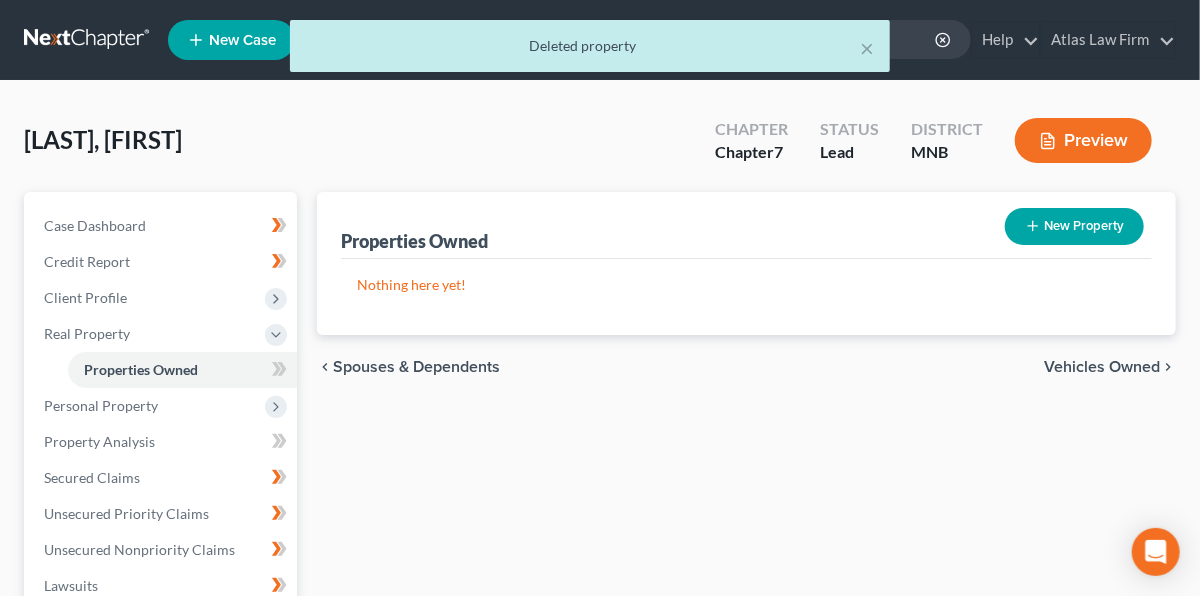 scroll, scrollTop: 500, scrollLeft: 0, axis: vertical 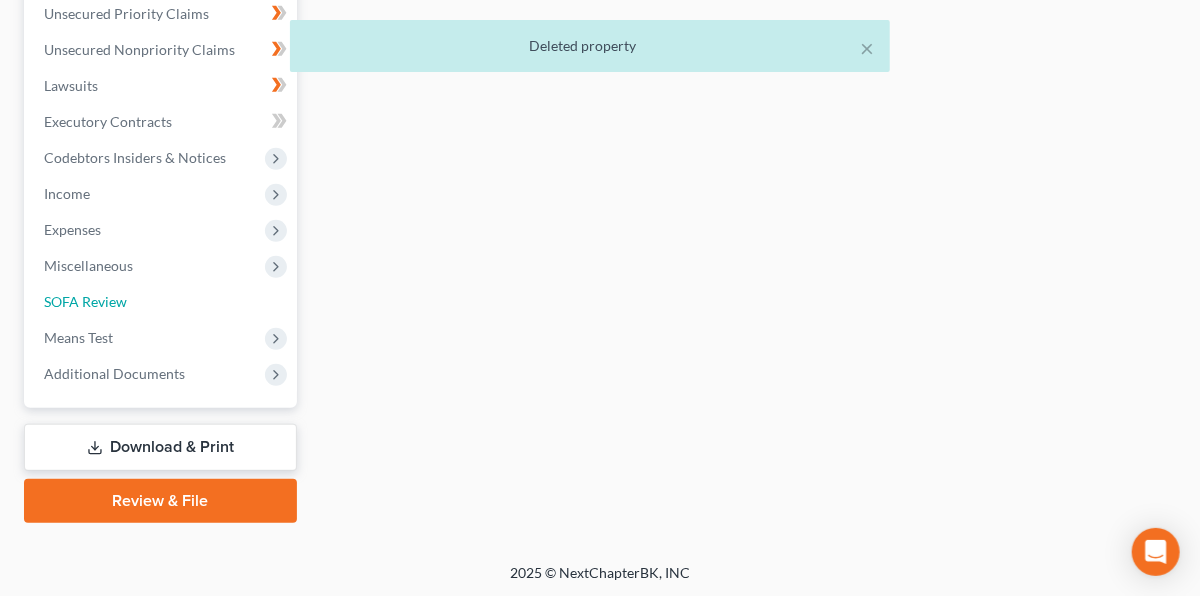 click on "SOFA Review" at bounding box center (162, 302) 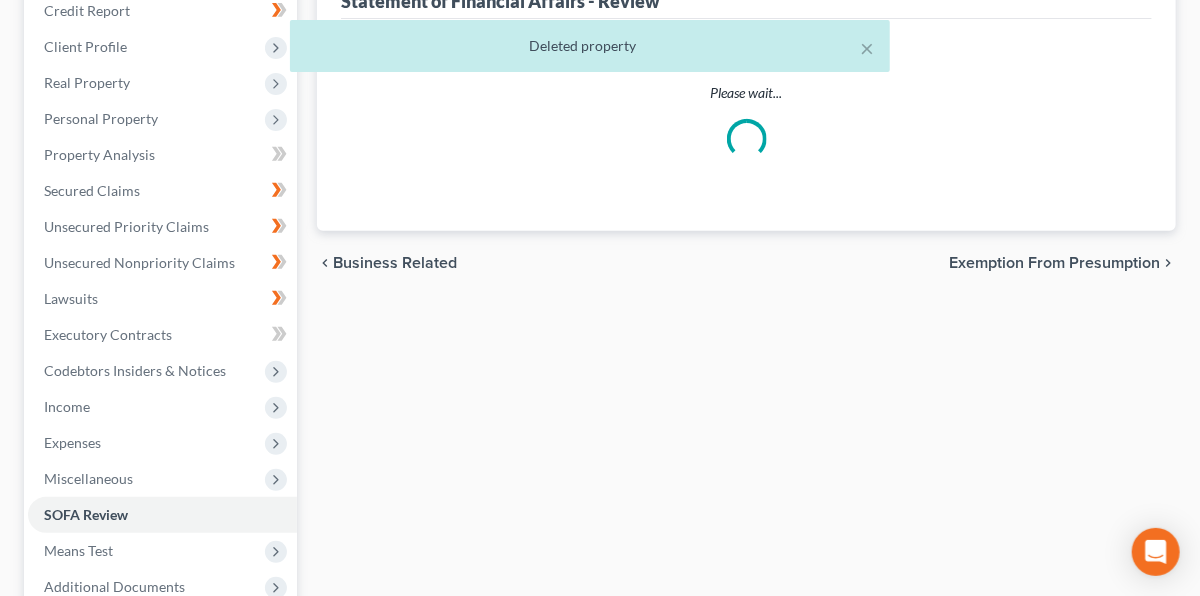 scroll, scrollTop: 0, scrollLeft: 0, axis: both 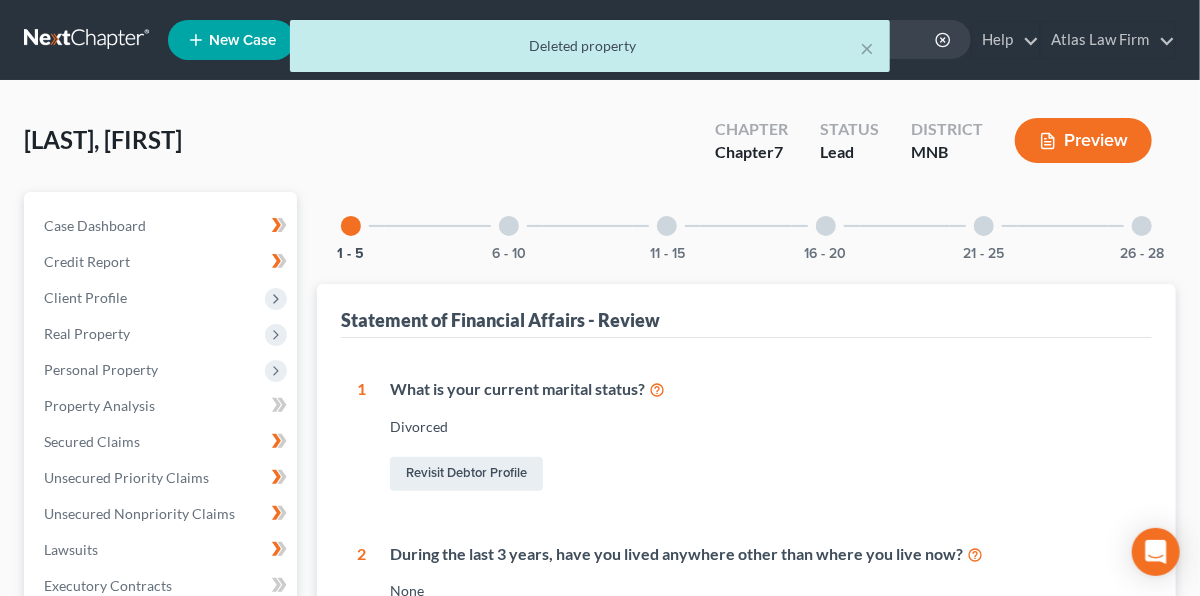 click at bounding box center (984, 226) 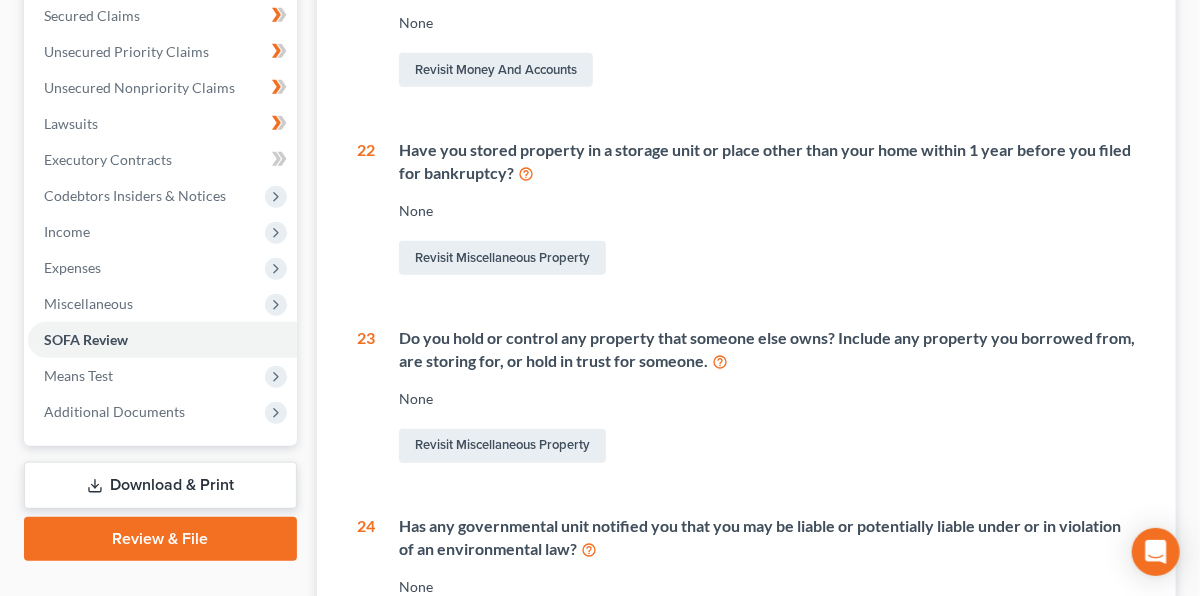 scroll, scrollTop: 0, scrollLeft: 0, axis: both 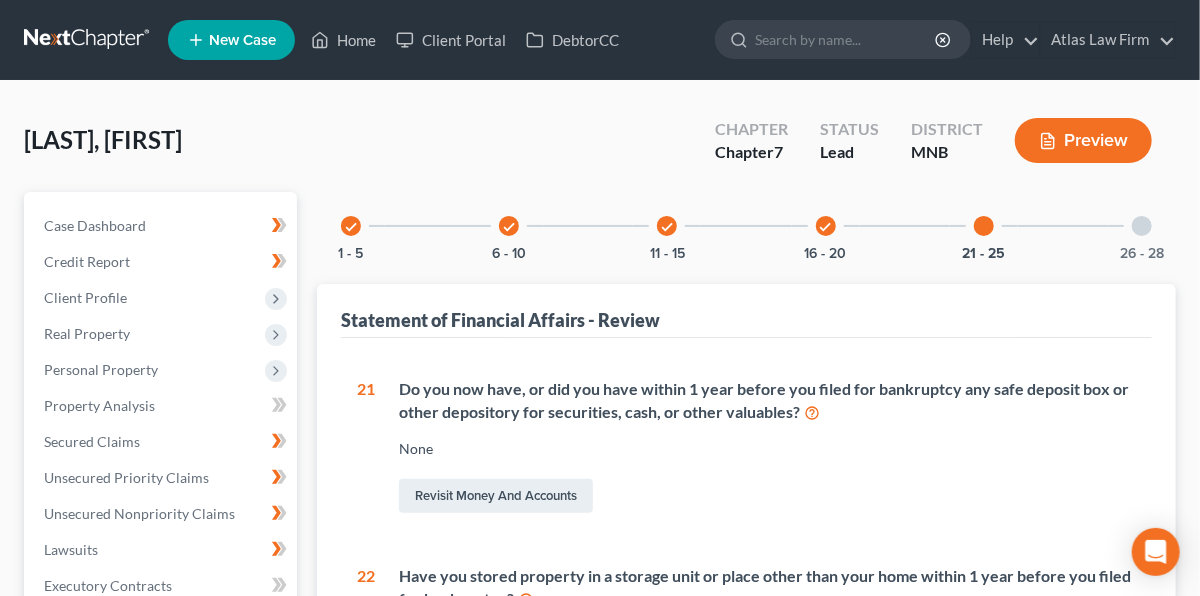 click on "check" at bounding box center (826, 227) 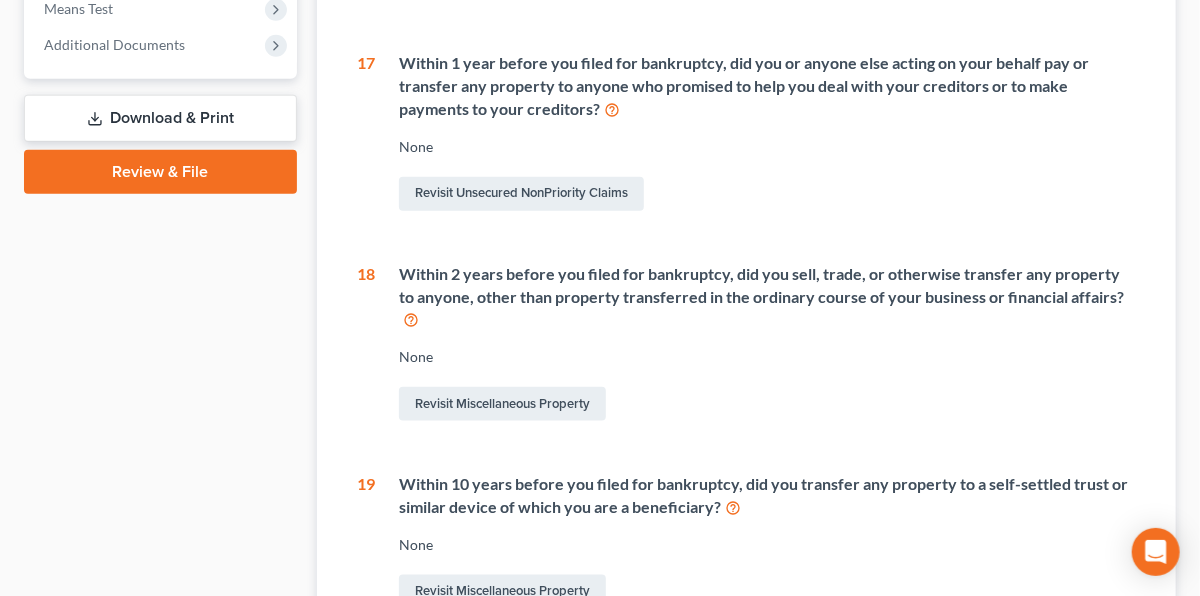 scroll, scrollTop: 809, scrollLeft: 0, axis: vertical 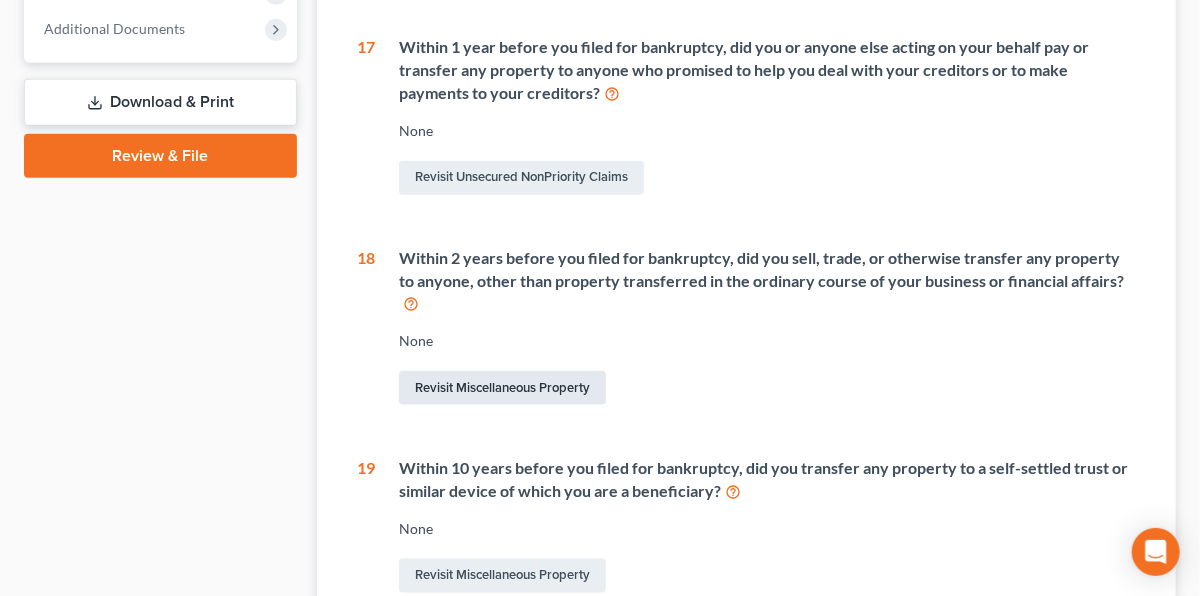 click on "Revisit Miscellaneous Property" at bounding box center (502, 388) 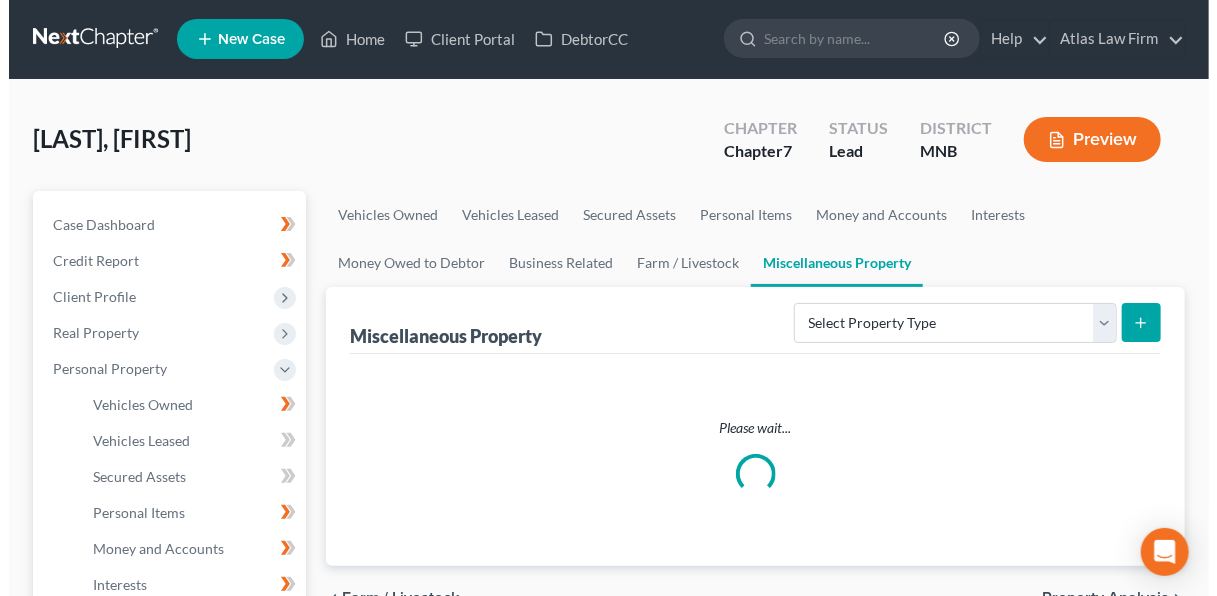 scroll, scrollTop: 0, scrollLeft: 0, axis: both 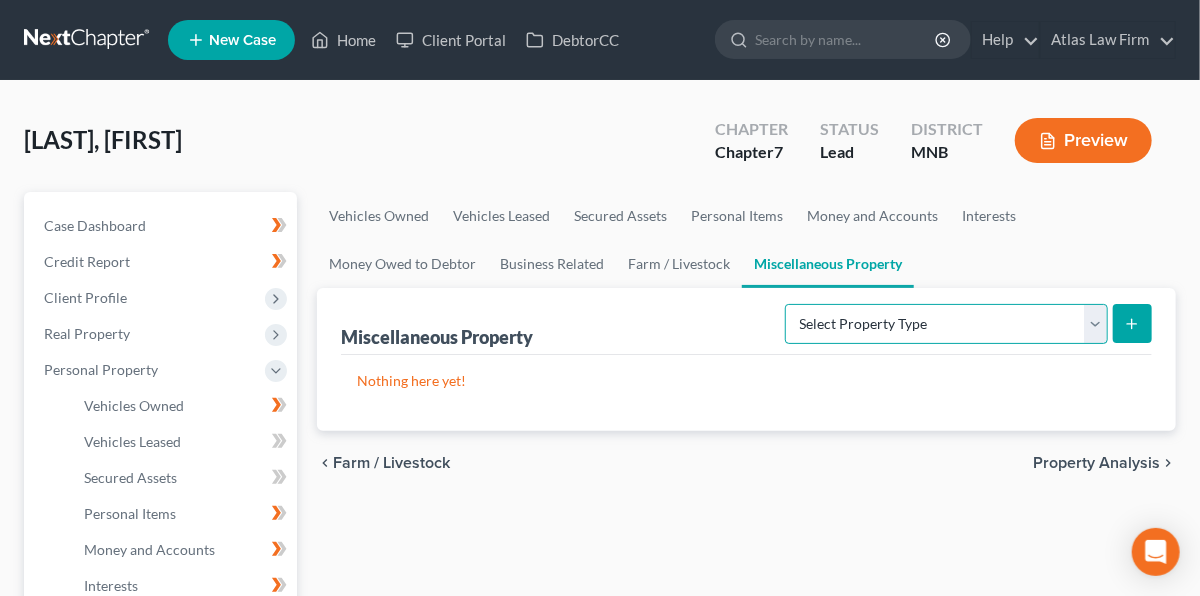 click on "Select Property Type Assigned for Creditor Benefit Within 1 Year Holding for Another Not Yet Listed Stored Within 1 Year Transferred" at bounding box center (946, 324) 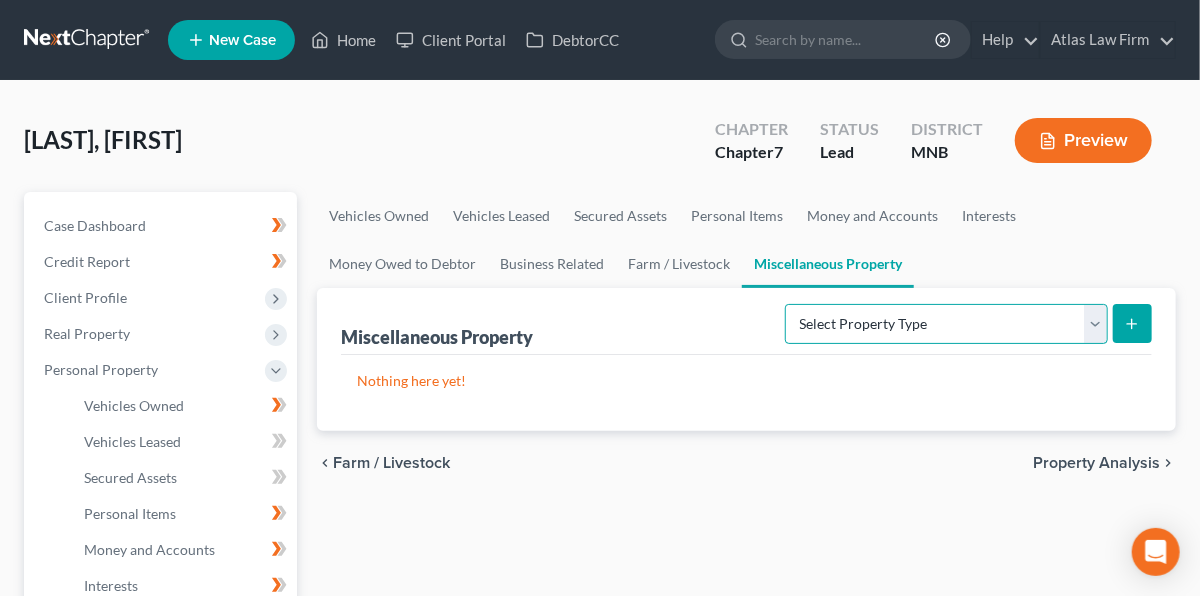 select on "transferred" 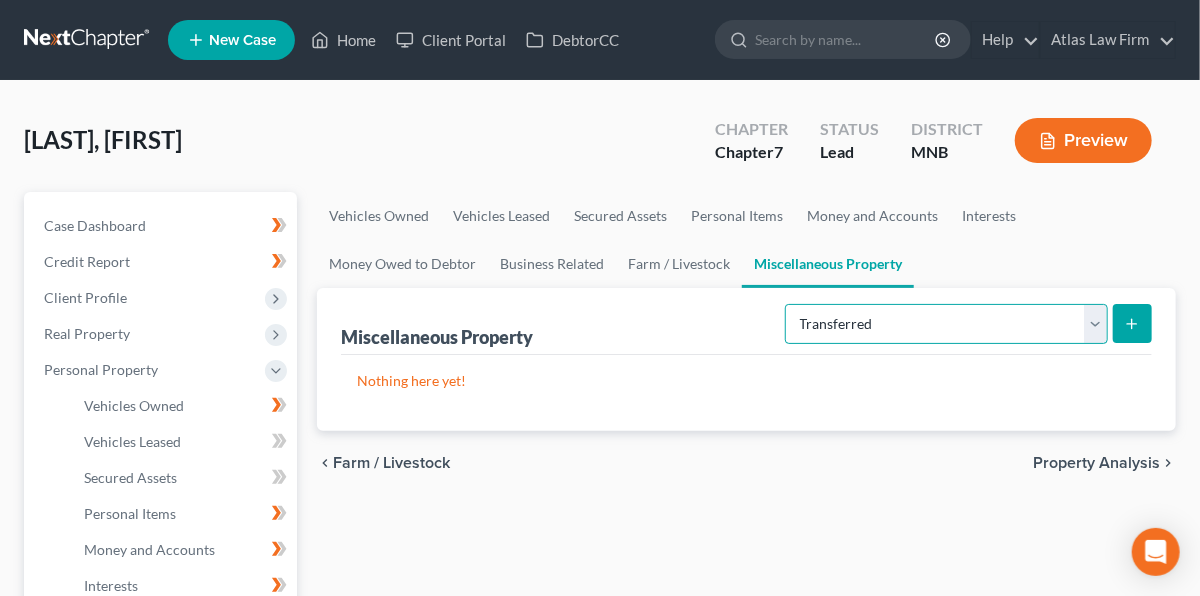 click on "Select Property Type Assigned for Creditor Benefit Within 1 Year Holding for Another Not Yet Listed Stored Within 1 Year Transferred" at bounding box center [946, 324] 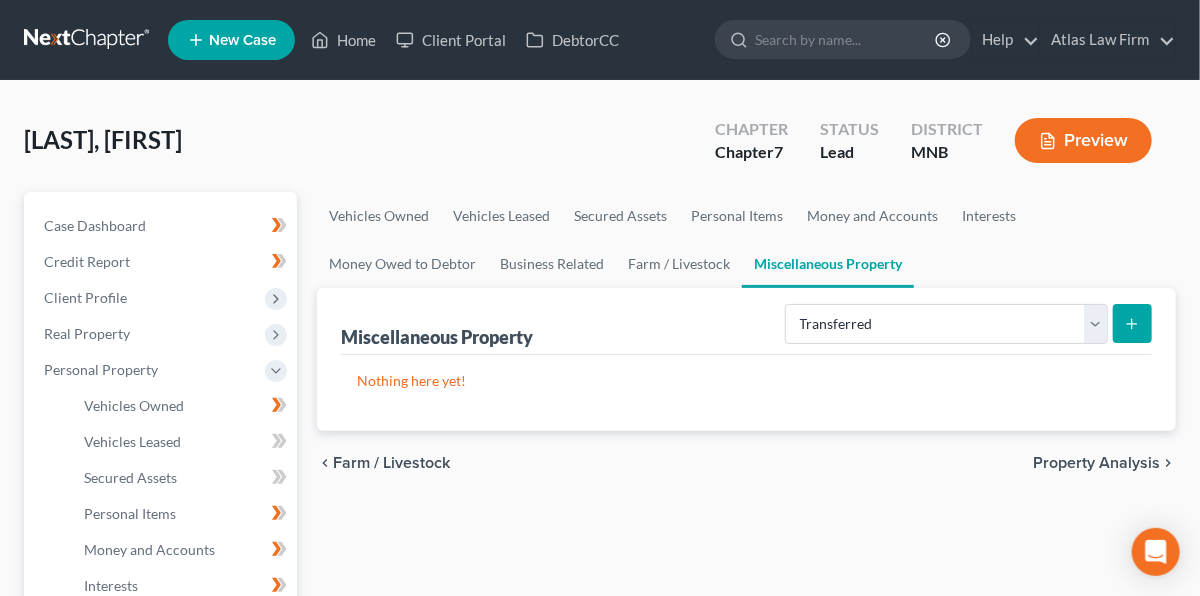 click at bounding box center (1132, 323) 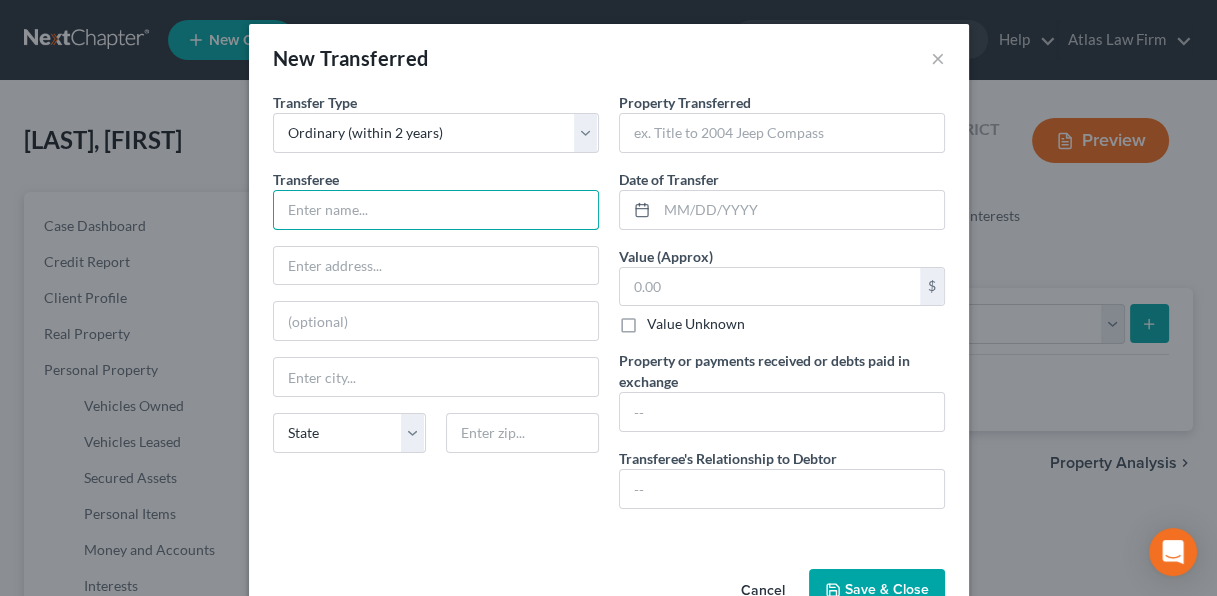click at bounding box center [436, 210] 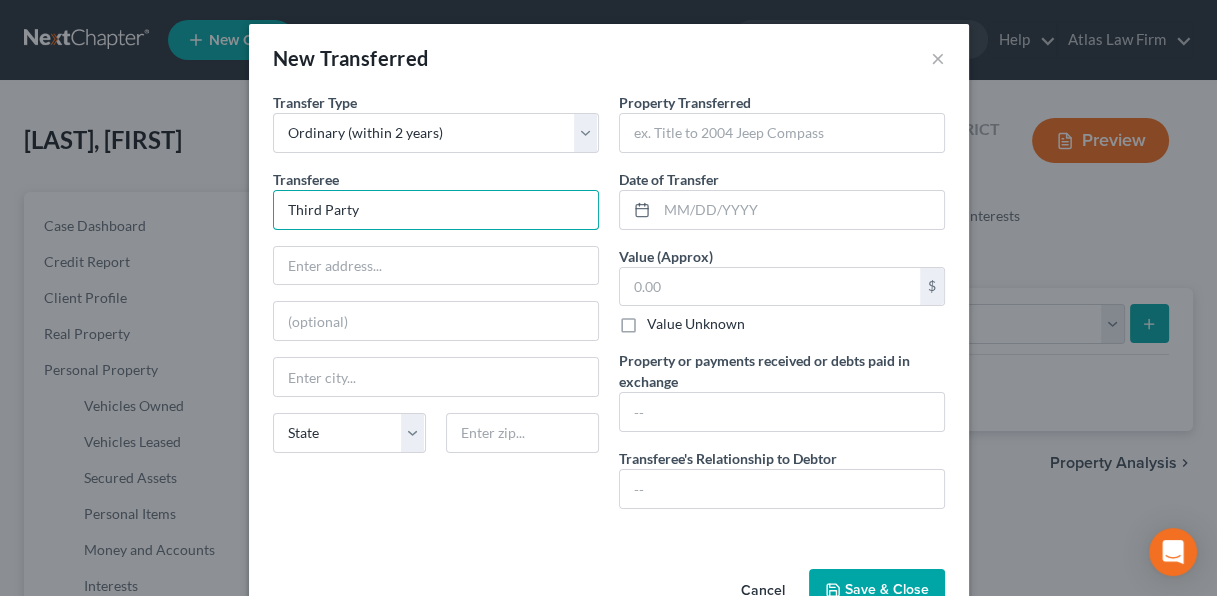 type on "Third Party" 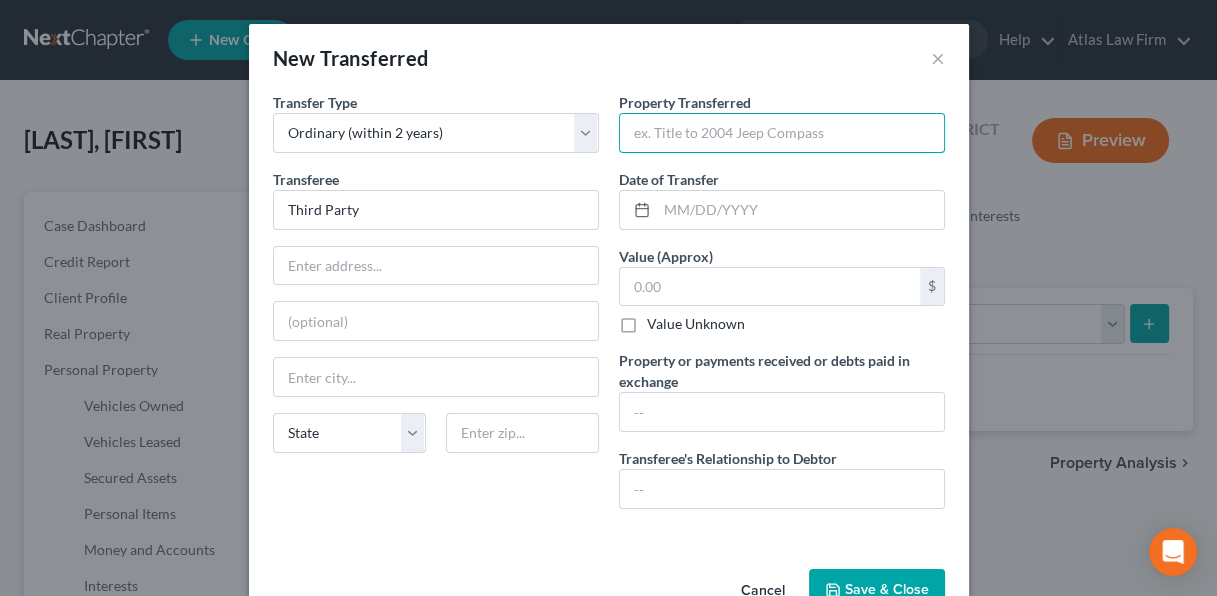 click at bounding box center [782, 133] 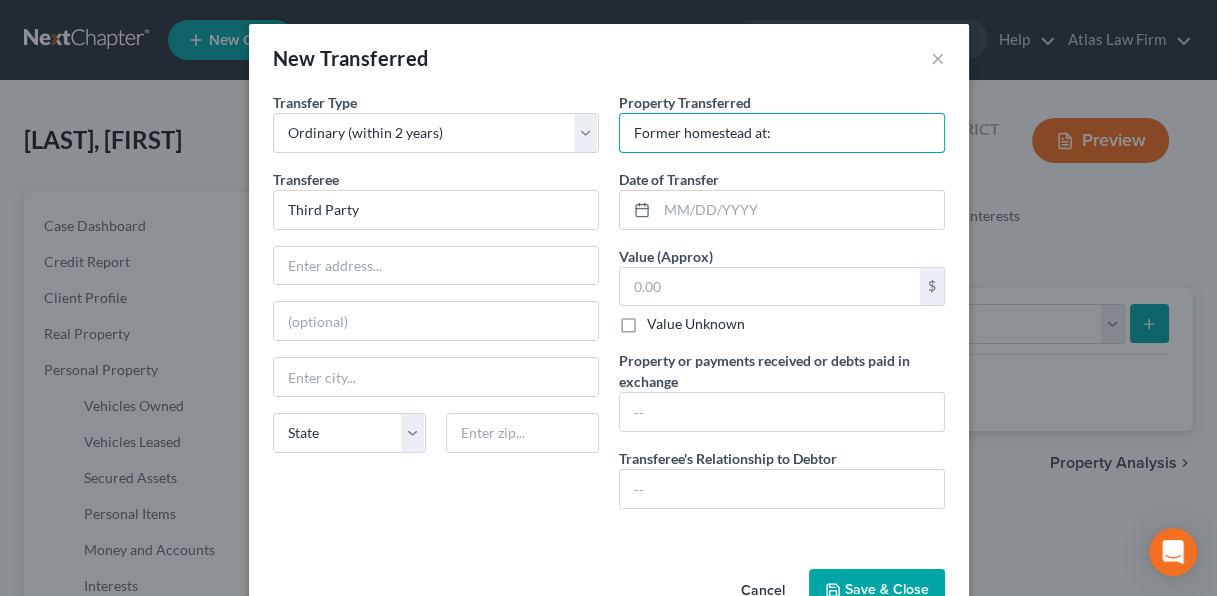 paste on "2517 Humboldt Ave S" 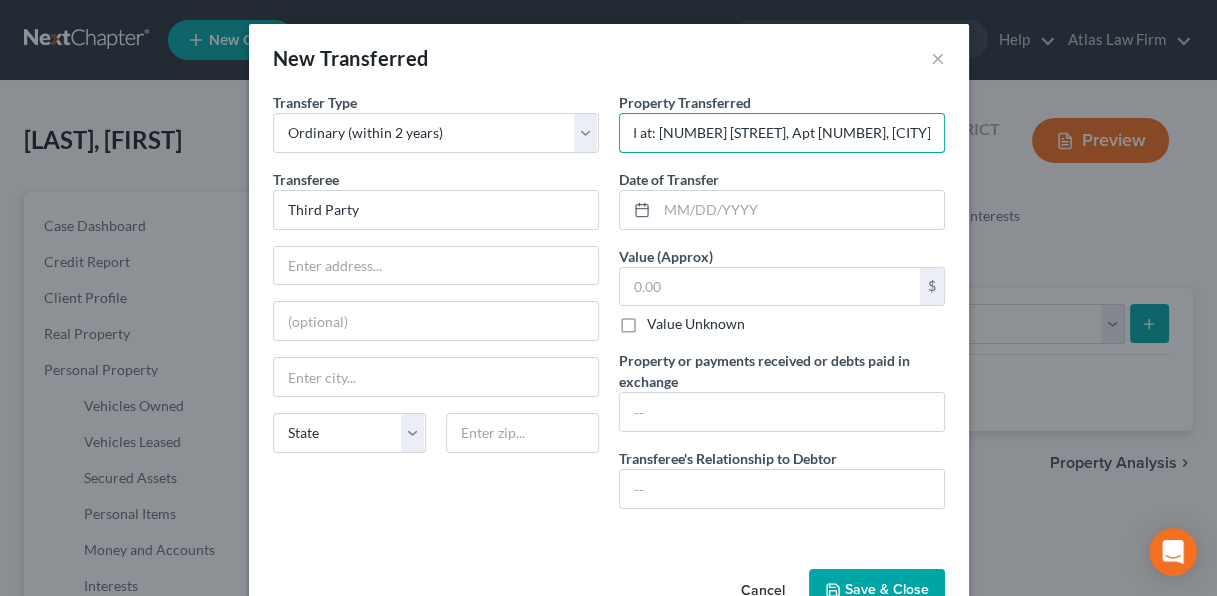 scroll, scrollTop: 0, scrollLeft: 138, axis: horizontal 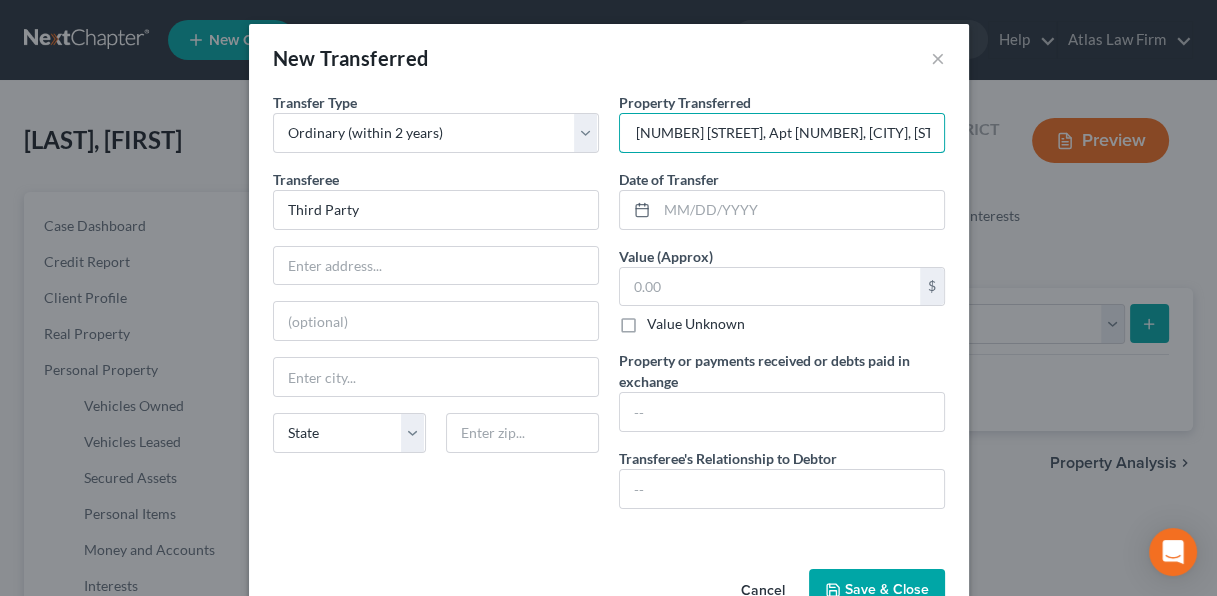 type on "Former homestead at: 2517 Humboldt Ave S, Apt 103, Minneapolis, MN" 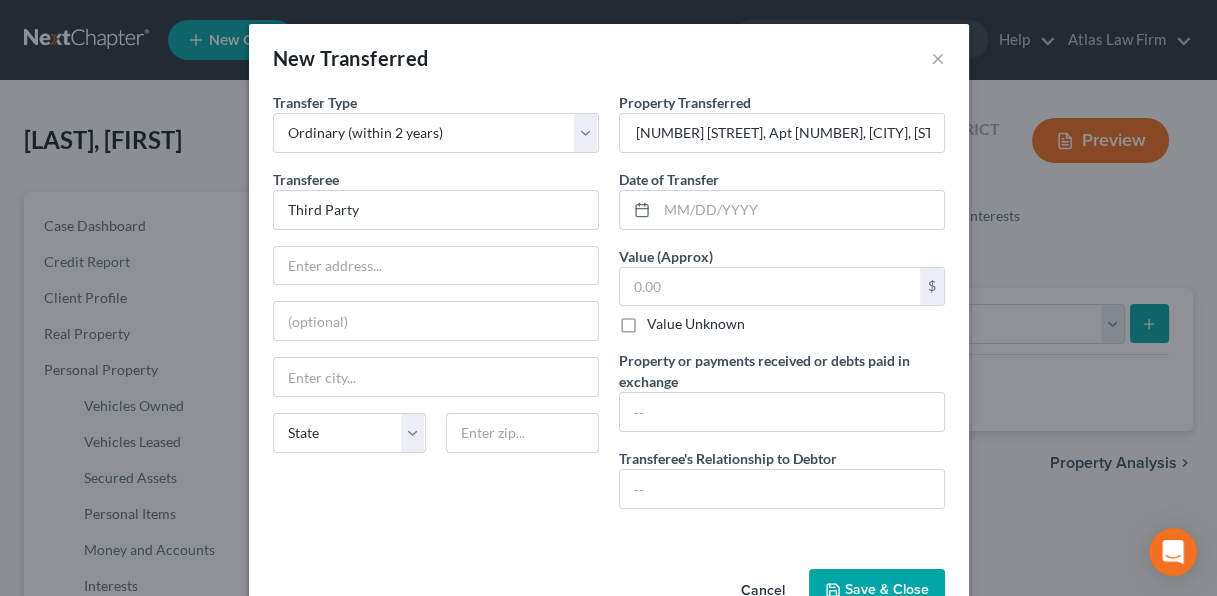 scroll, scrollTop: 0, scrollLeft: 0, axis: both 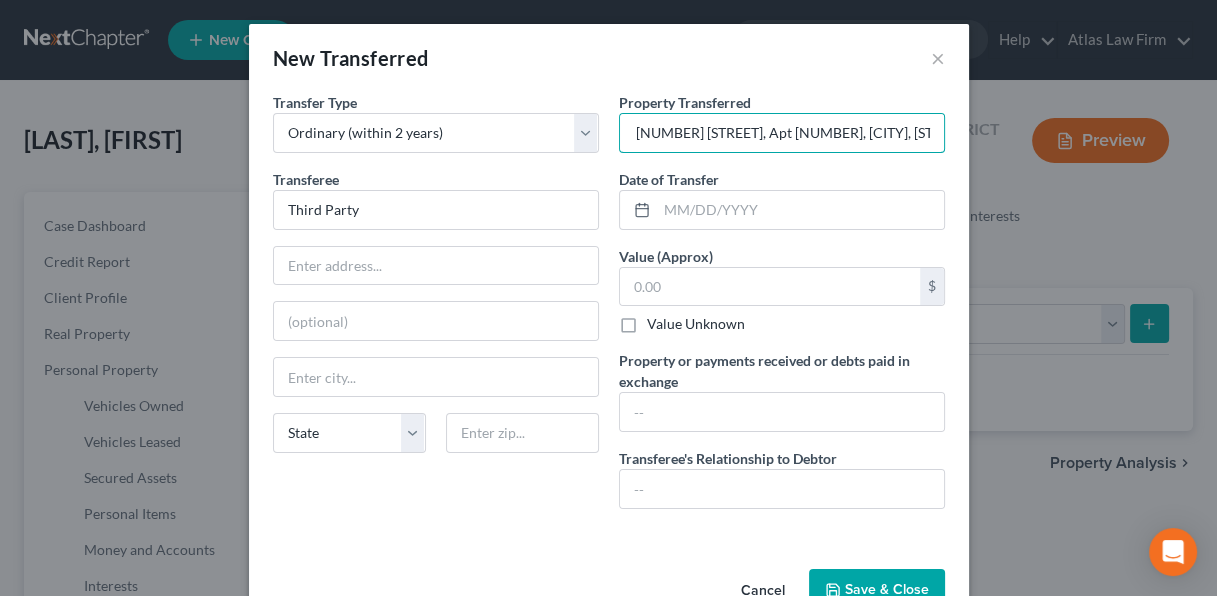 drag, startPoint x: 867, startPoint y: 143, endPoint x: 1130, endPoint y: 174, distance: 264.8207 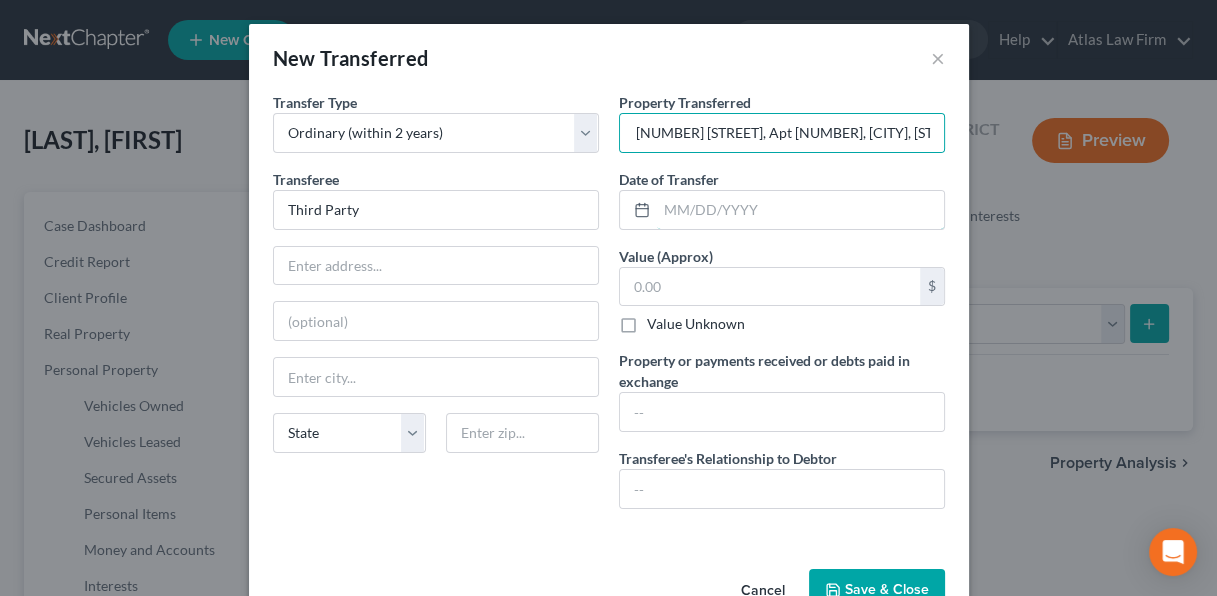 scroll, scrollTop: 0, scrollLeft: 0, axis: both 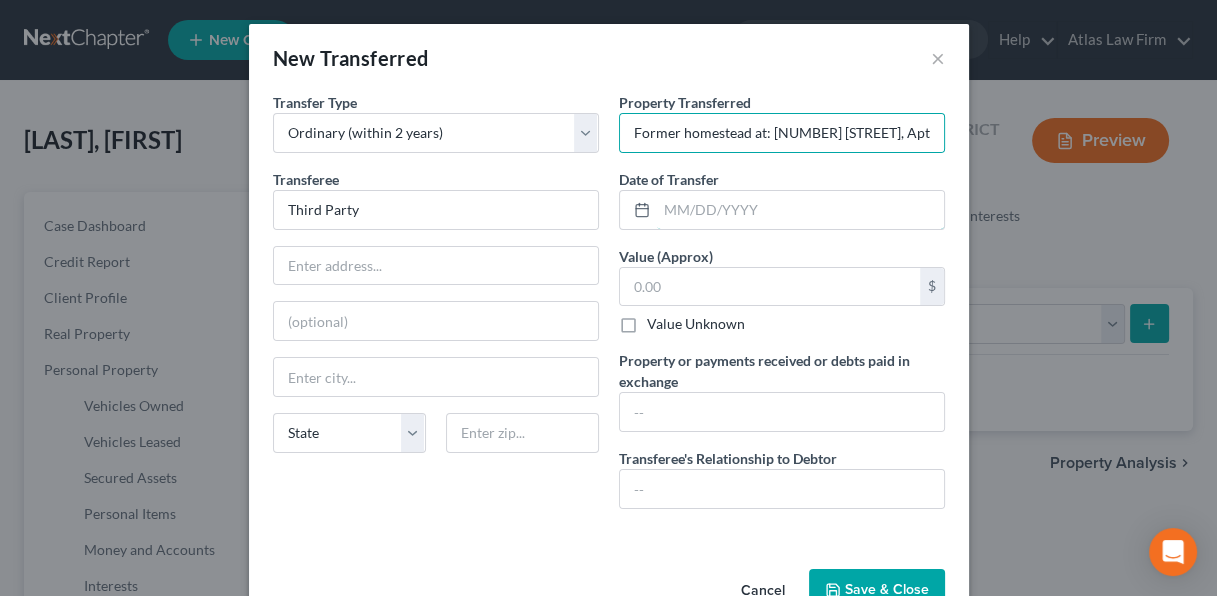 click at bounding box center [800, 210] 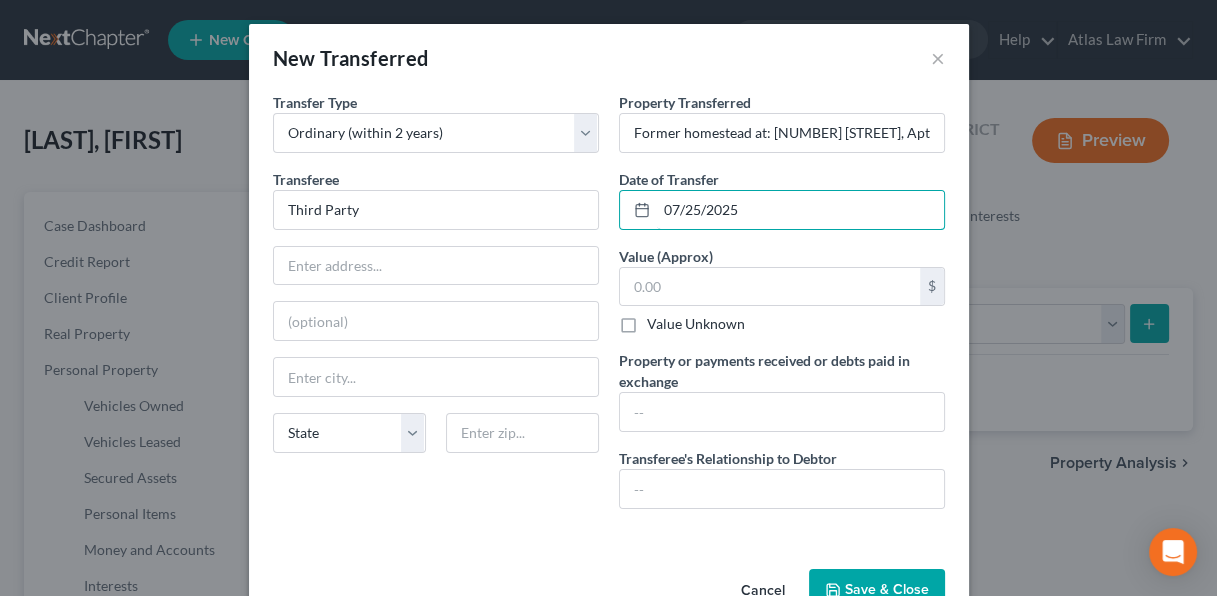 type on "07/25/2025" 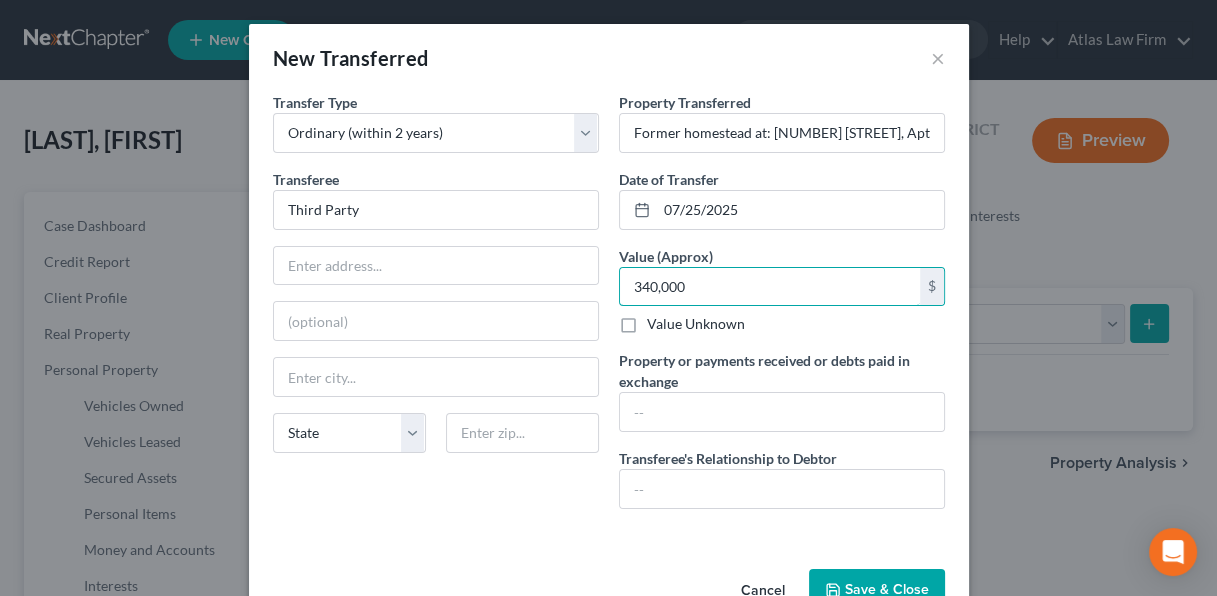 type on "340,000" 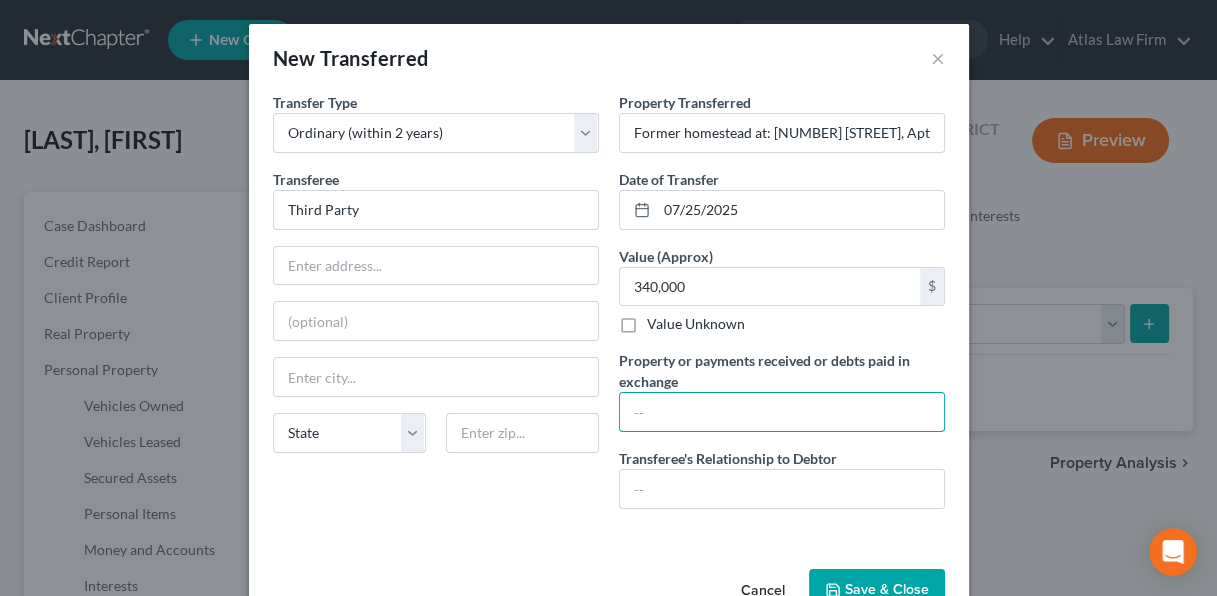 click at bounding box center [782, 412] 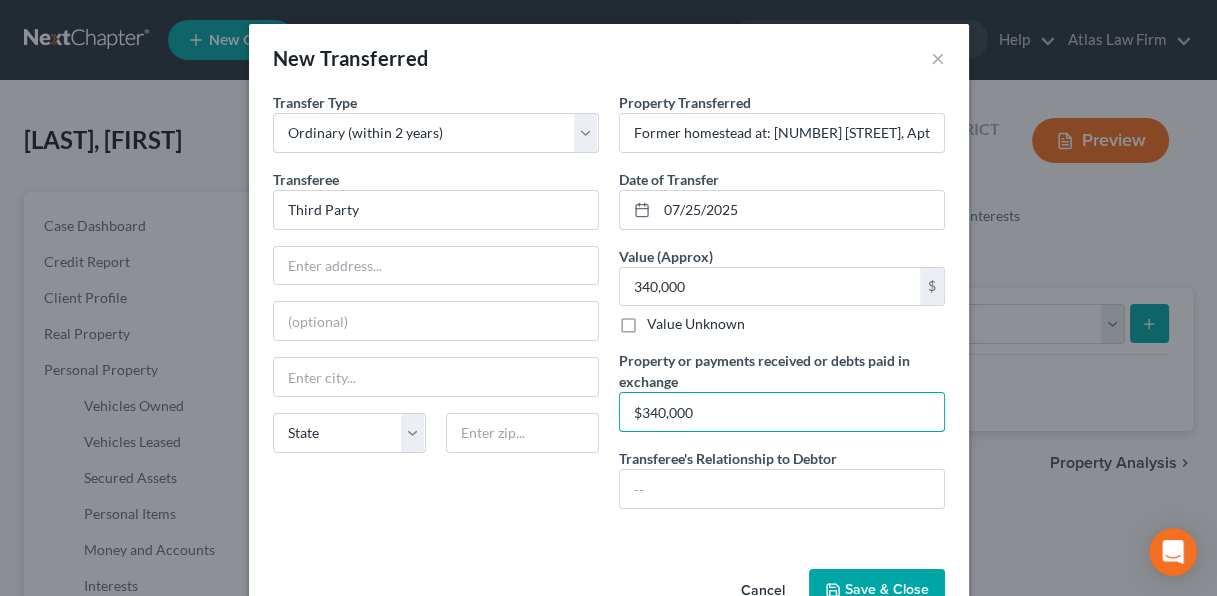 type on "$340,000" 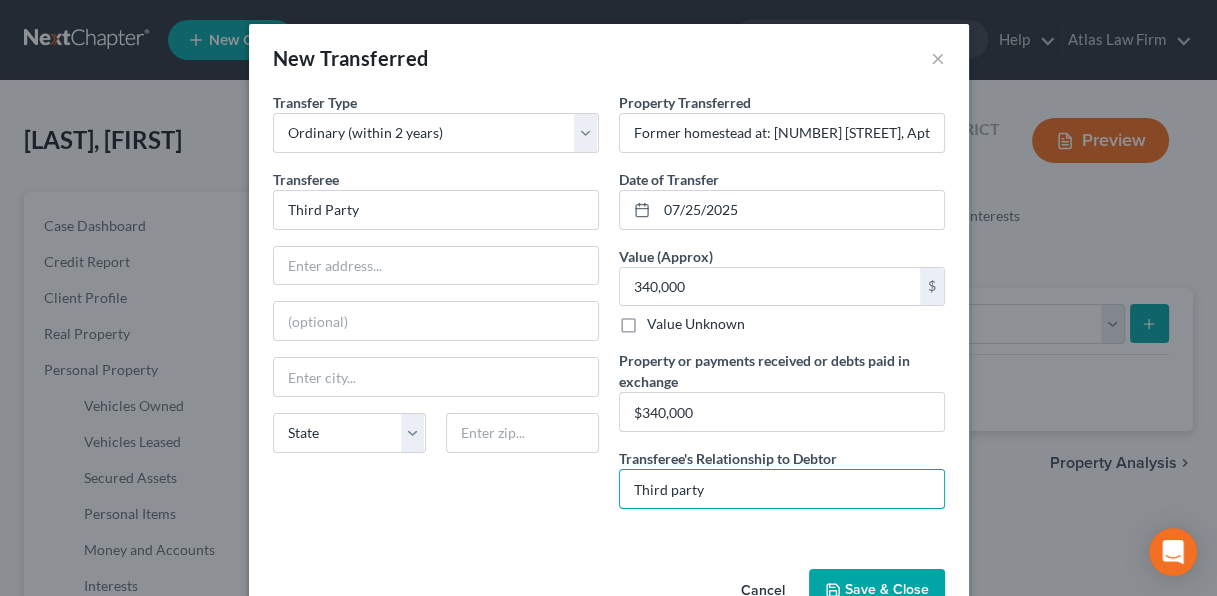 type on "Third party" 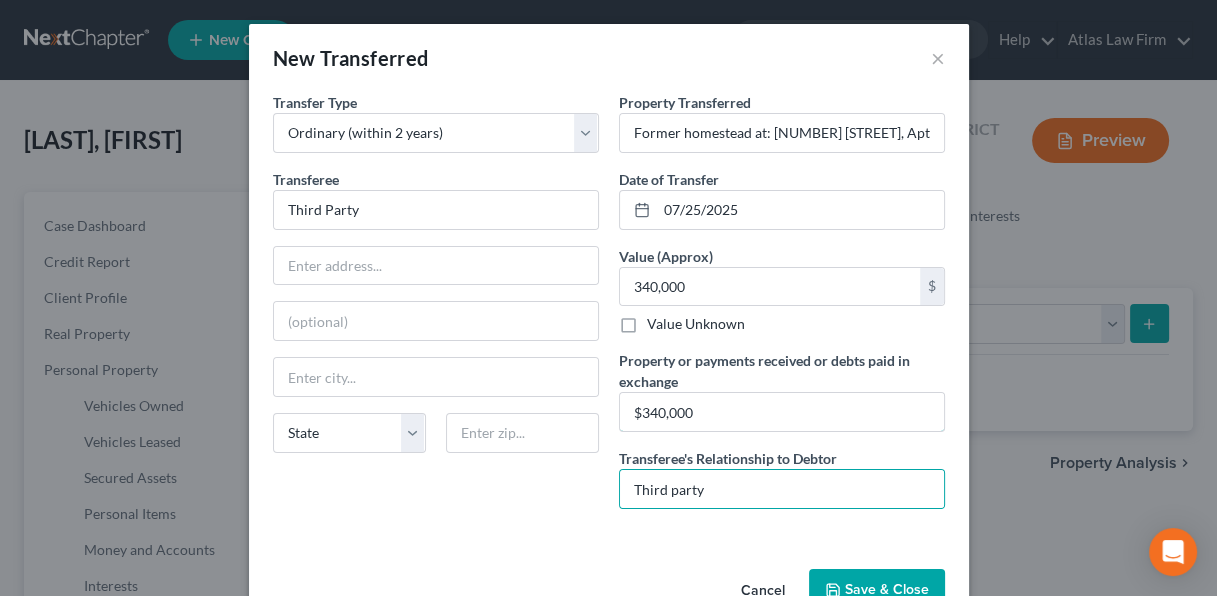 click on "$340,000" at bounding box center (782, 412) 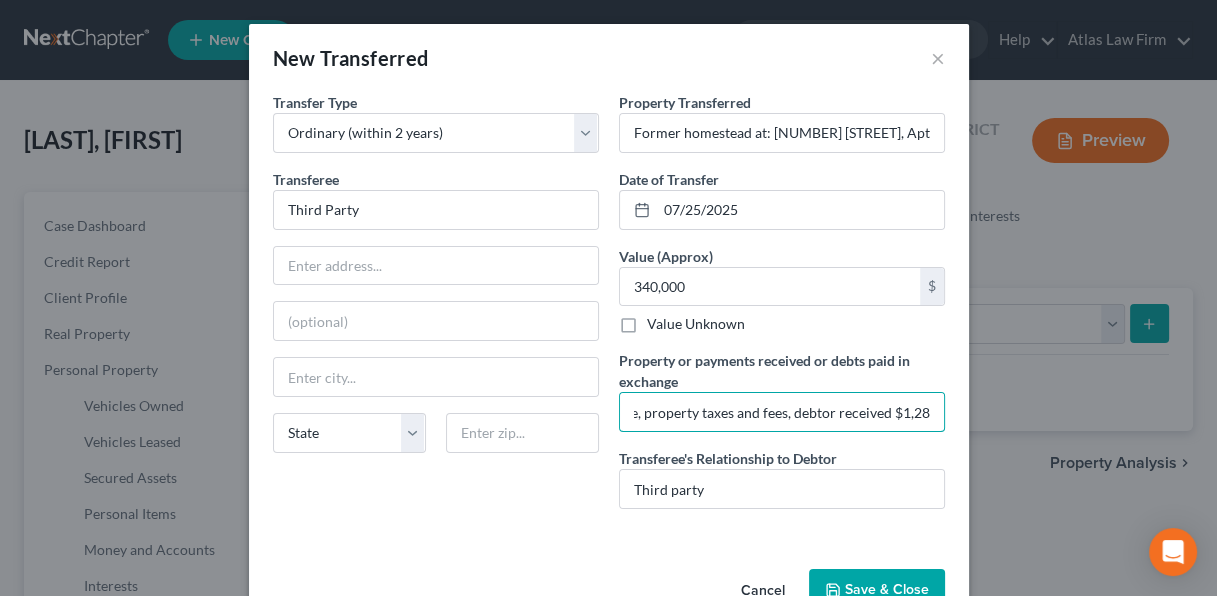 scroll, scrollTop: 0, scrollLeft: 249, axis: horizontal 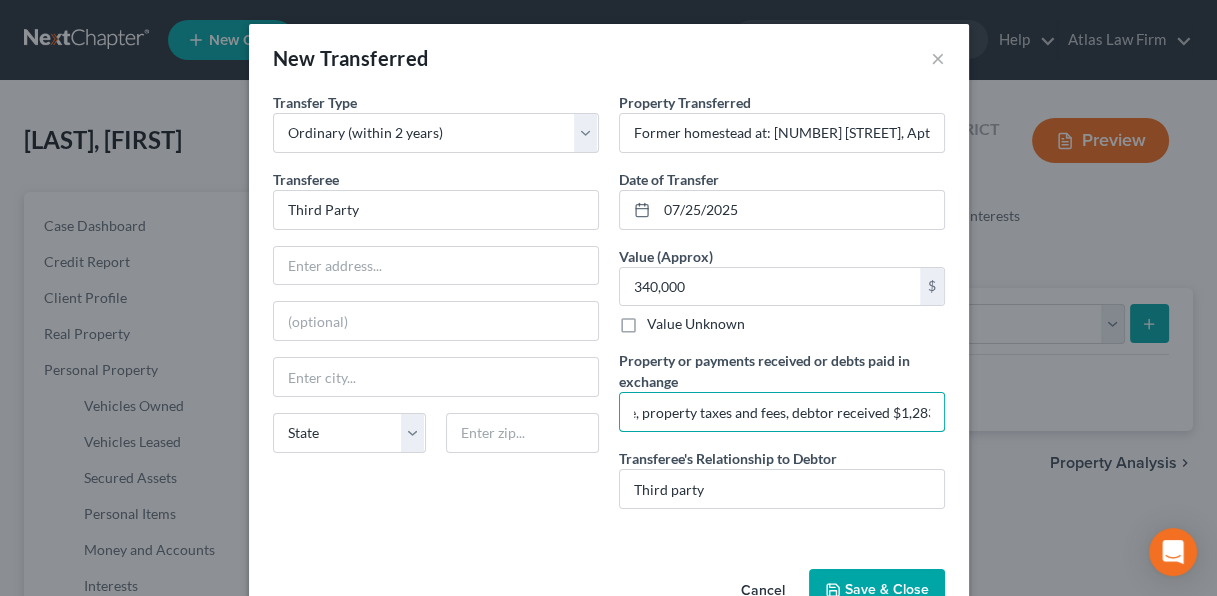 type on "$340,000 total sale price, after mortgage, property taxes and fees, debtor received $1,283" 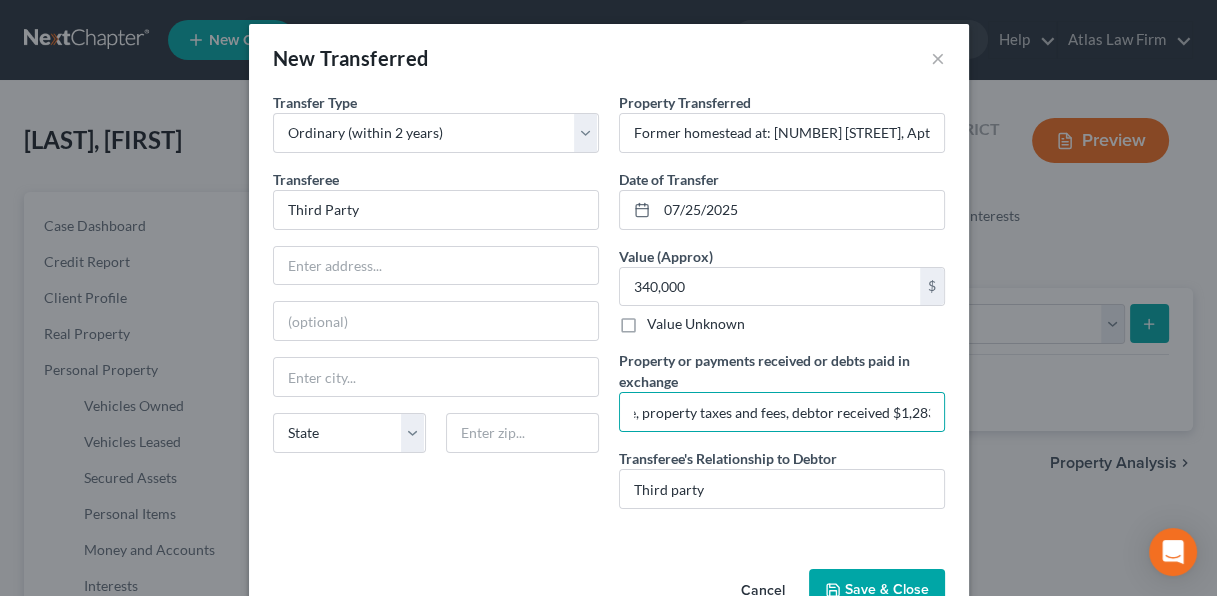 scroll, scrollTop: 0, scrollLeft: 0, axis: both 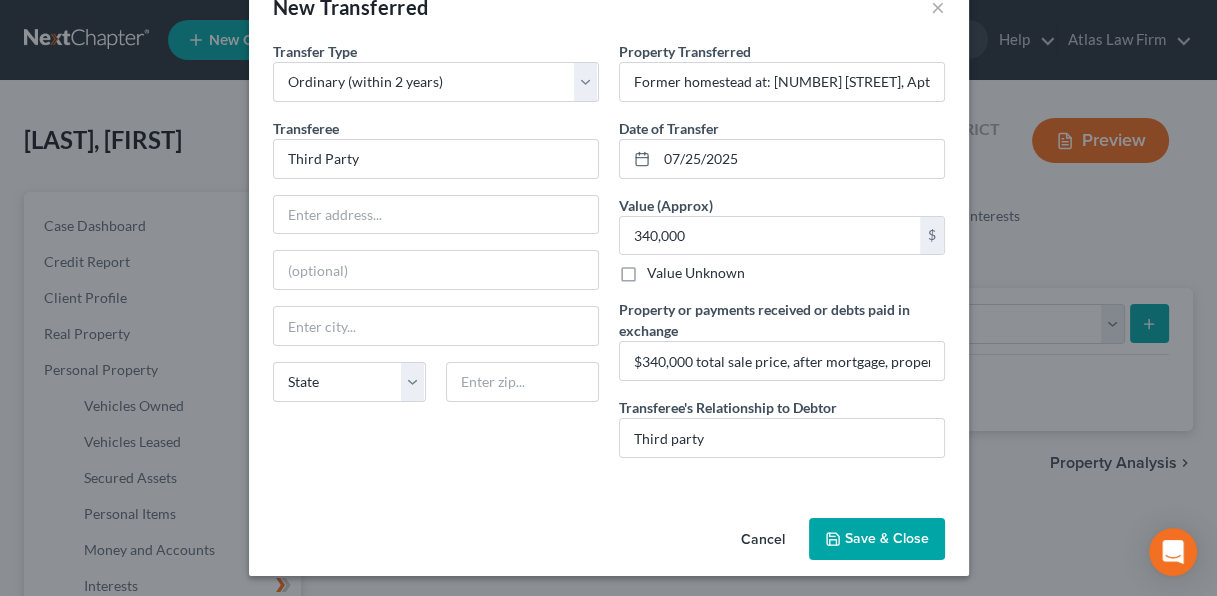 click on "Save & Close" at bounding box center (877, 539) 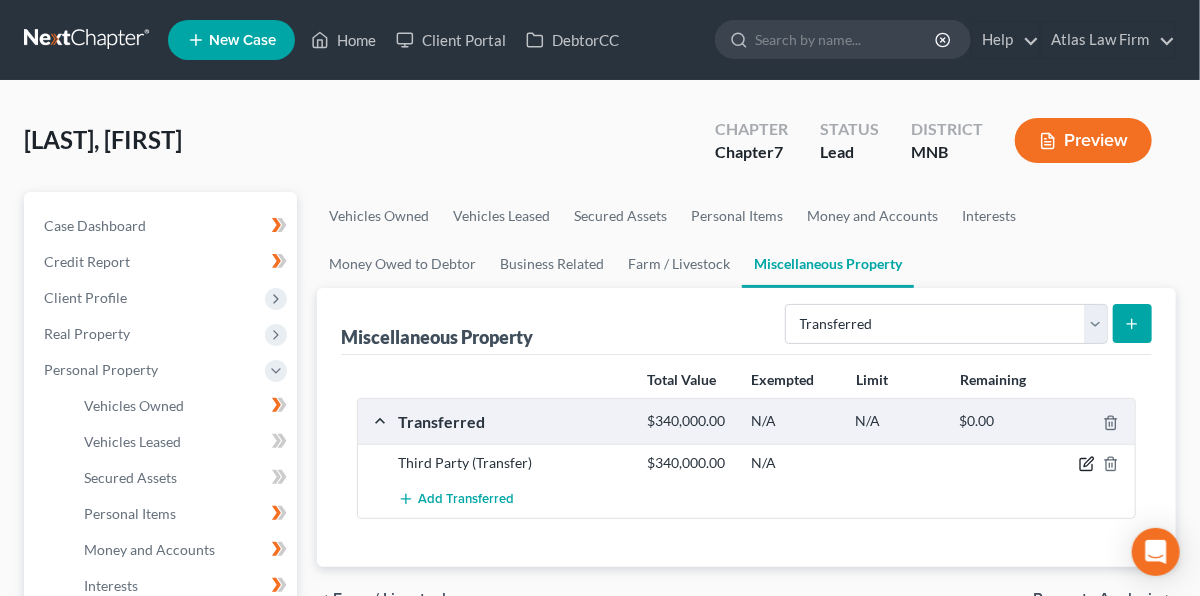 click 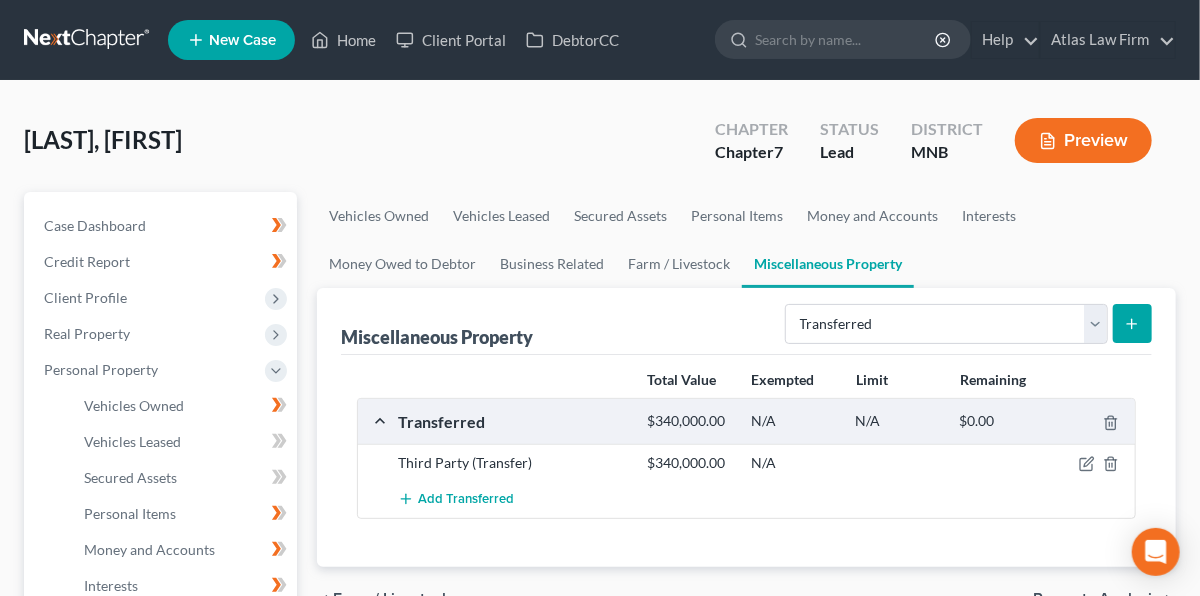 select on "Ordinary (within 2 years)" 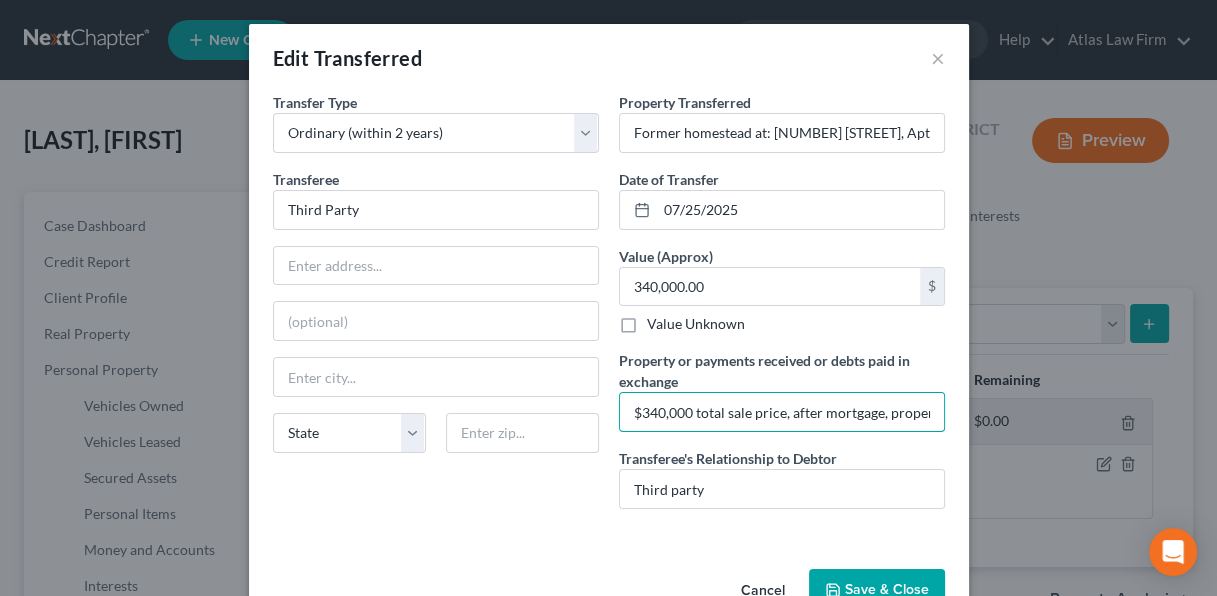 scroll, scrollTop: 0, scrollLeft: 249, axis: horizontal 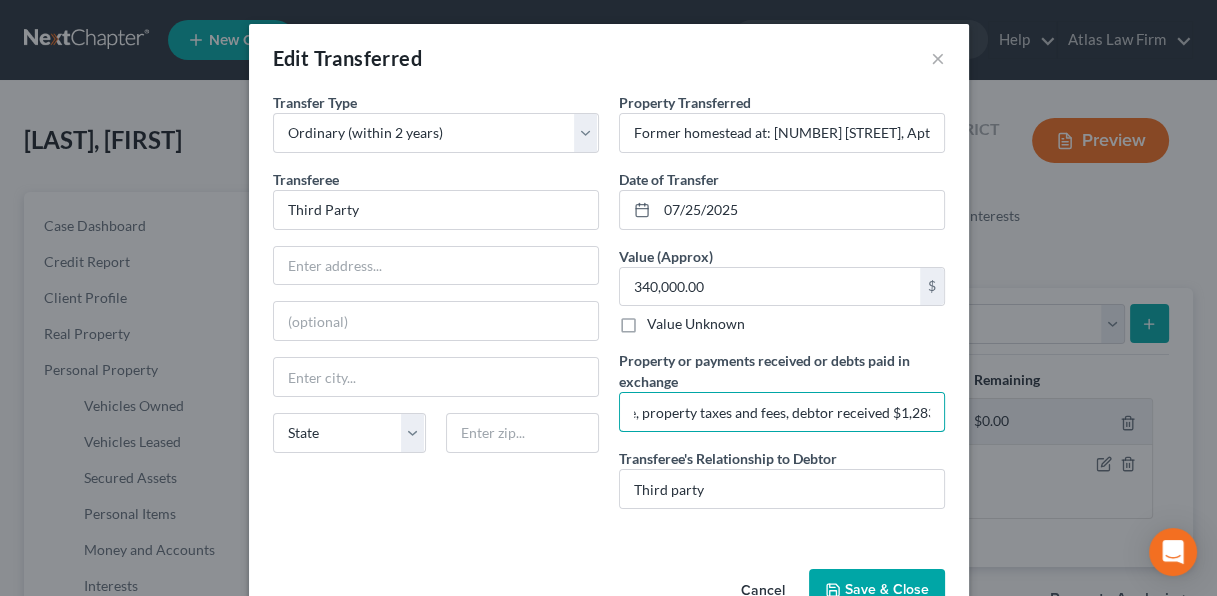 drag, startPoint x: 877, startPoint y: 400, endPoint x: 978, endPoint y: 407, distance: 101.24229 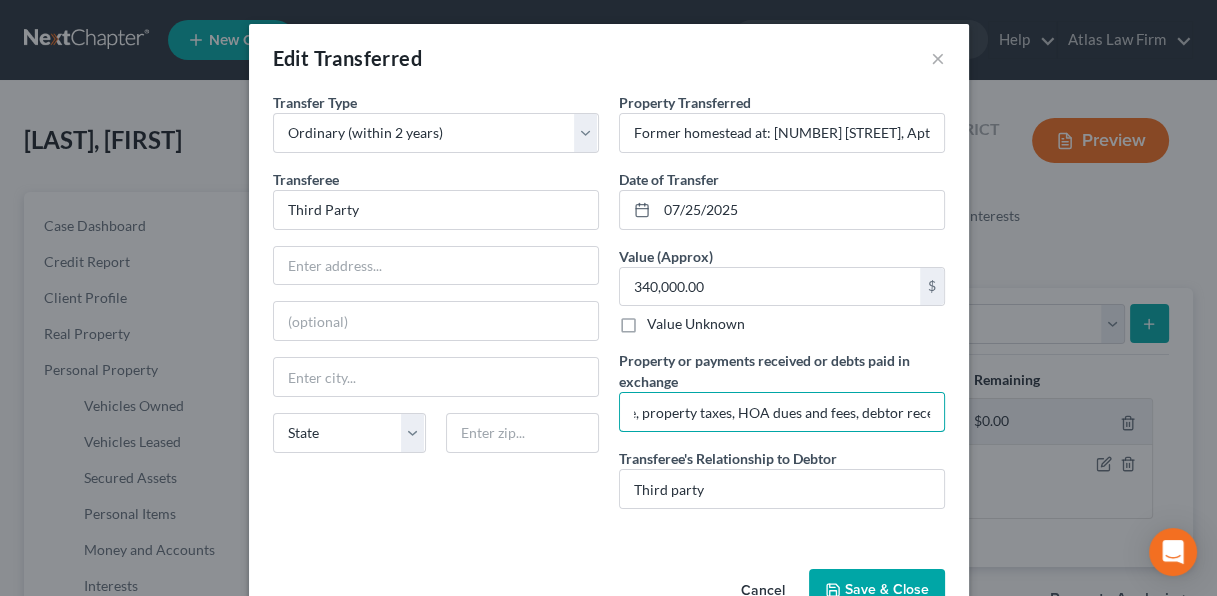 scroll, scrollTop: 51, scrollLeft: 0, axis: vertical 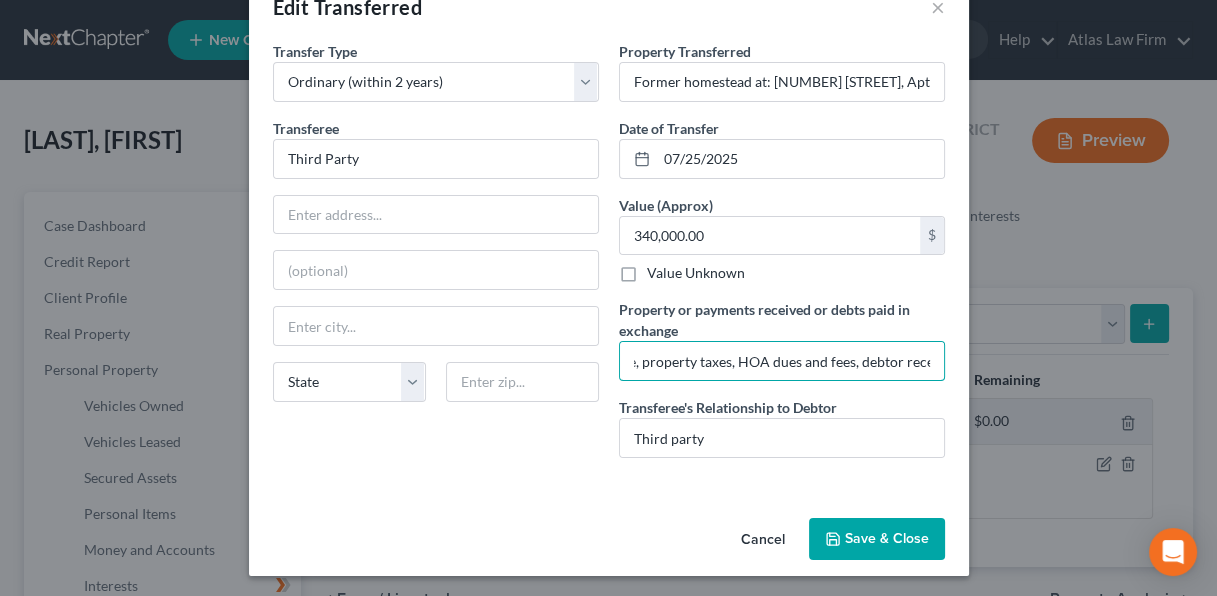 type on "$340,000 total sale price, after mortgage, property taxes, HOA dues and fees, debtor received $1,283" 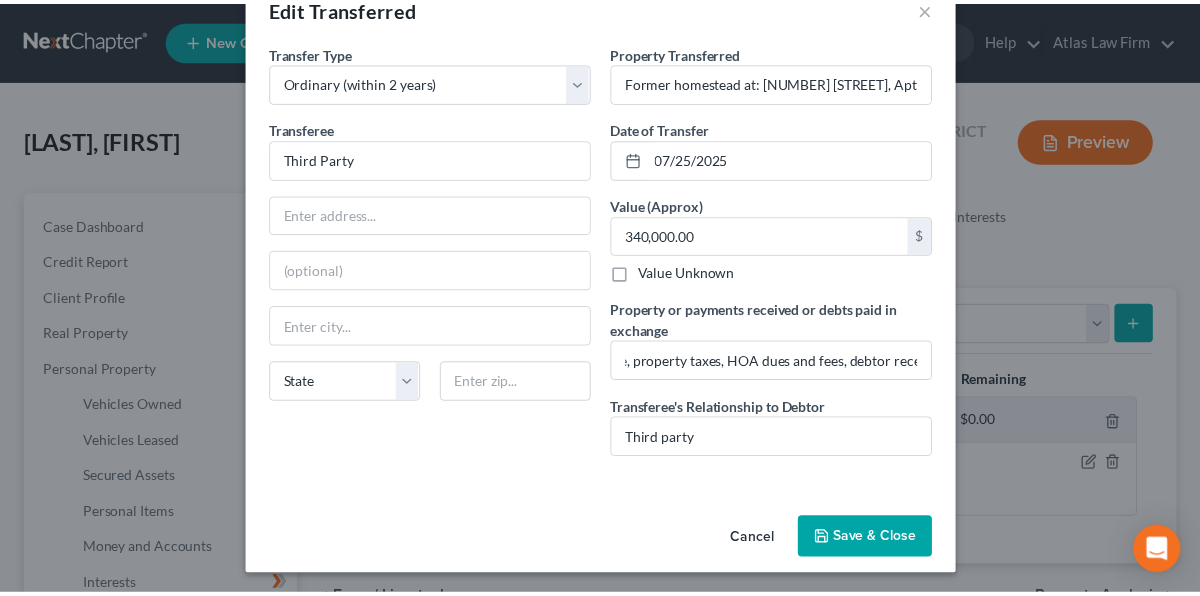 scroll, scrollTop: 0, scrollLeft: 0, axis: both 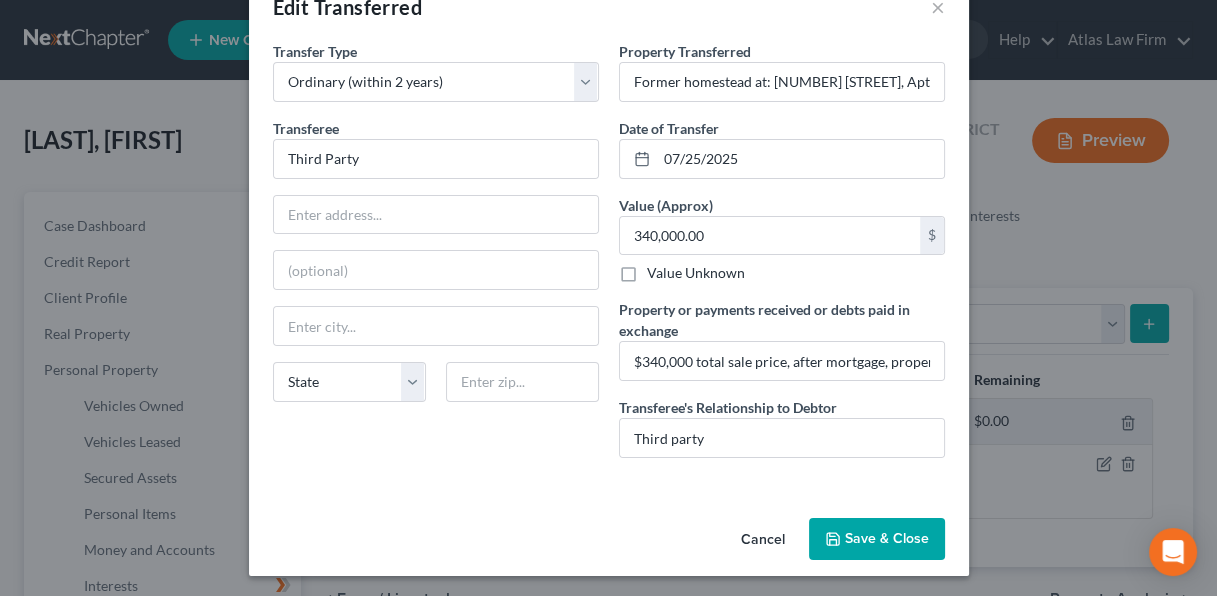 click on "Save & Close" at bounding box center (877, 539) 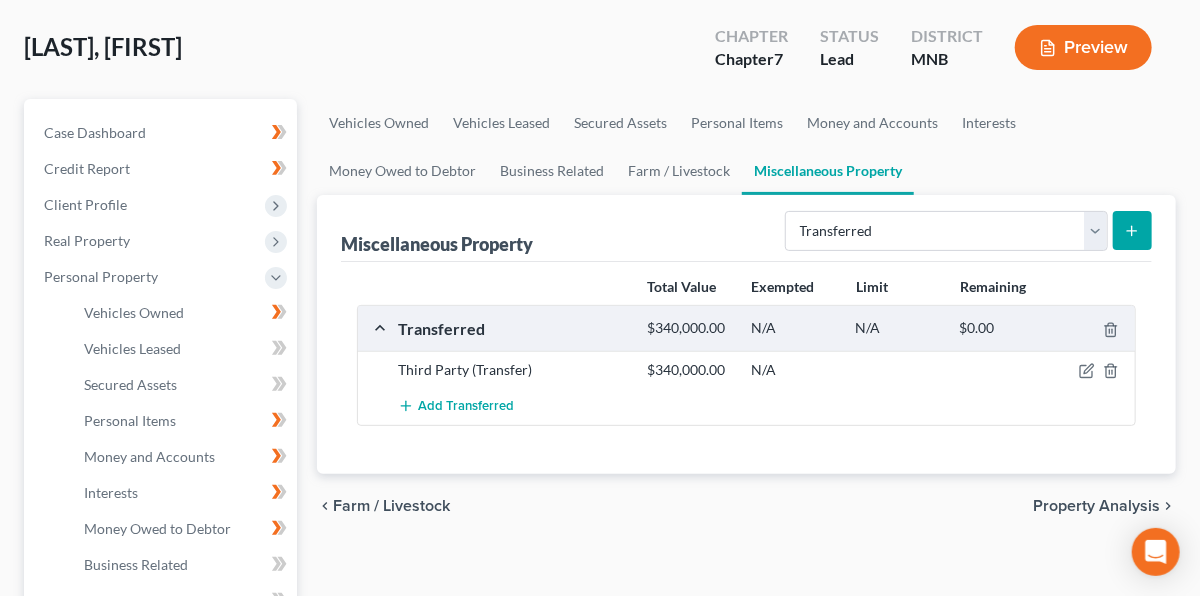 scroll, scrollTop: 101, scrollLeft: 0, axis: vertical 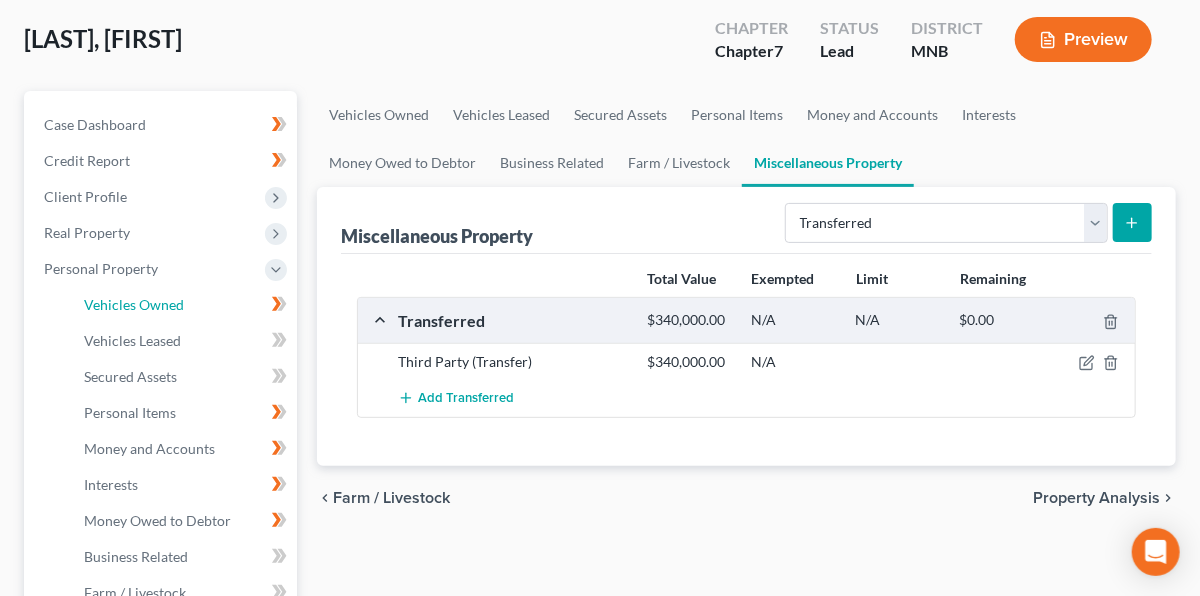 click on "Vehicles Owned" at bounding box center [134, 304] 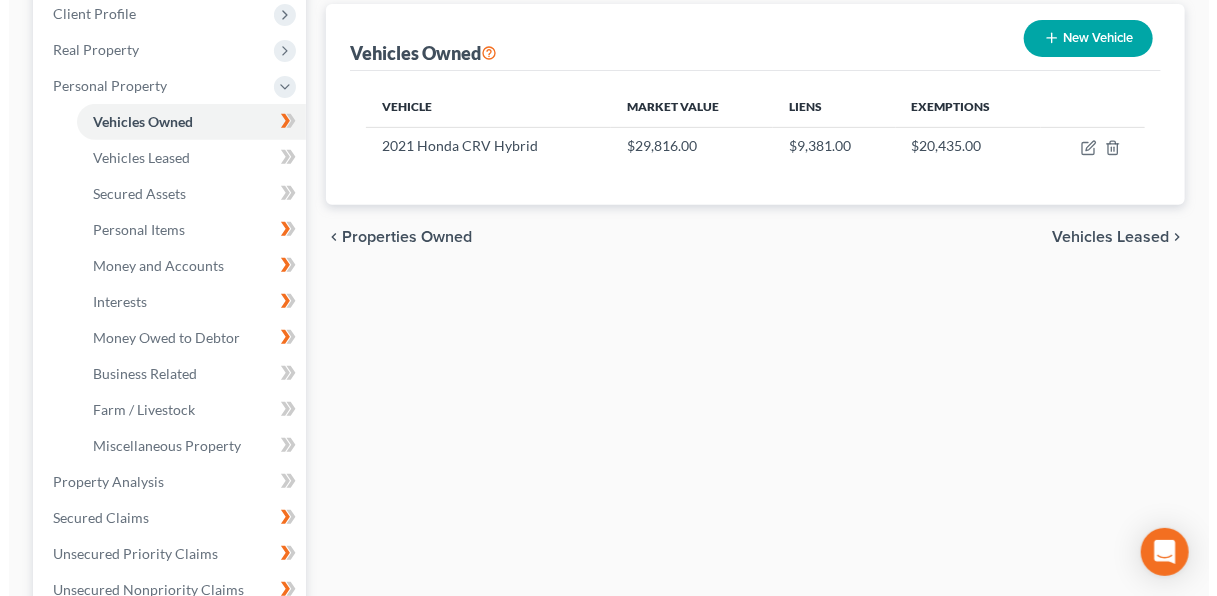 scroll, scrollTop: 285, scrollLeft: 0, axis: vertical 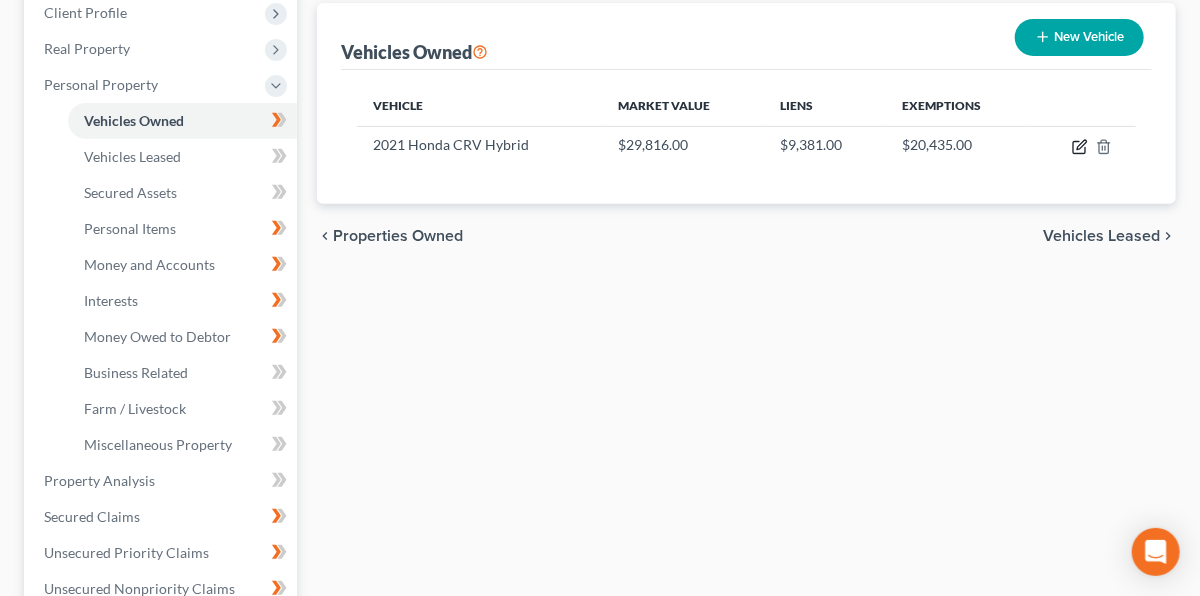 click 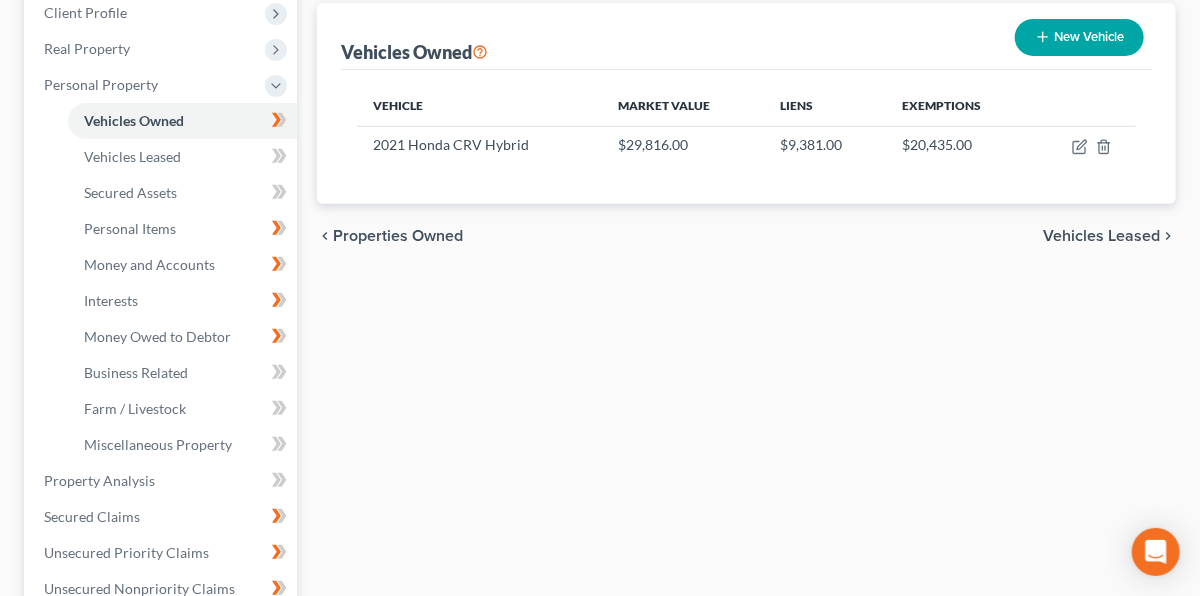 select on "0" 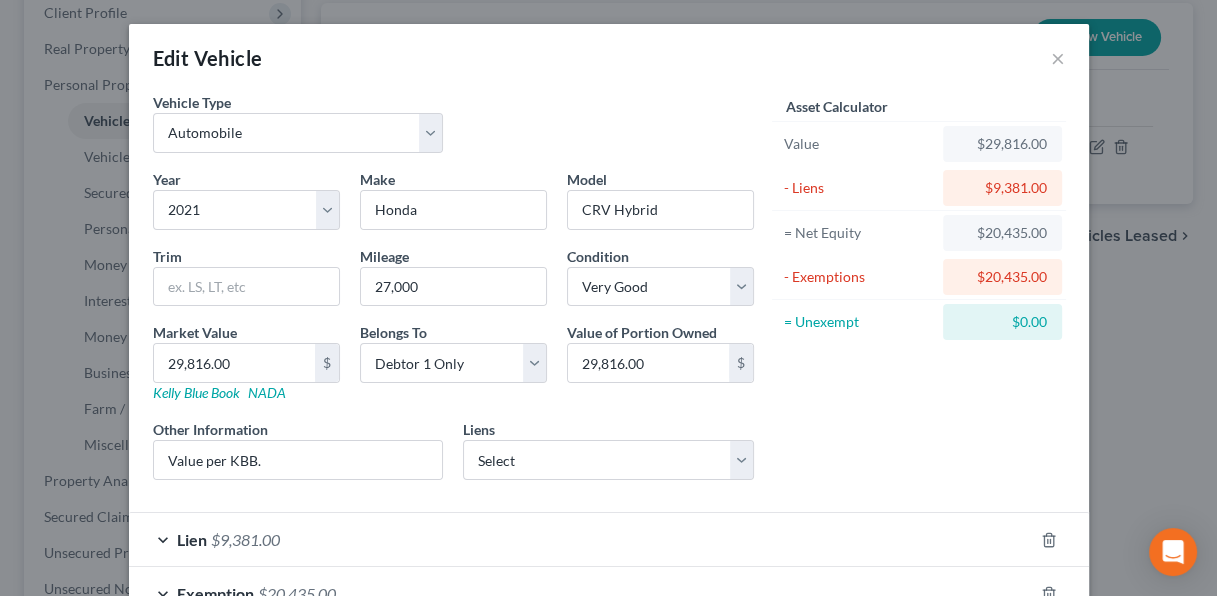 scroll, scrollTop: 130, scrollLeft: 0, axis: vertical 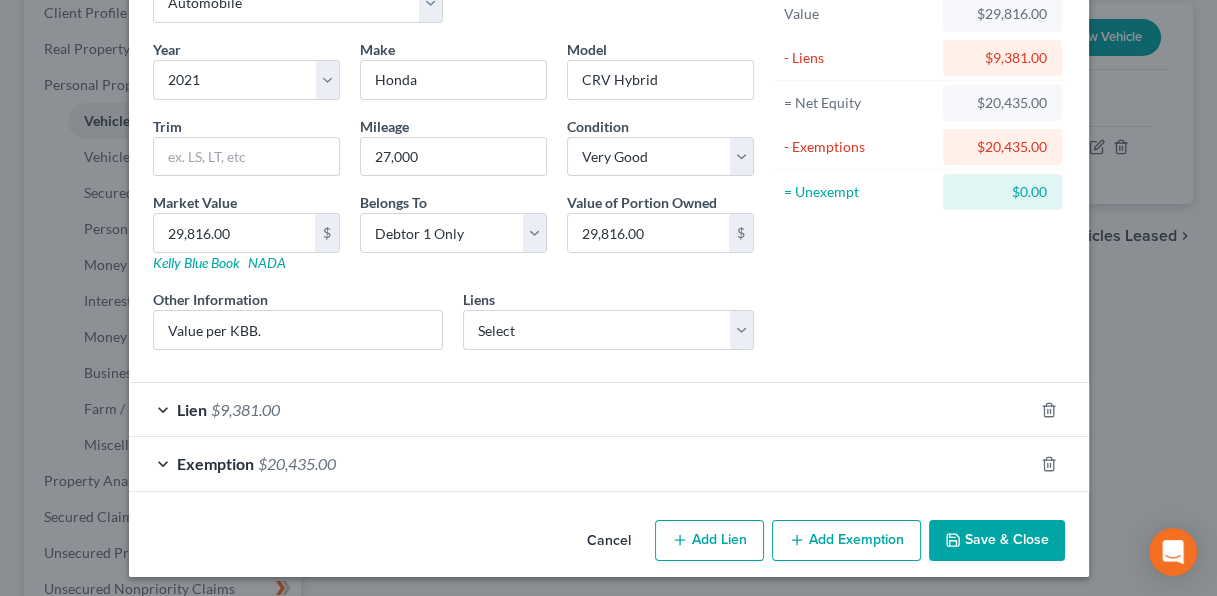 click on "Exemption $20,435.00" at bounding box center (581, 463) 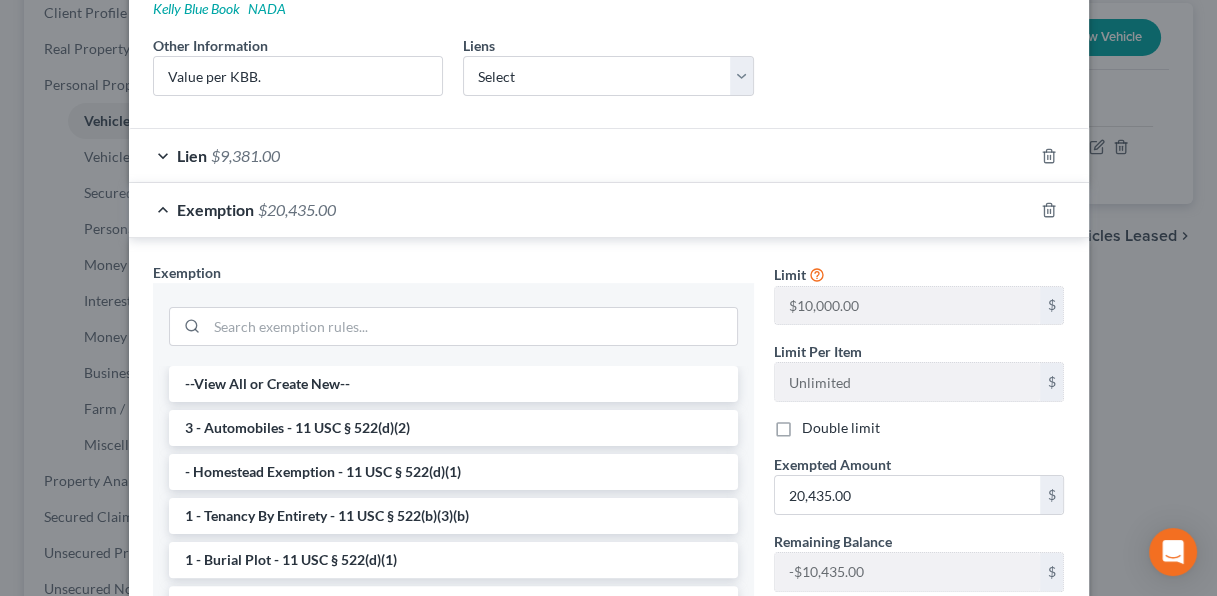 scroll, scrollTop: 386, scrollLeft: 0, axis: vertical 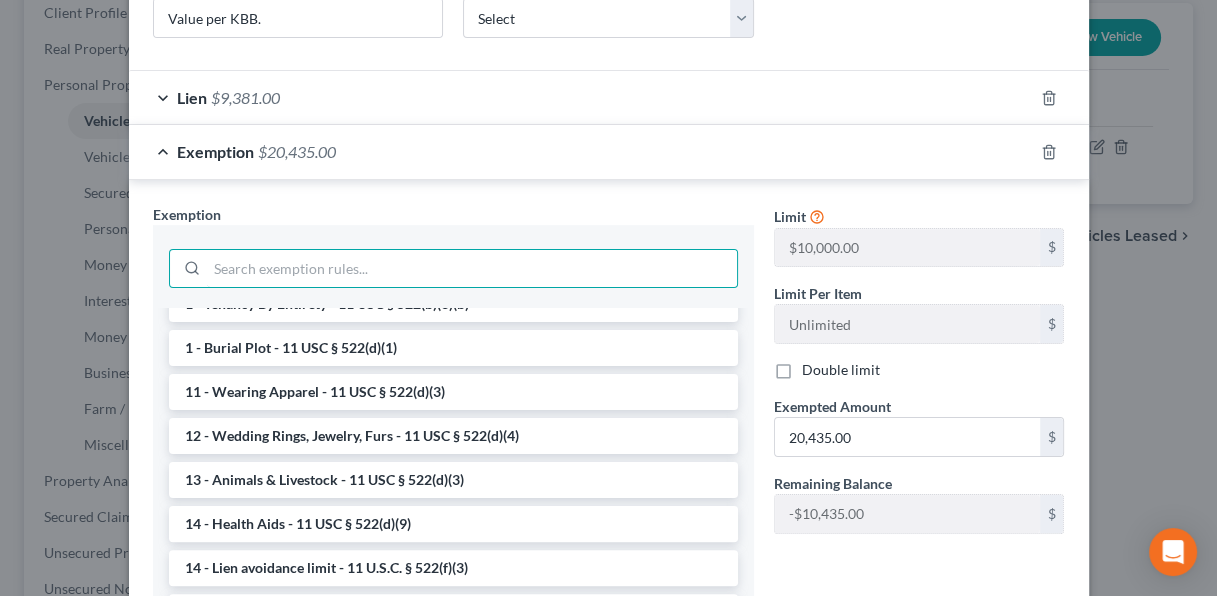 click at bounding box center [472, 269] 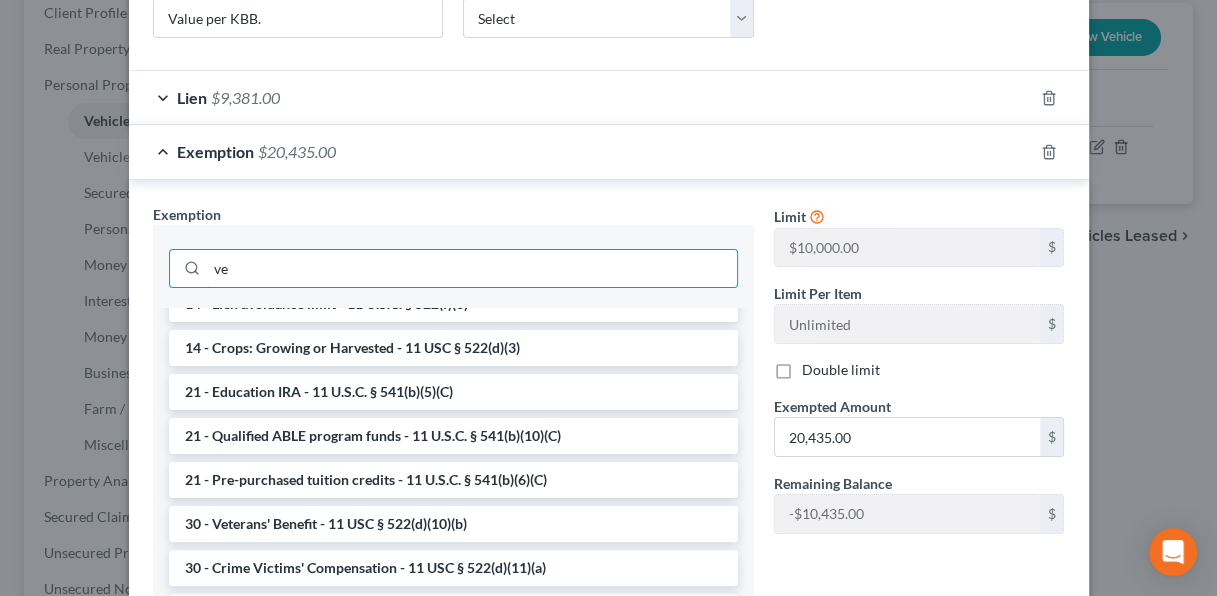 scroll, scrollTop: 0, scrollLeft: 0, axis: both 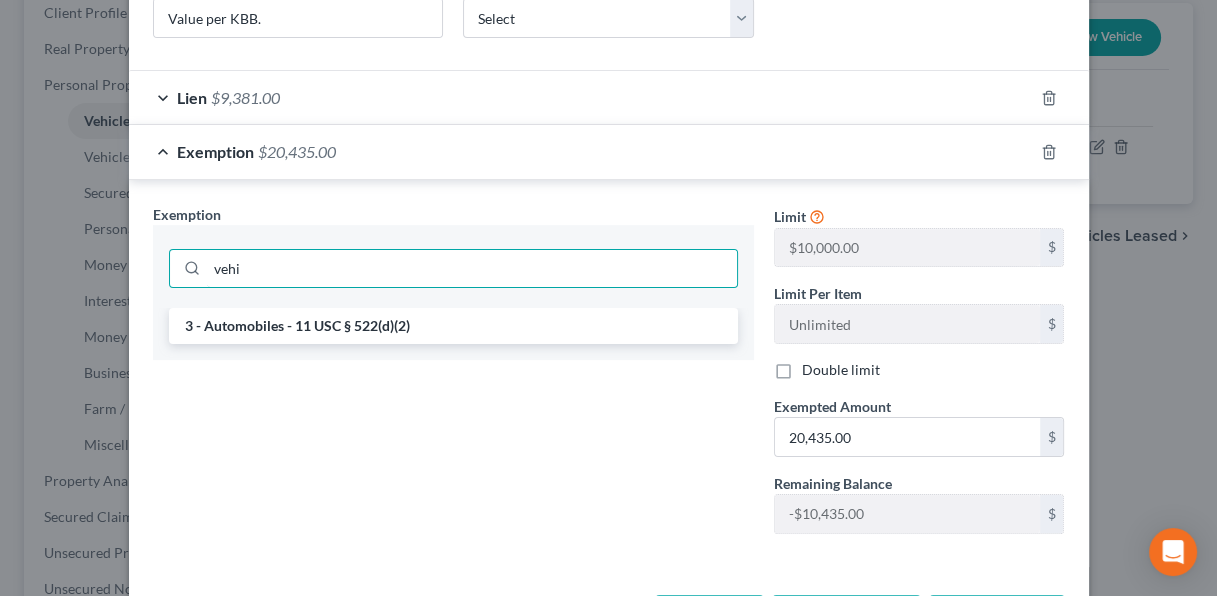 type on "vehi" 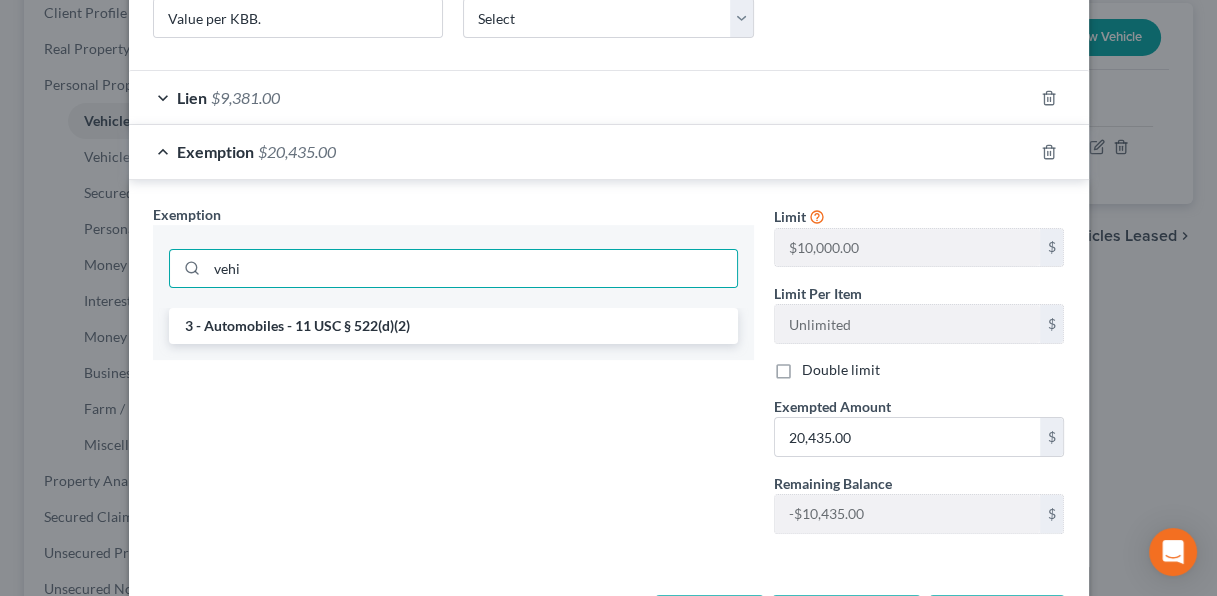 click on "3 - Automobiles - 11 USC § 522(d)(2)" at bounding box center [453, 326] 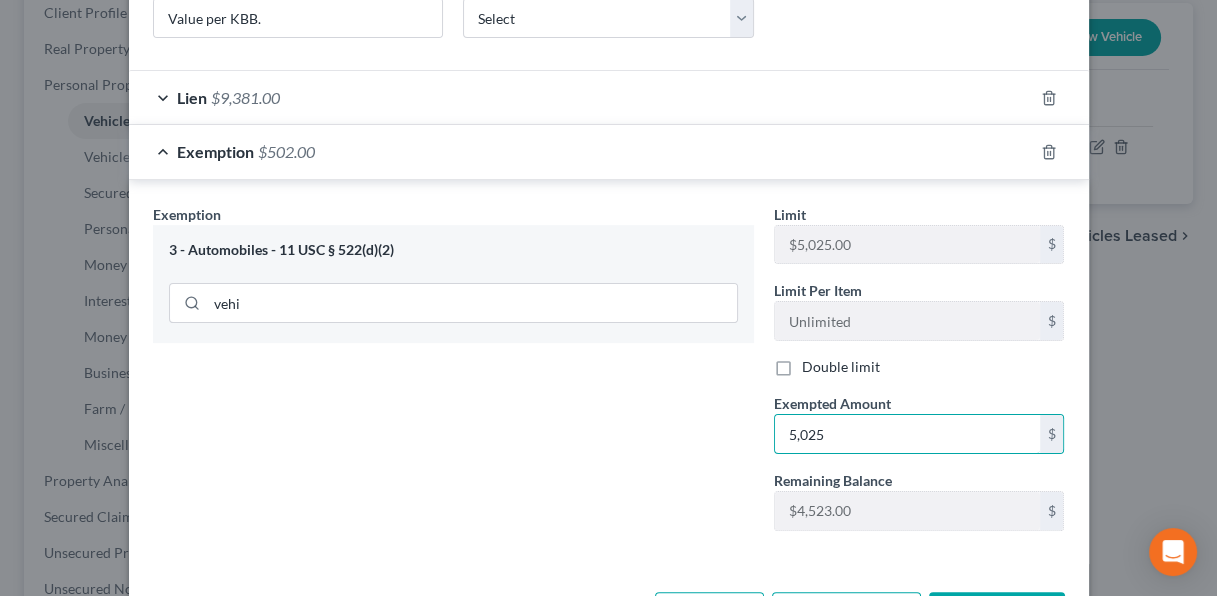 type on "5,025" 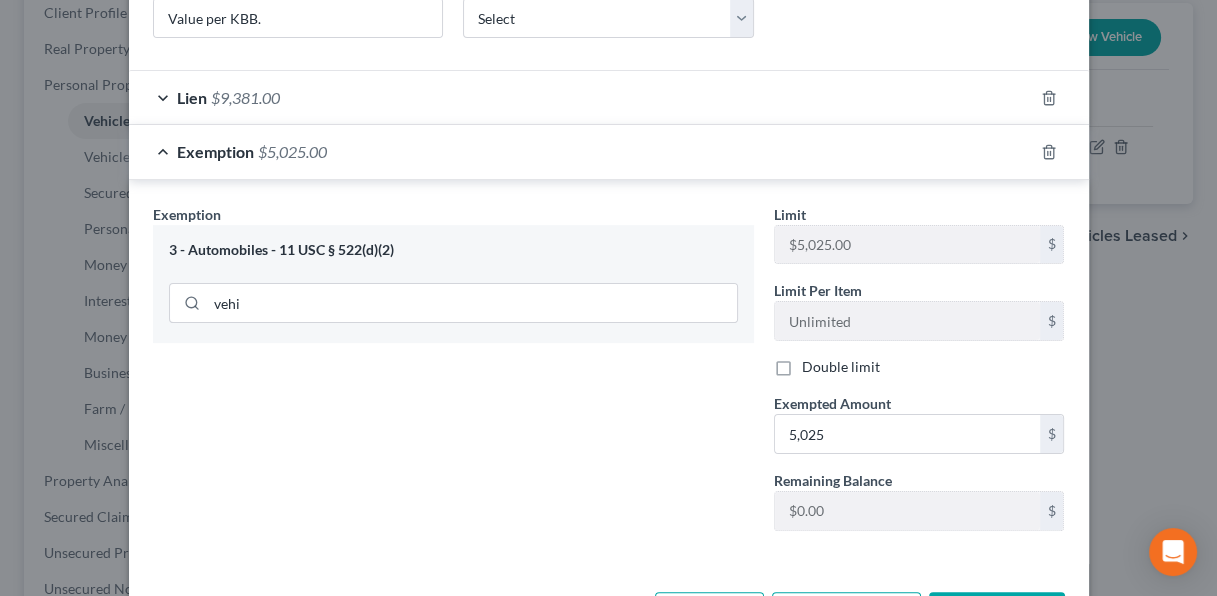 type 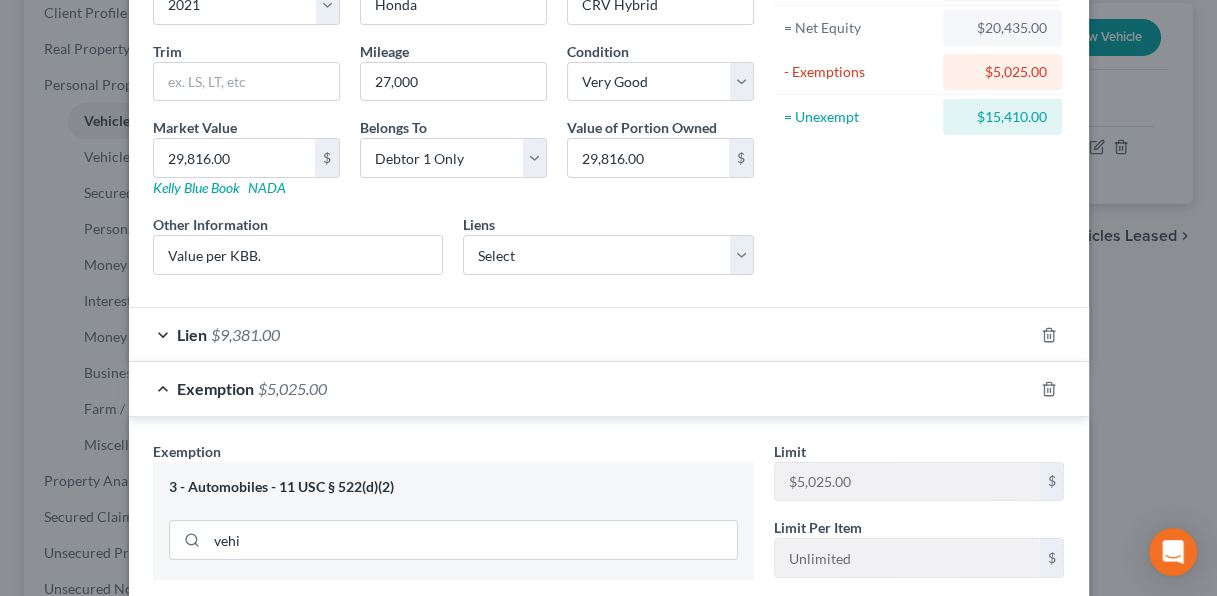 scroll, scrollTop: 203, scrollLeft: 0, axis: vertical 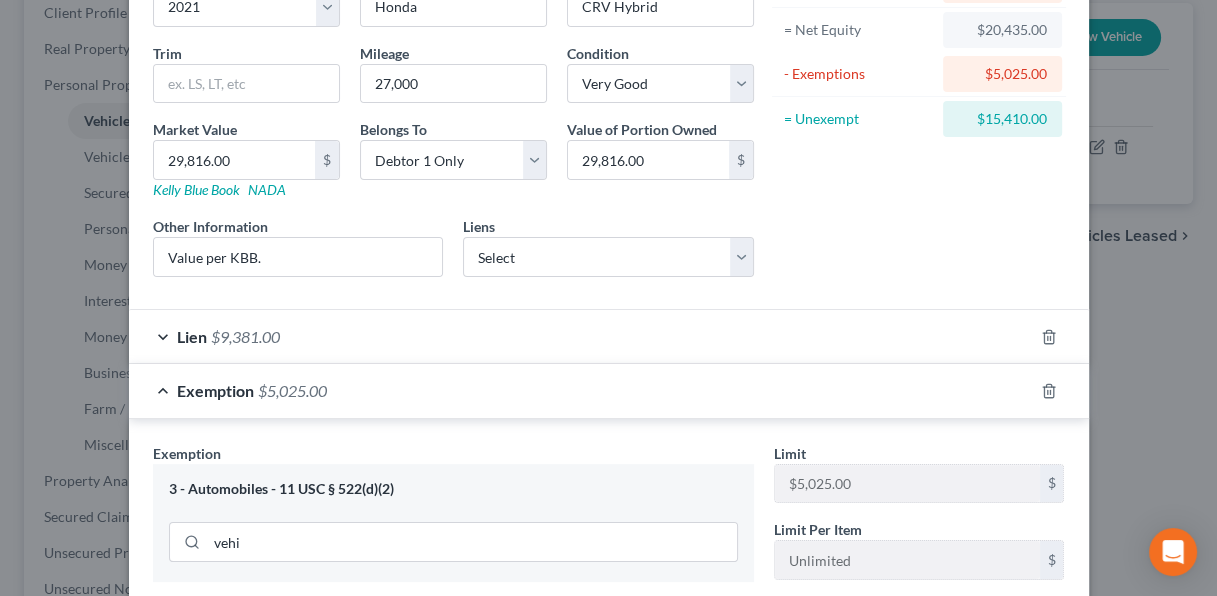 click on "Asset Calculator Value $29,816.00 - Liens $9,381.00 = Net Equity $20,435.00 - Exemptions $5,025.00 = Unexempt $15,410.00" at bounding box center (919, 91) 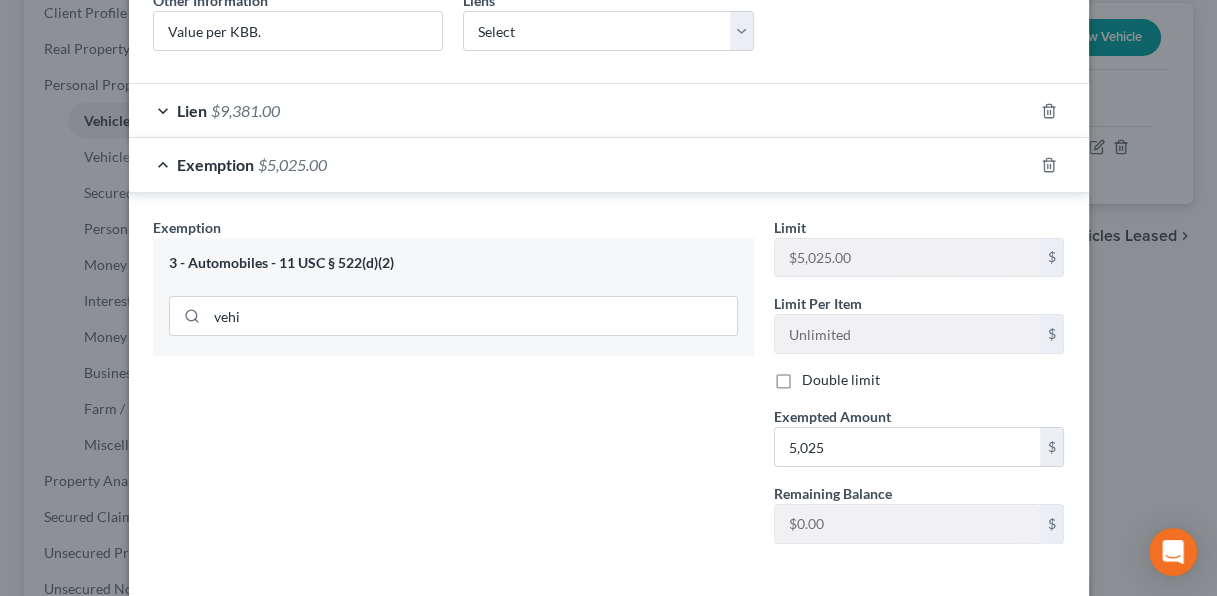 scroll, scrollTop: 511, scrollLeft: 0, axis: vertical 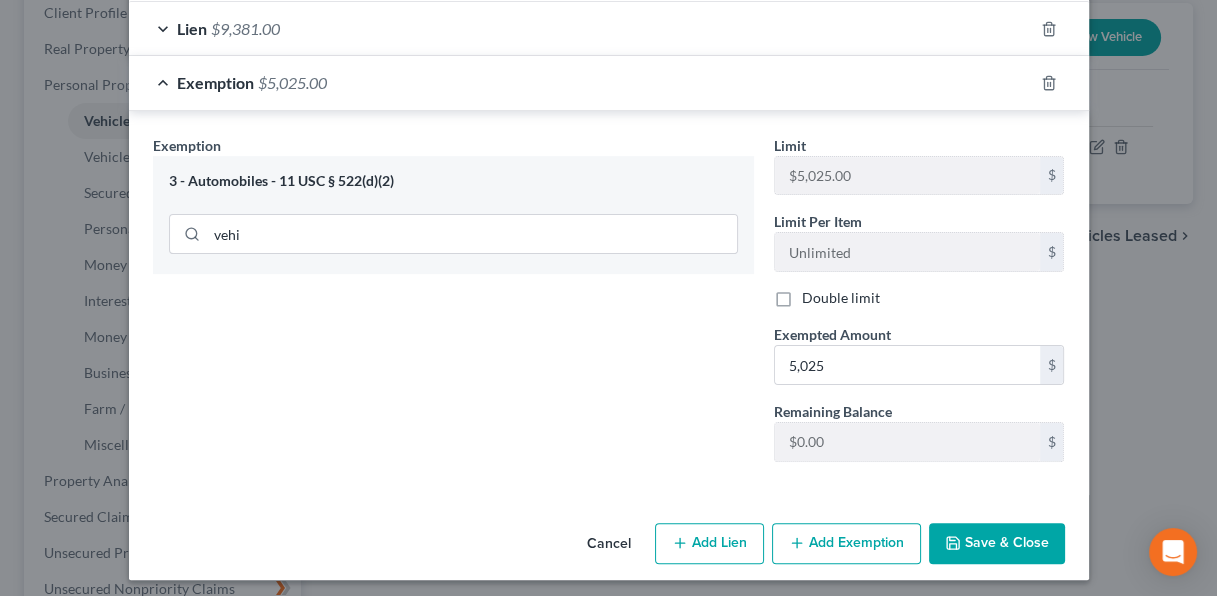 click on "Add Exemption" at bounding box center (846, 544) 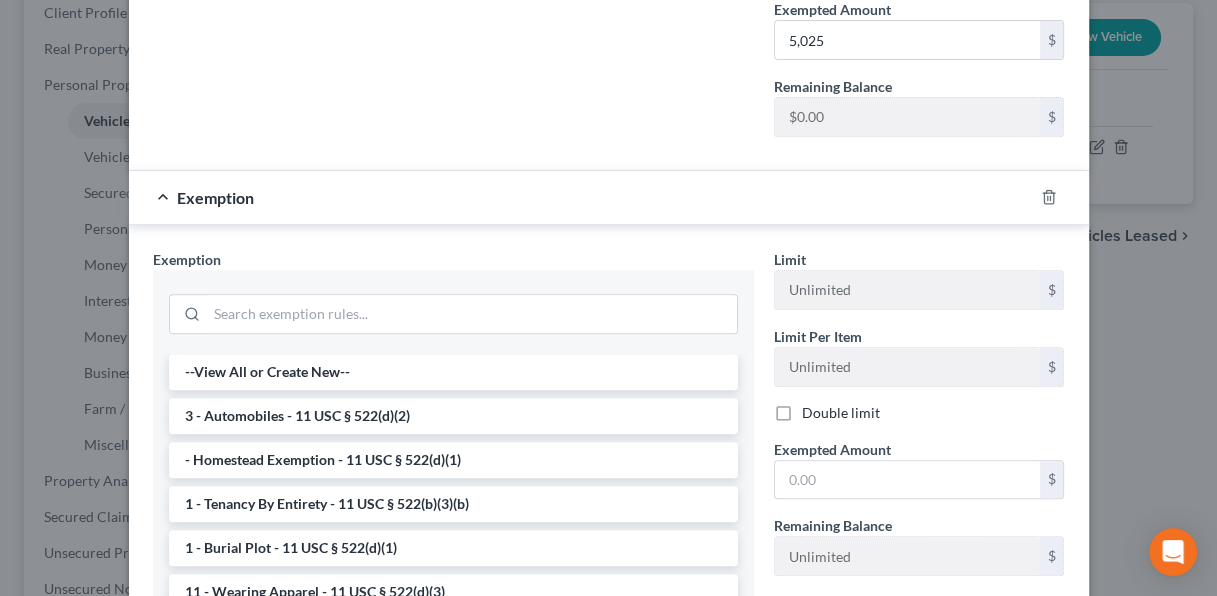 scroll, scrollTop: 838, scrollLeft: 0, axis: vertical 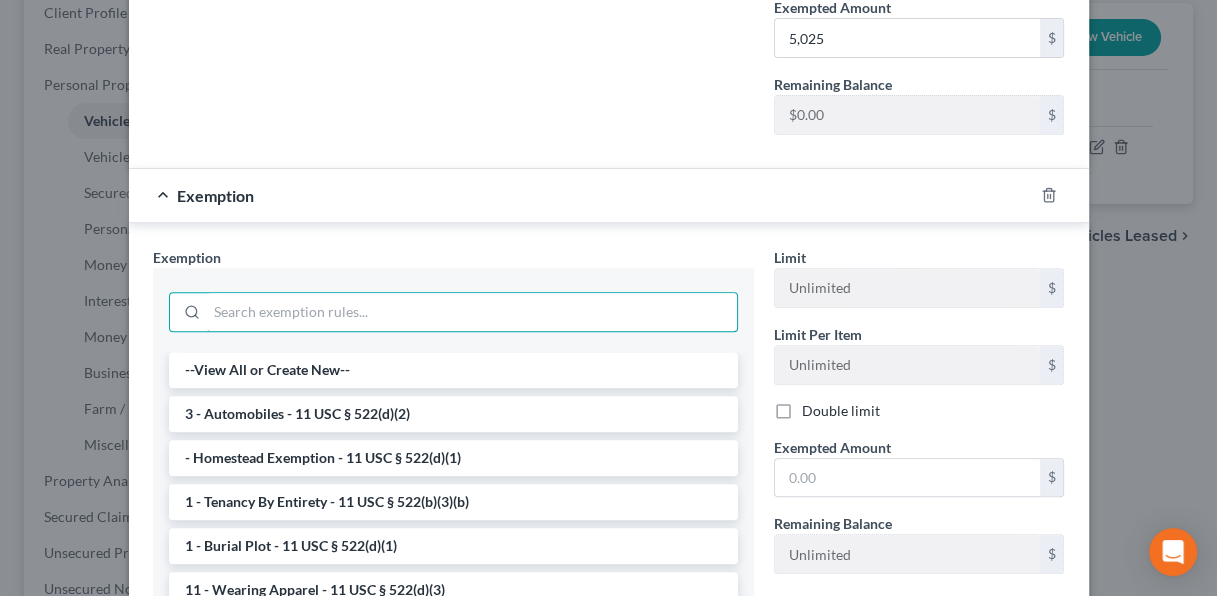 click at bounding box center [472, 312] 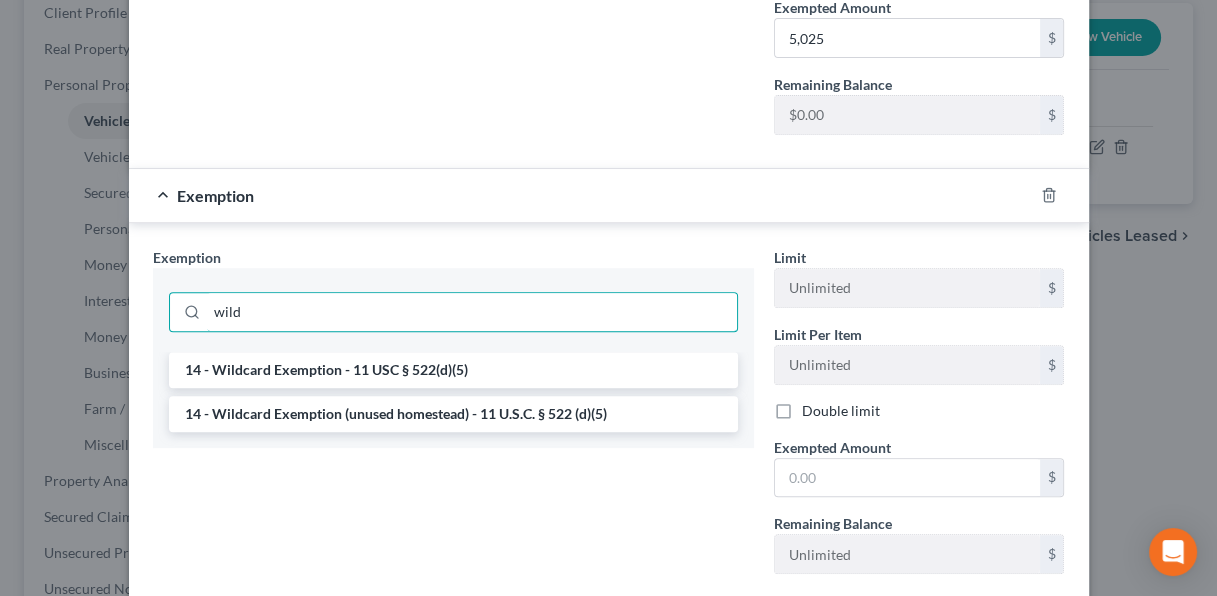 type on "wild" 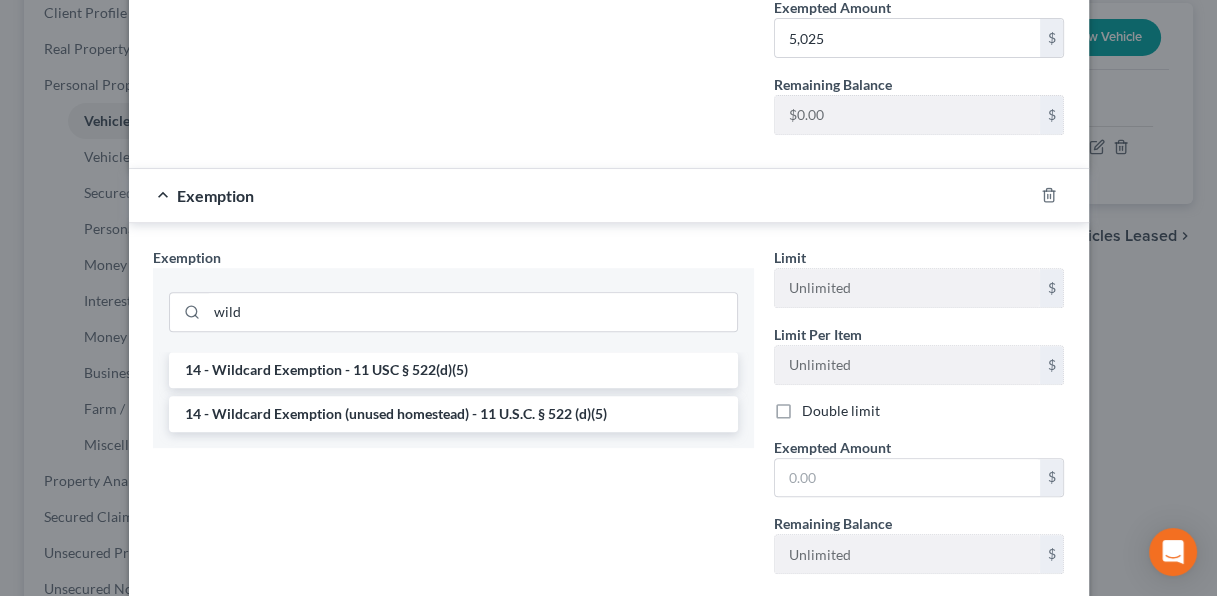 click on "14 - Wildcard Exemption (unused homestead) - 11 U.S.C. § 522 (d)(5)" at bounding box center [453, 414] 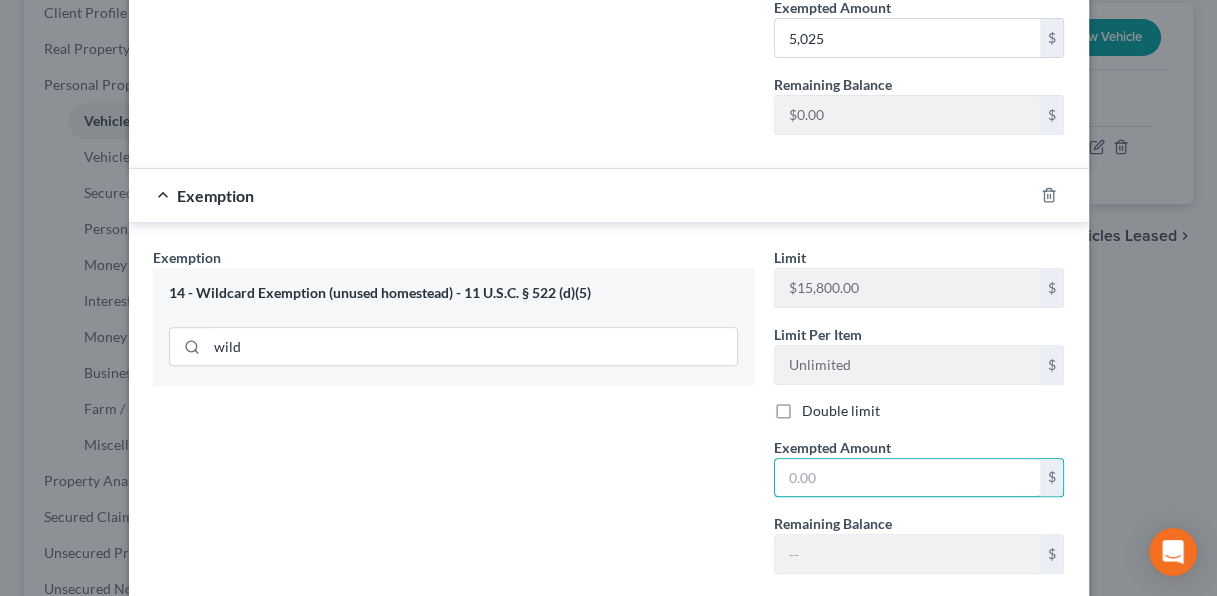 paste on "15410" 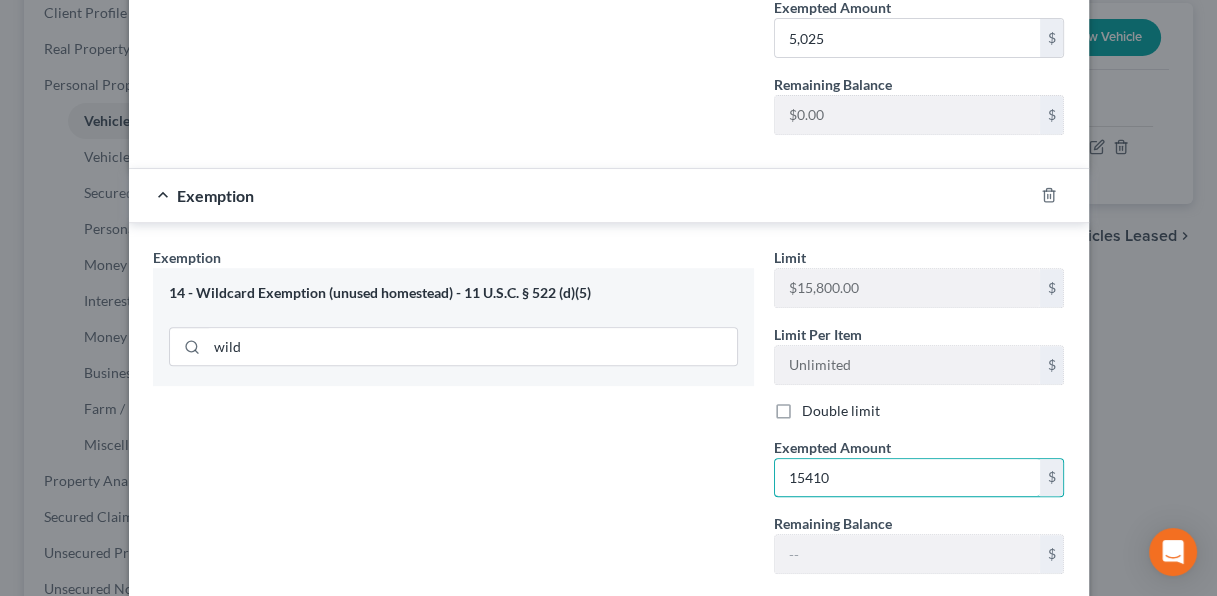click on "15410" at bounding box center [907, 478] 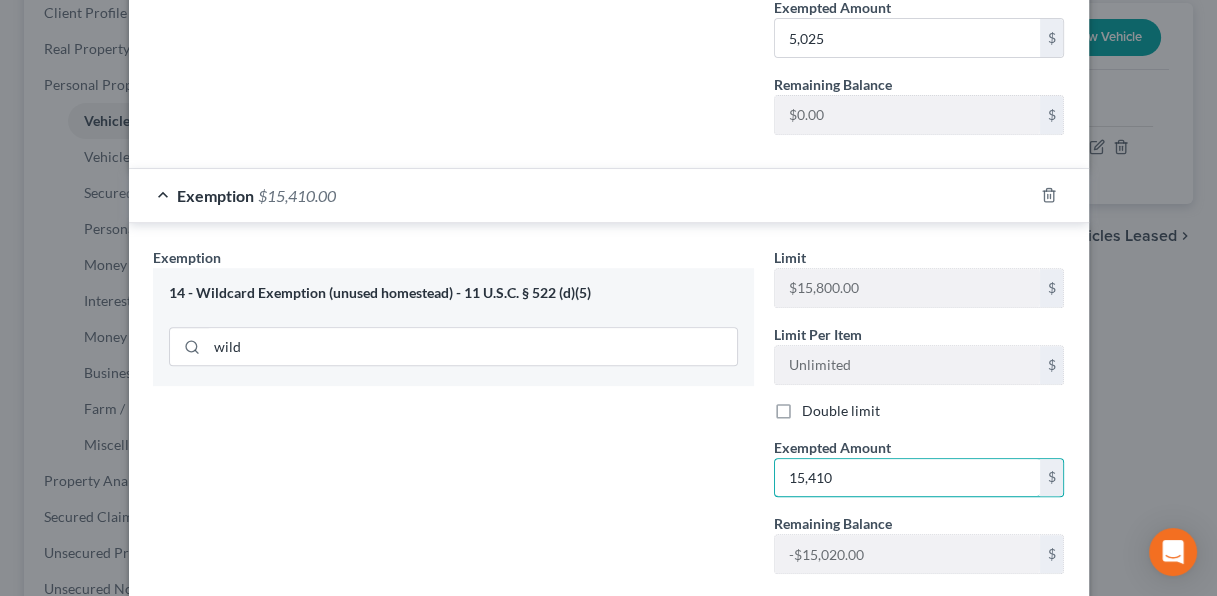 click on "15,410" at bounding box center (907, 478) 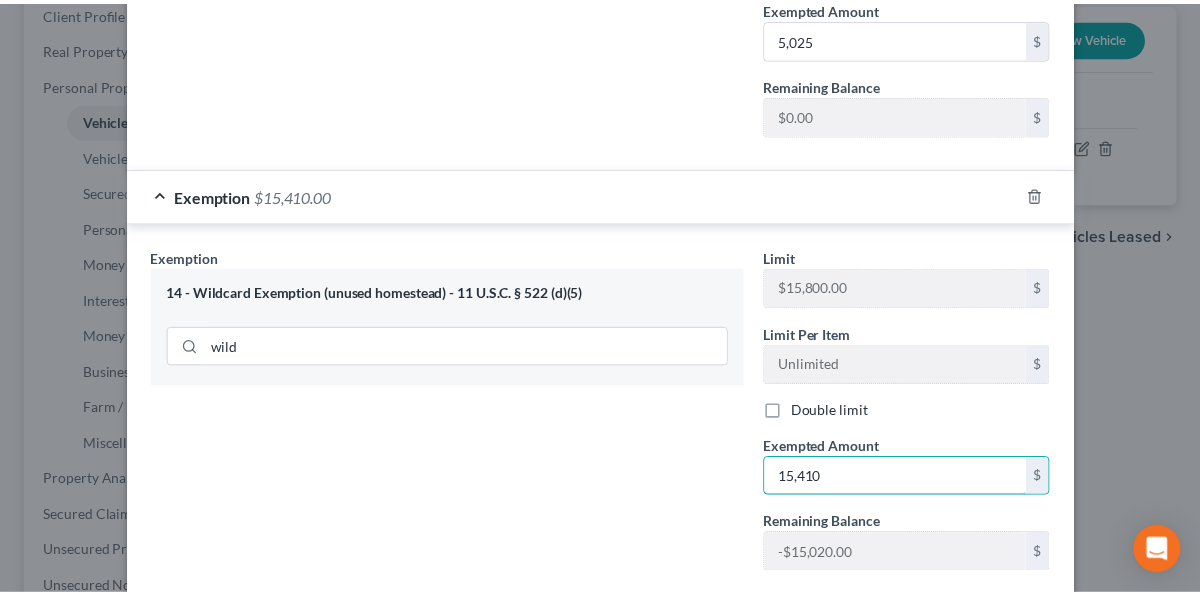 scroll, scrollTop: 947, scrollLeft: 0, axis: vertical 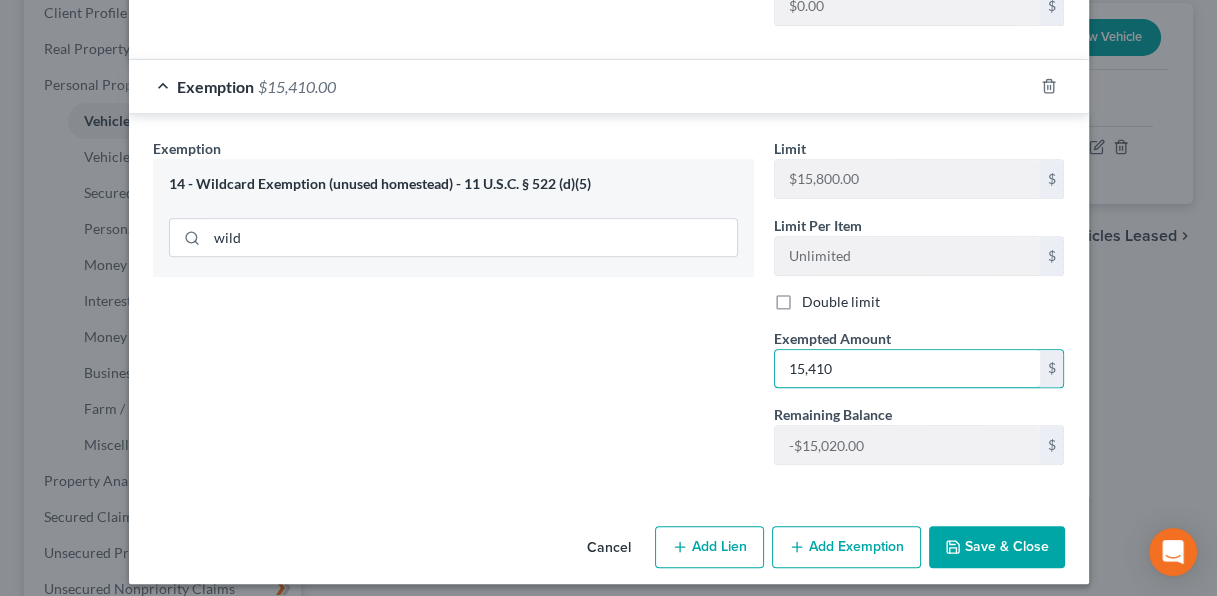 type on "15,410" 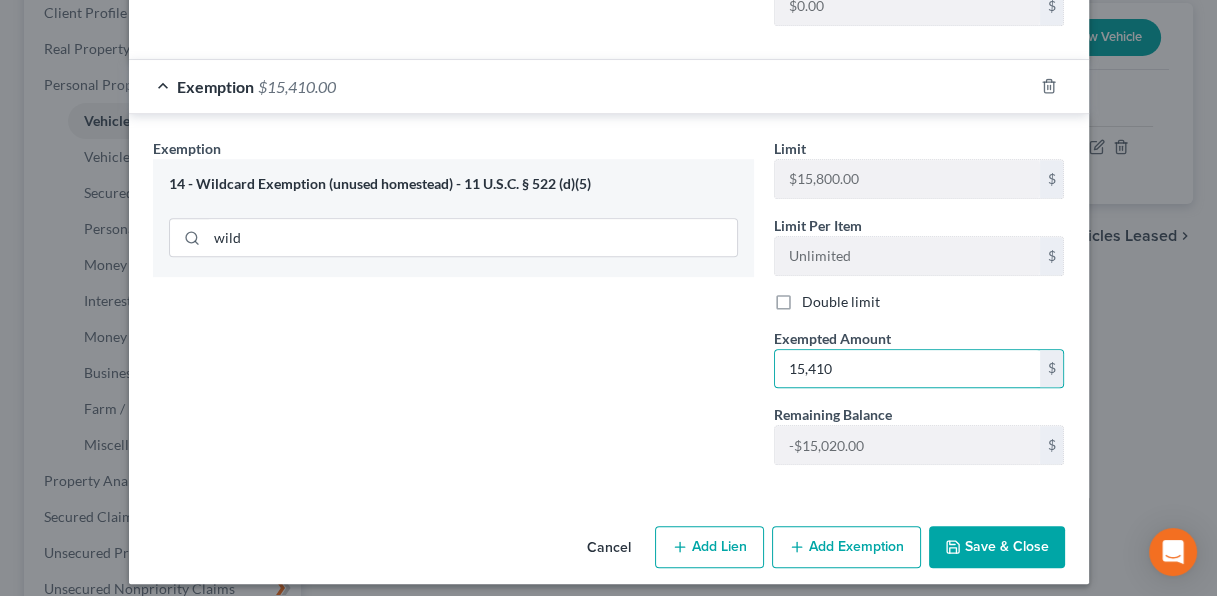 click on "Save & Close" at bounding box center (997, 547) 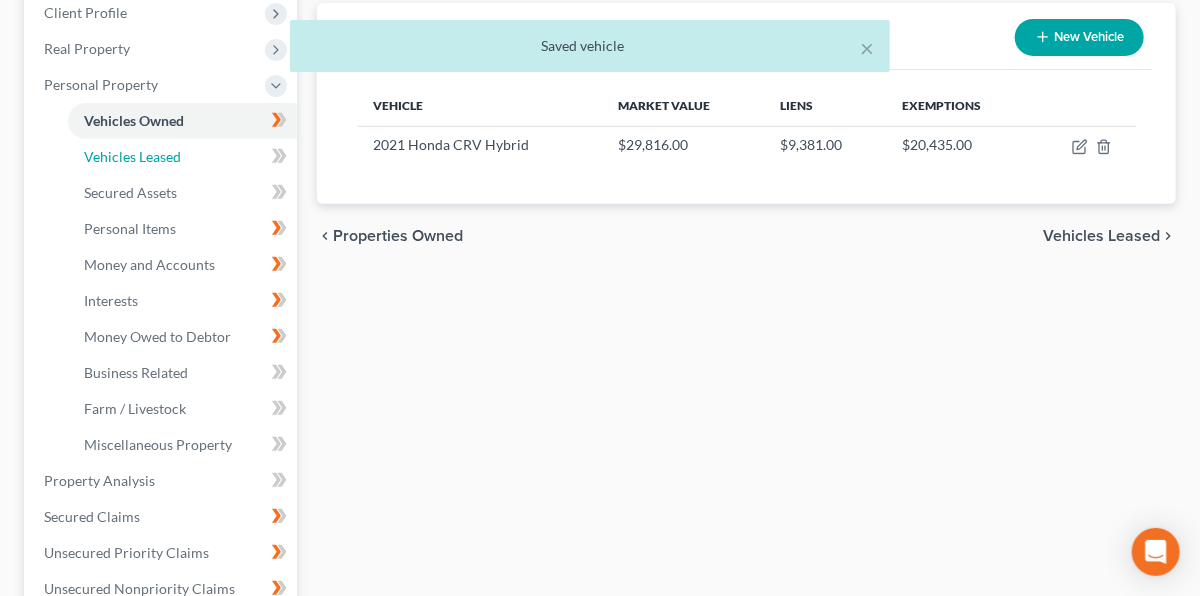 click on "Vehicles Leased" at bounding box center [182, 157] 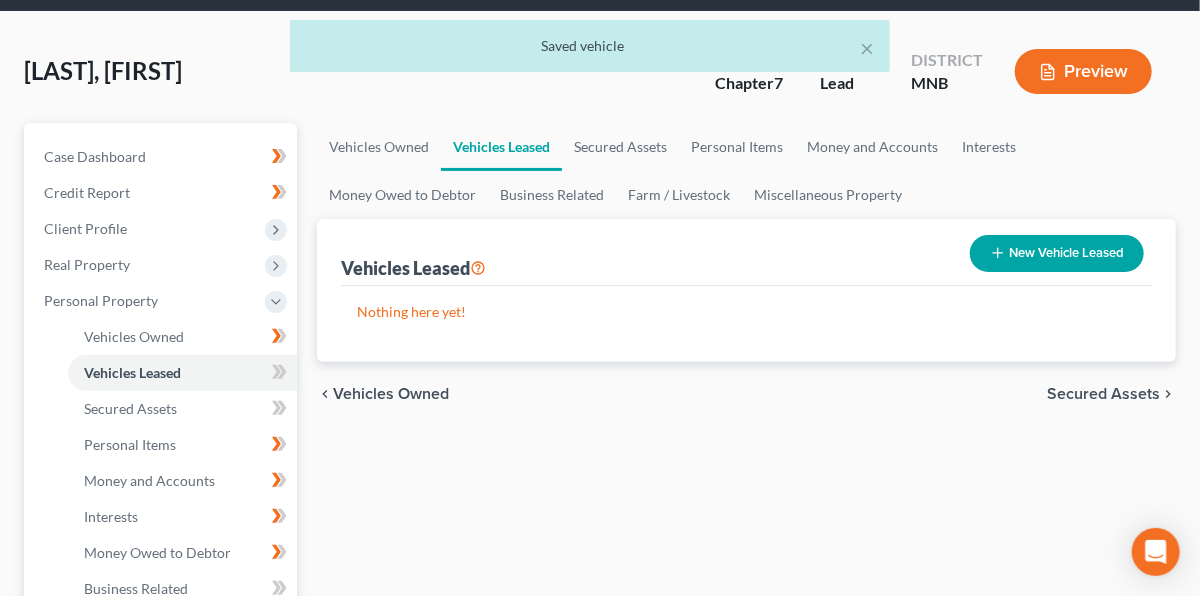 scroll, scrollTop: 0, scrollLeft: 0, axis: both 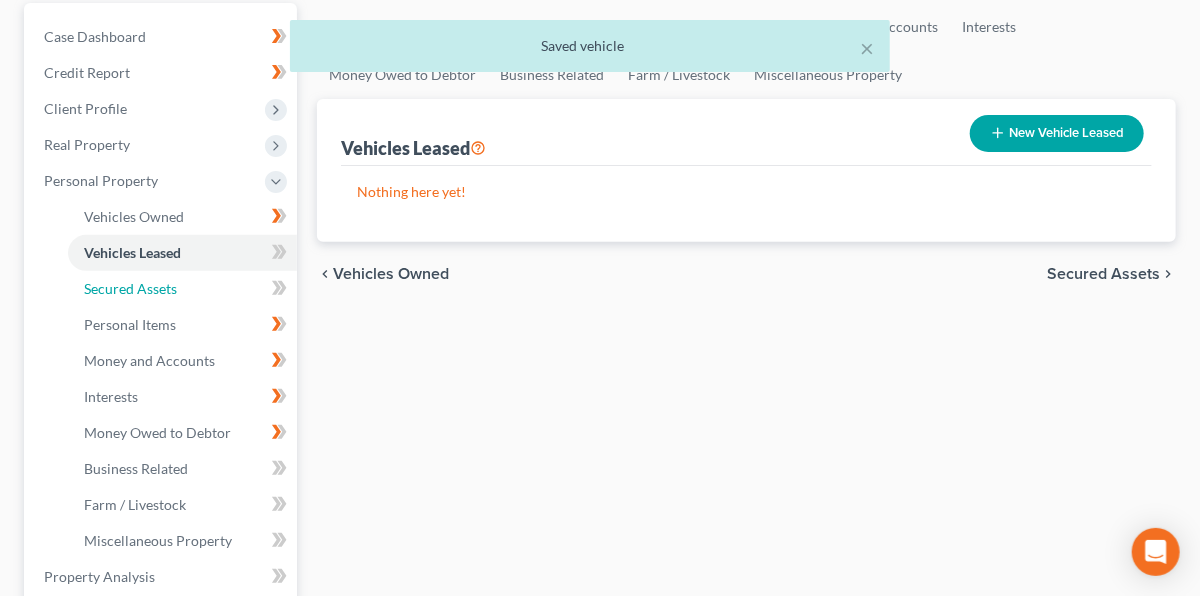 click on "Secured Assets" at bounding box center (130, 288) 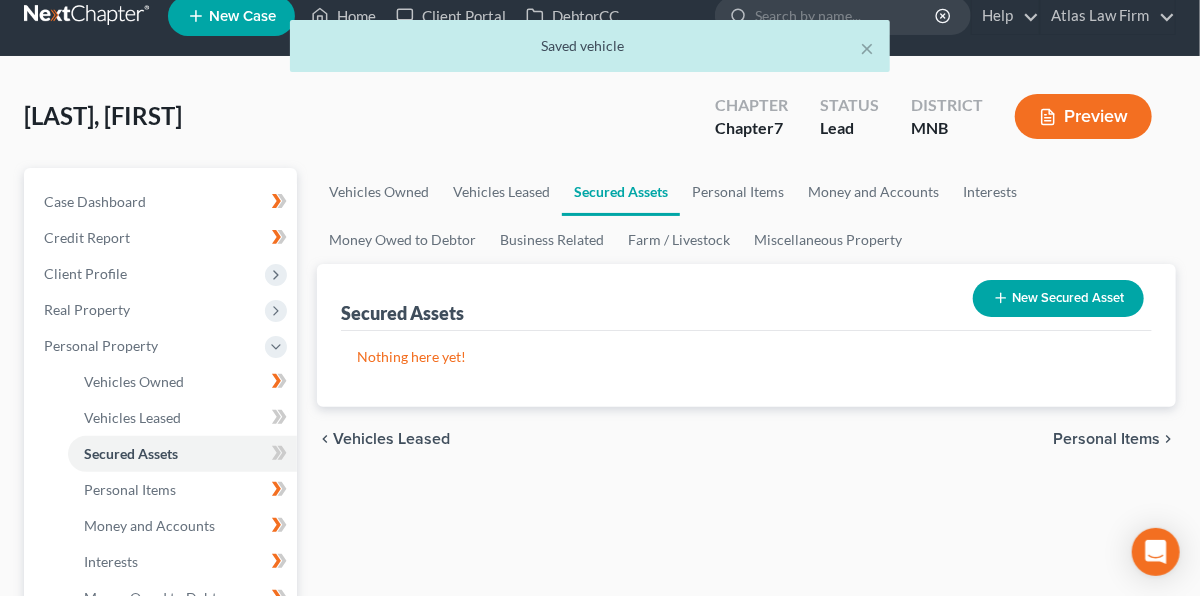 scroll, scrollTop: 0, scrollLeft: 0, axis: both 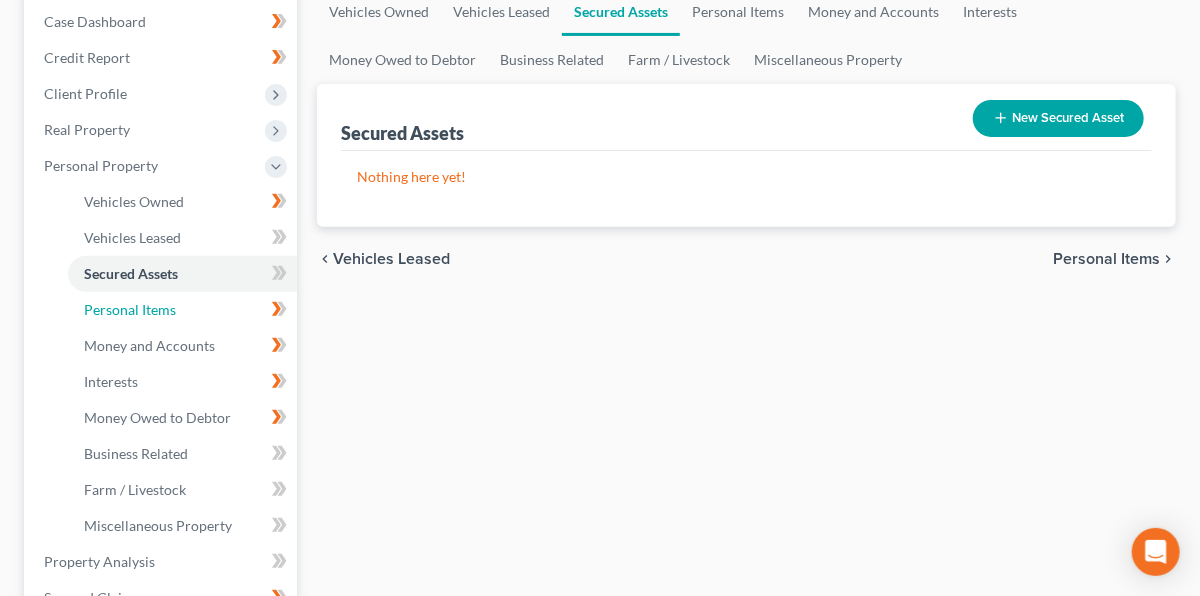 click on "Personal Items" at bounding box center [182, 310] 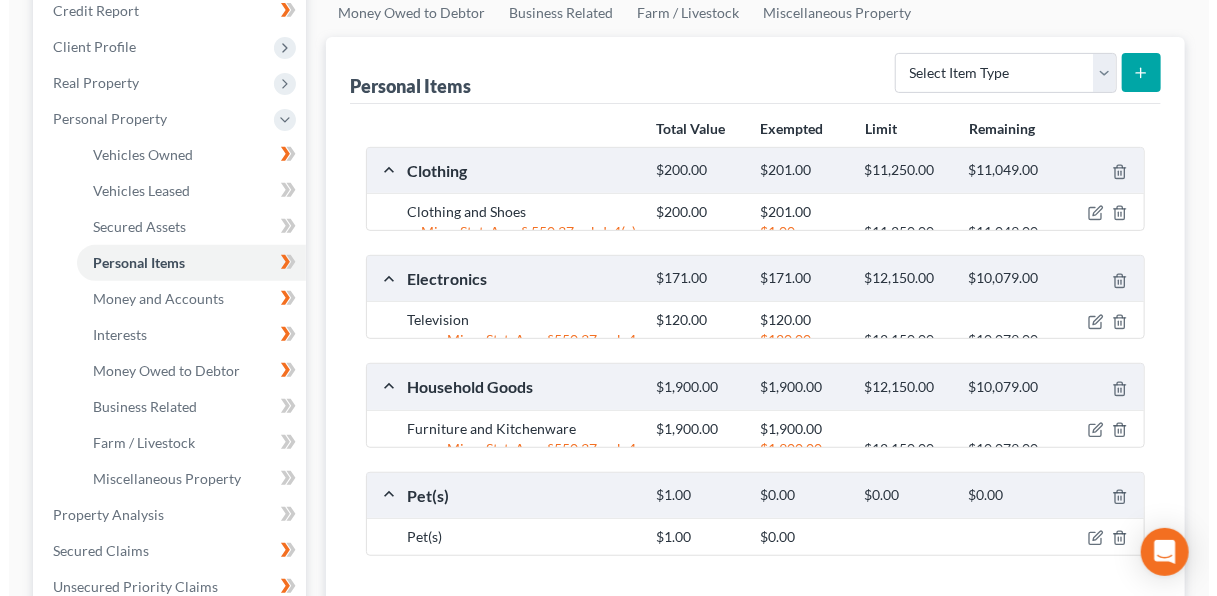 scroll, scrollTop: 251, scrollLeft: 0, axis: vertical 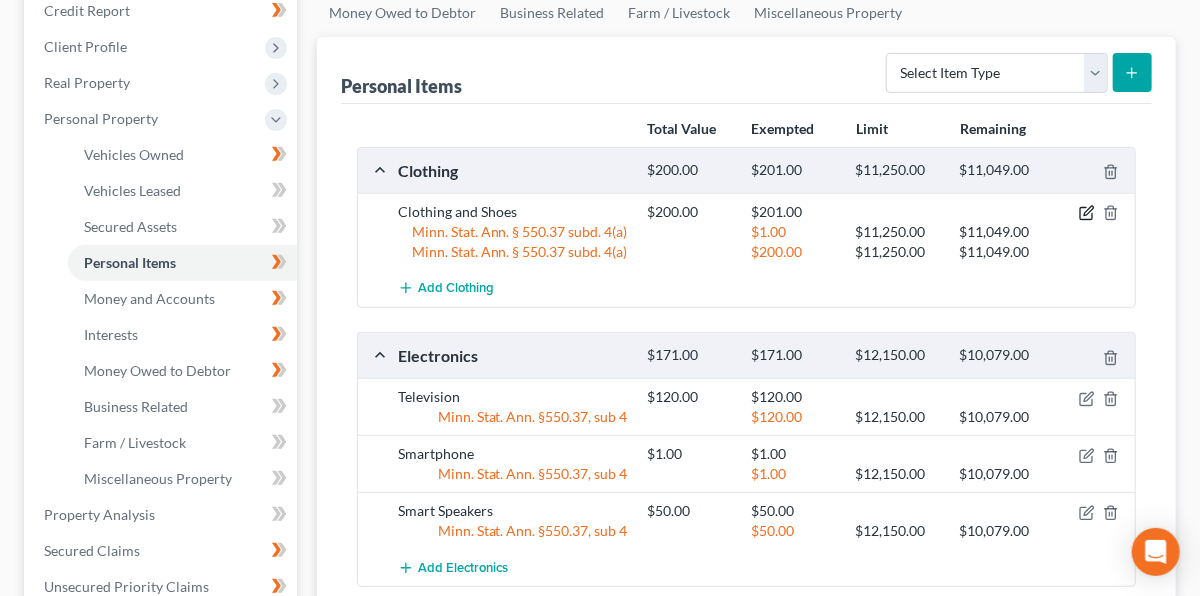 click 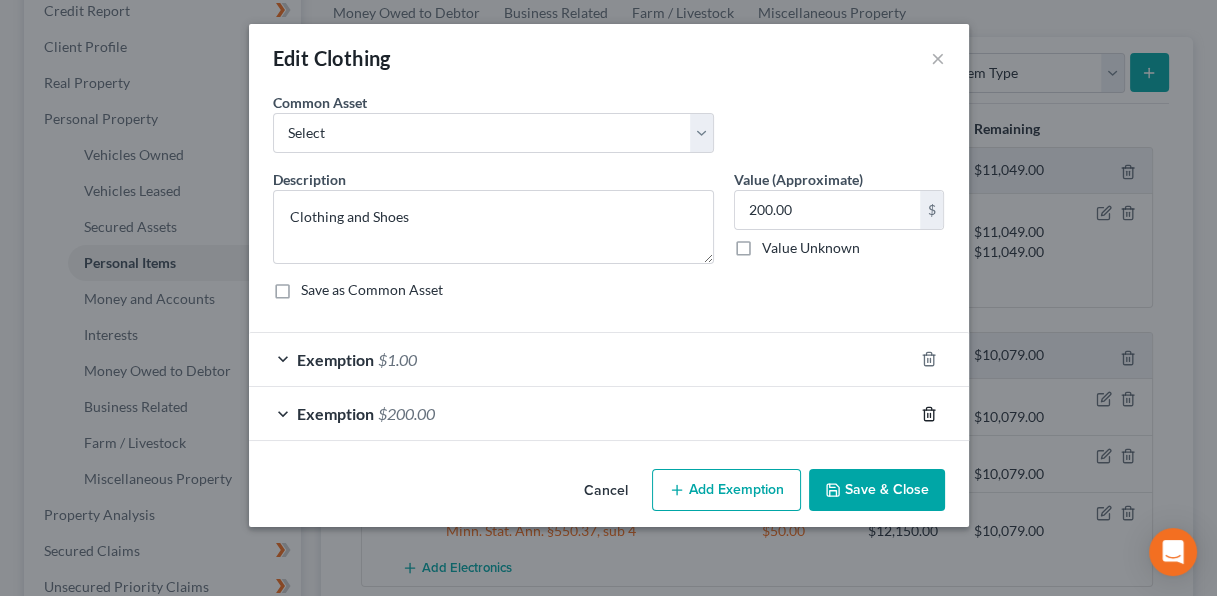 click 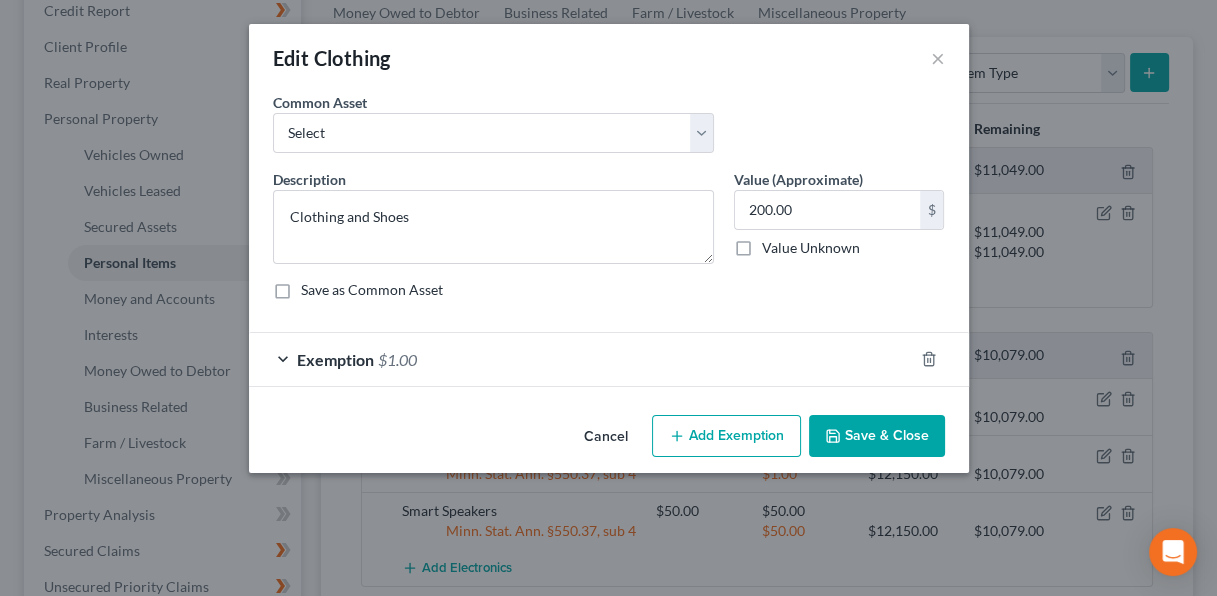 click on "Exemption $1.00" at bounding box center [581, 359] 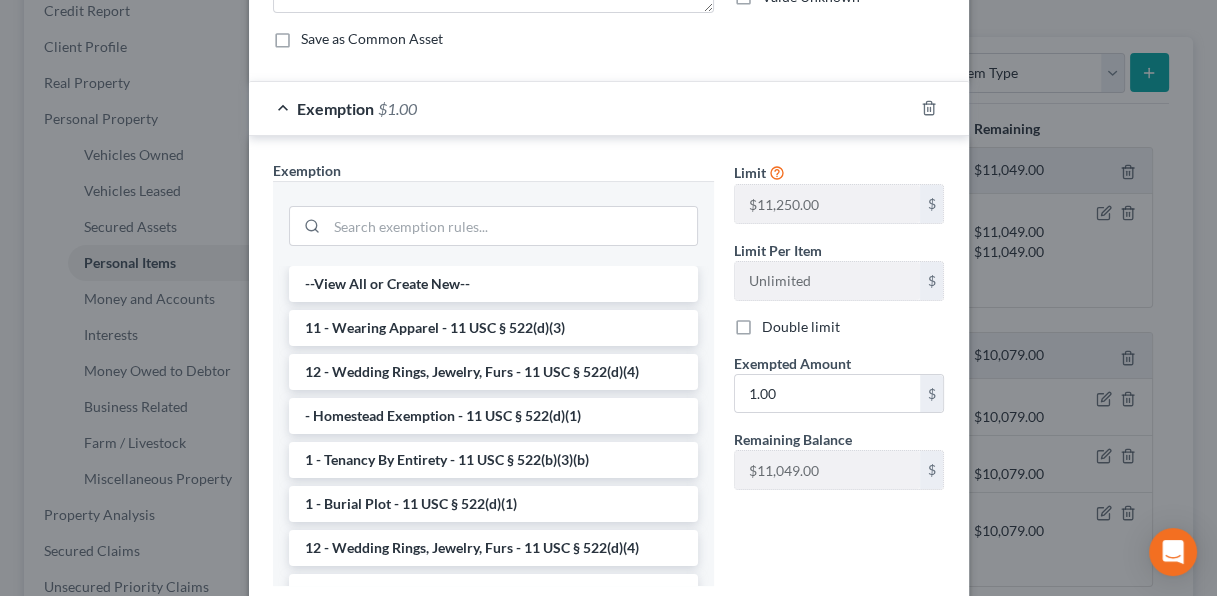 scroll, scrollTop: 256, scrollLeft: 0, axis: vertical 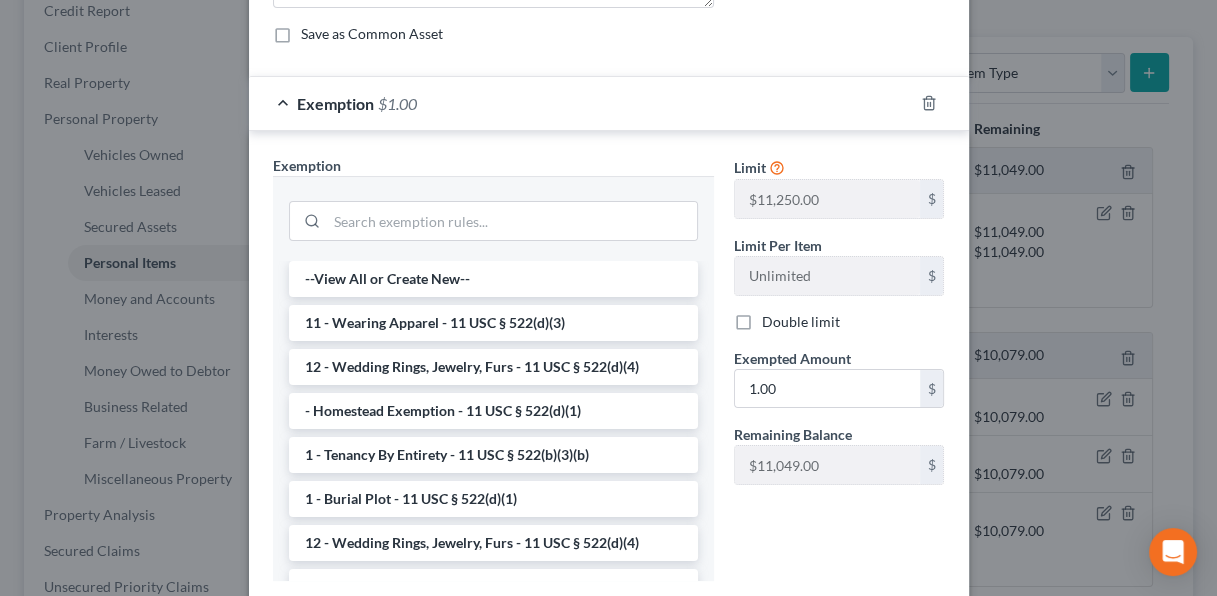click on "11 - Wearing Apparel - 11 USC § 522(d)(3)" at bounding box center (493, 323) 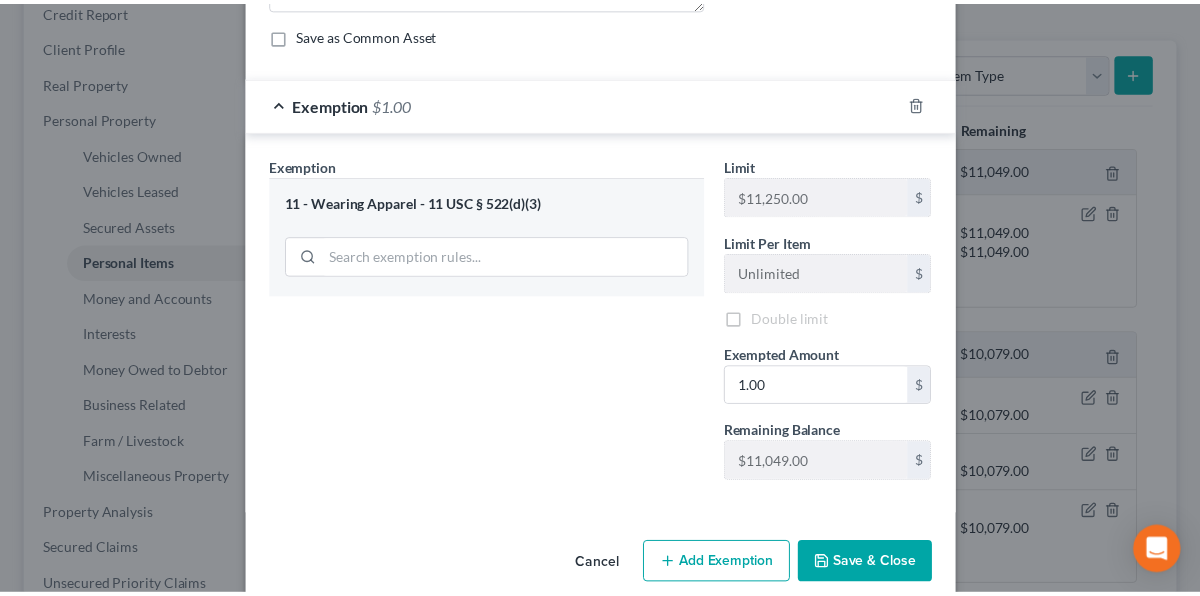 scroll, scrollTop: 279, scrollLeft: 0, axis: vertical 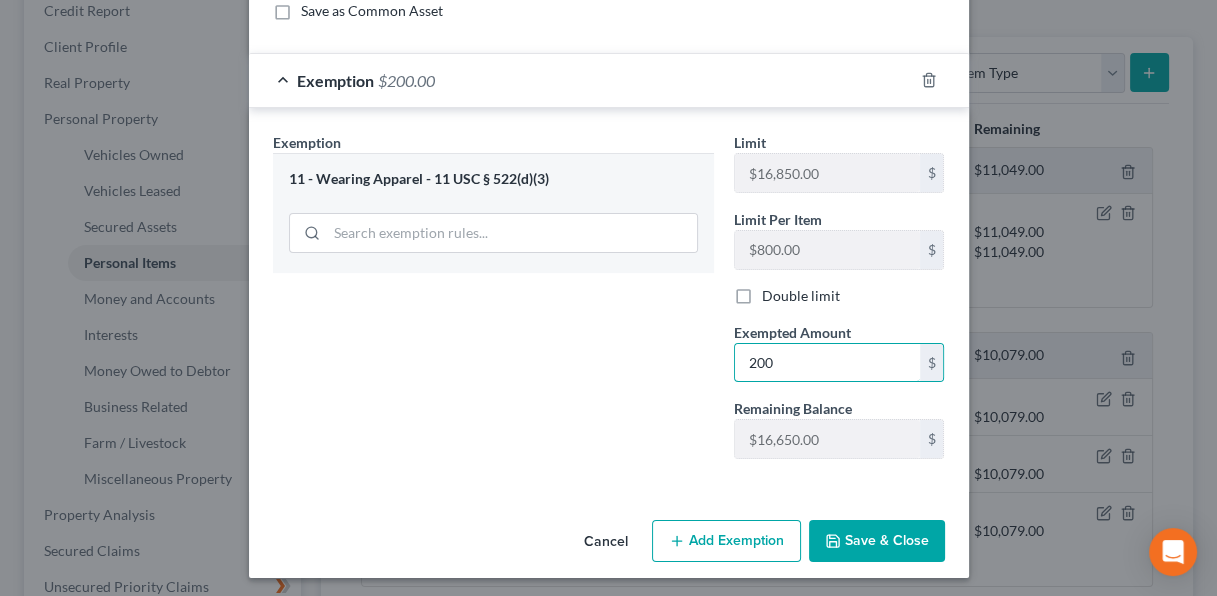 type on "200" 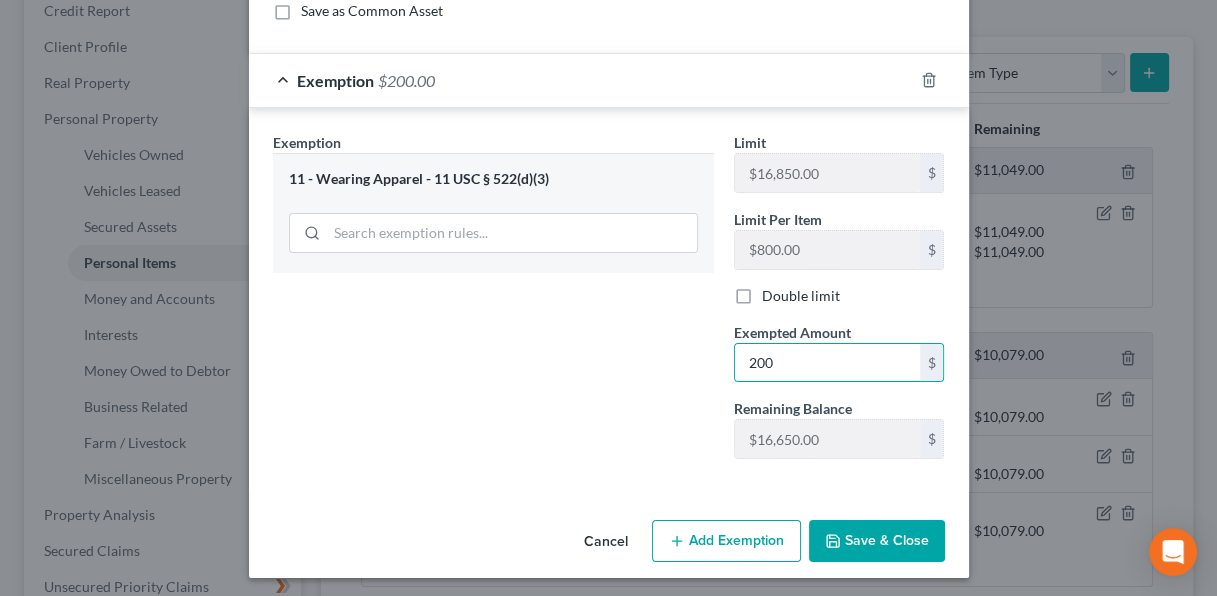 type 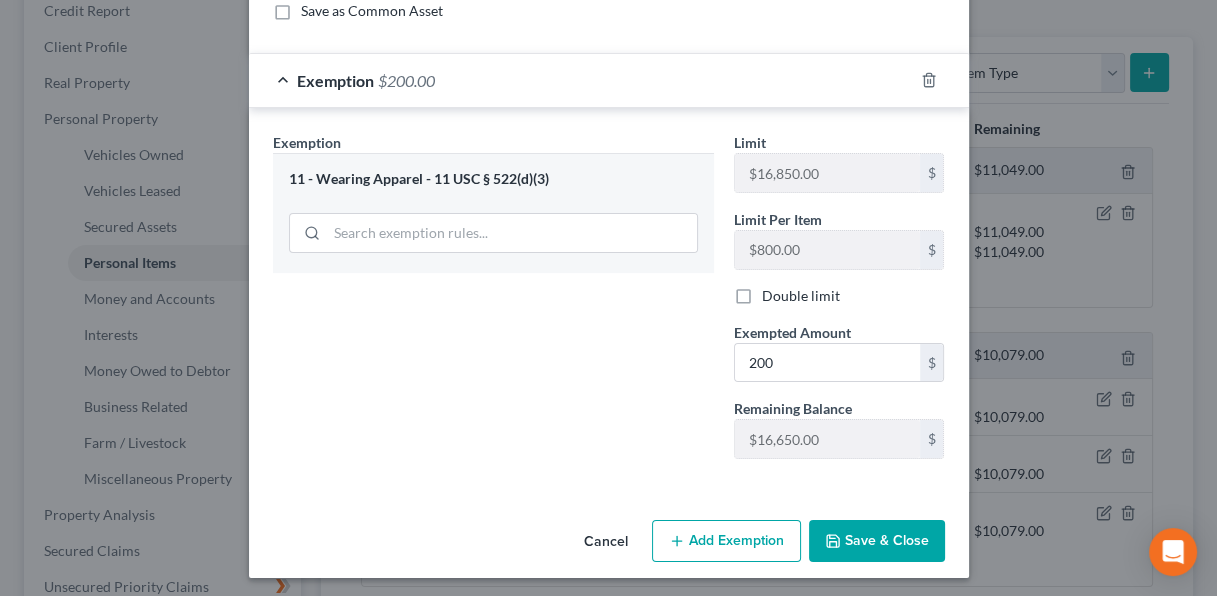 click on "Save & Close" at bounding box center (877, 541) 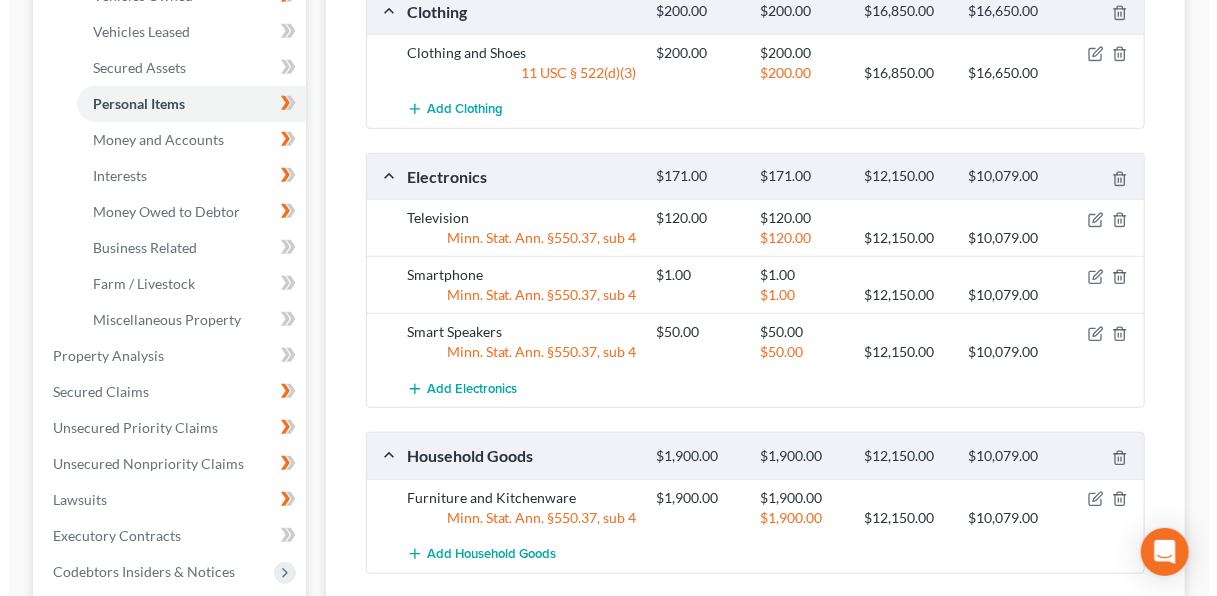 scroll, scrollTop: 413, scrollLeft: 0, axis: vertical 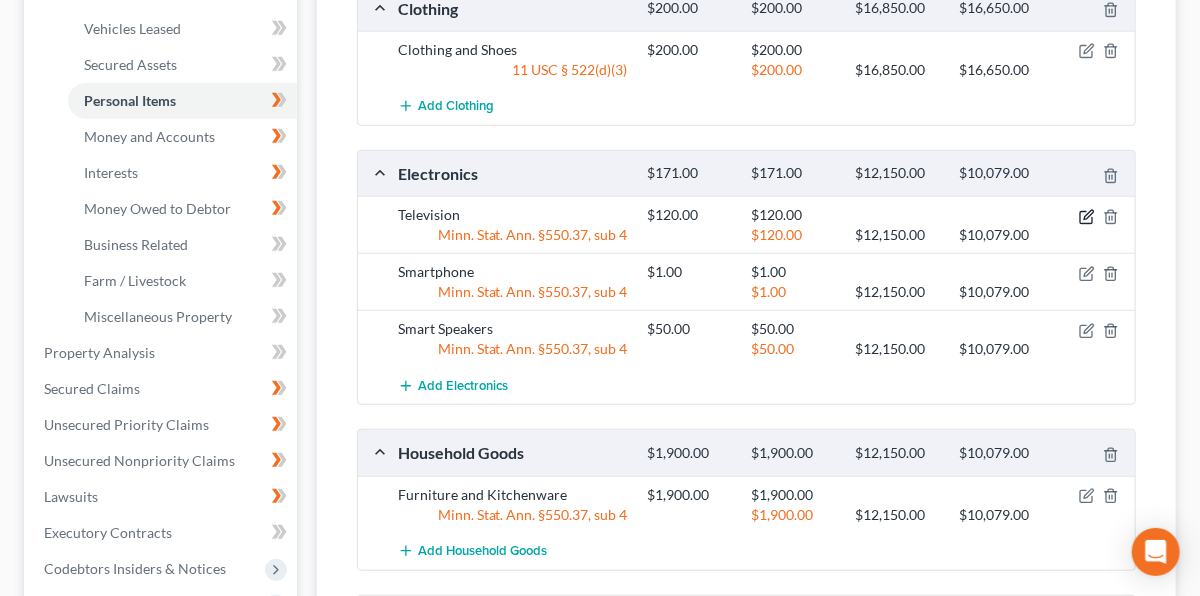 click 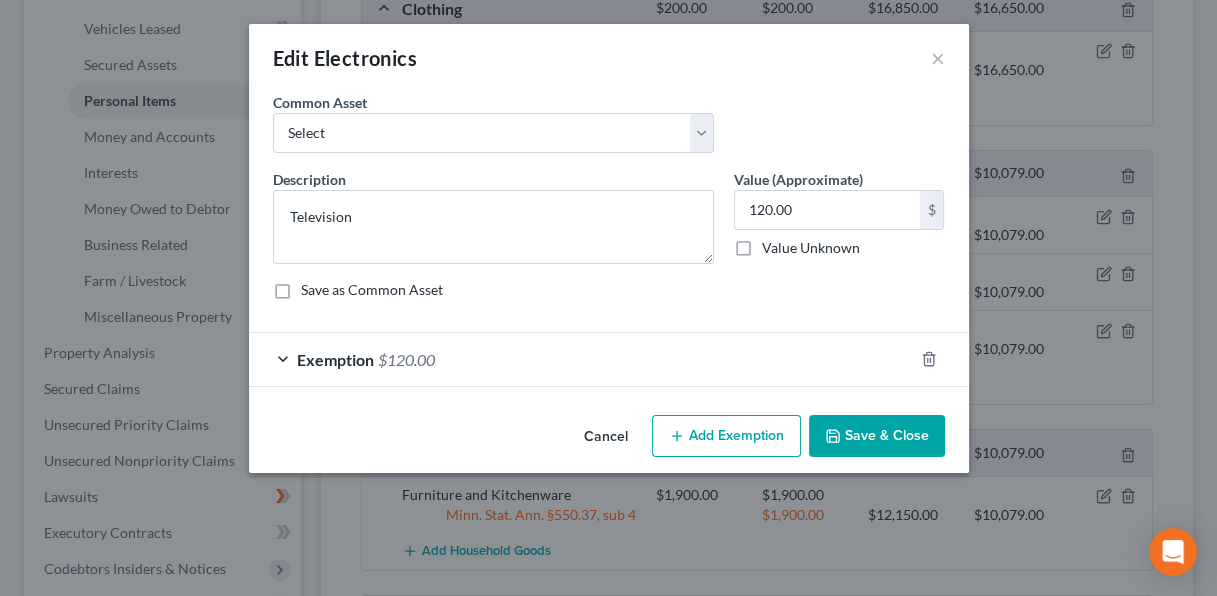click on "Exemption $120.00" at bounding box center (581, 359) 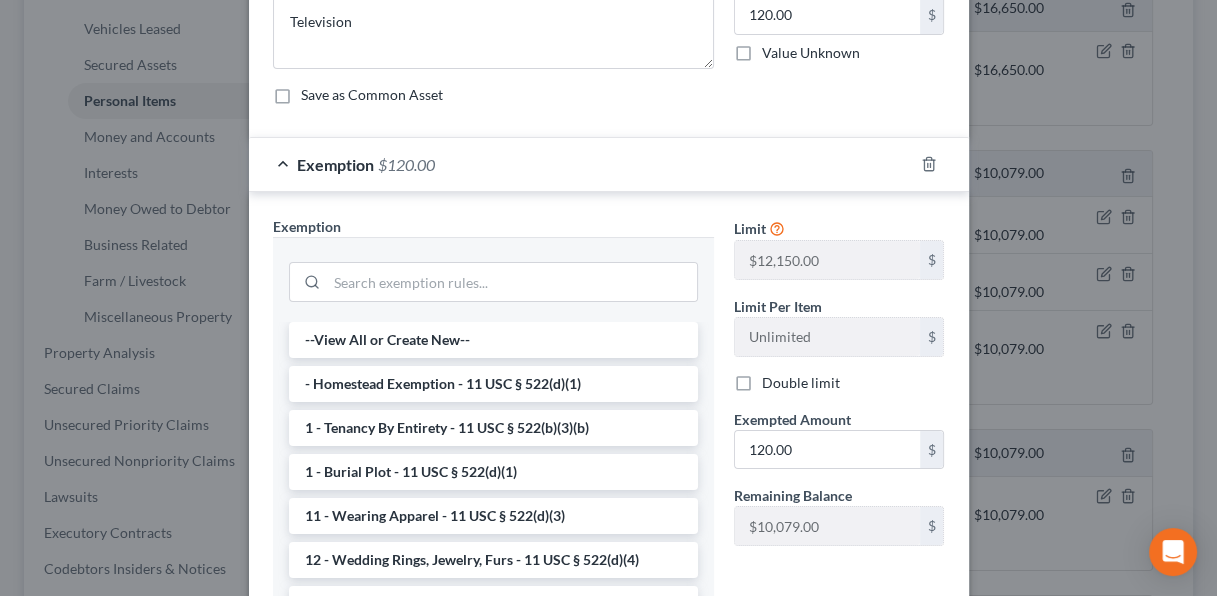 scroll, scrollTop: 201, scrollLeft: 0, axis: vertical 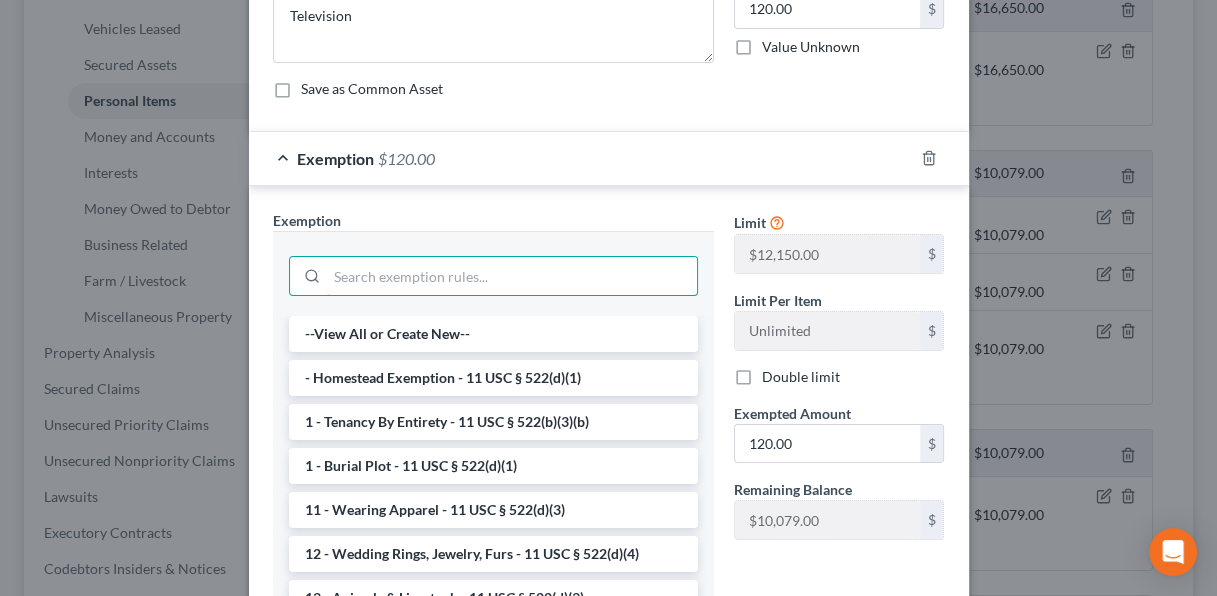 click at bounding box center [512, 276] 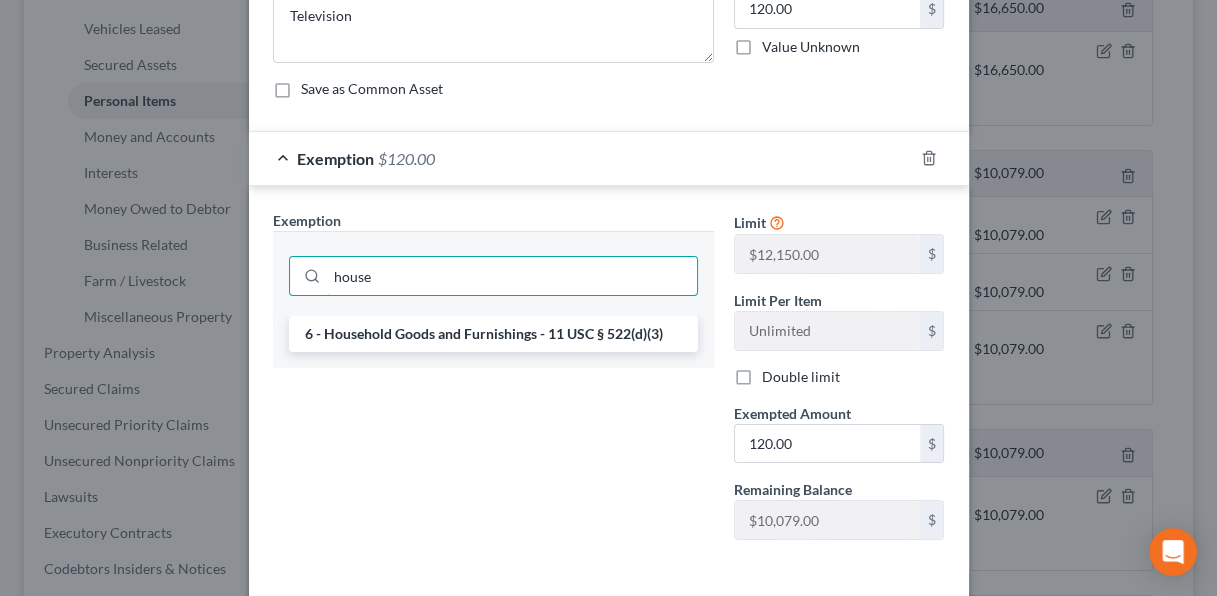 type on "house" 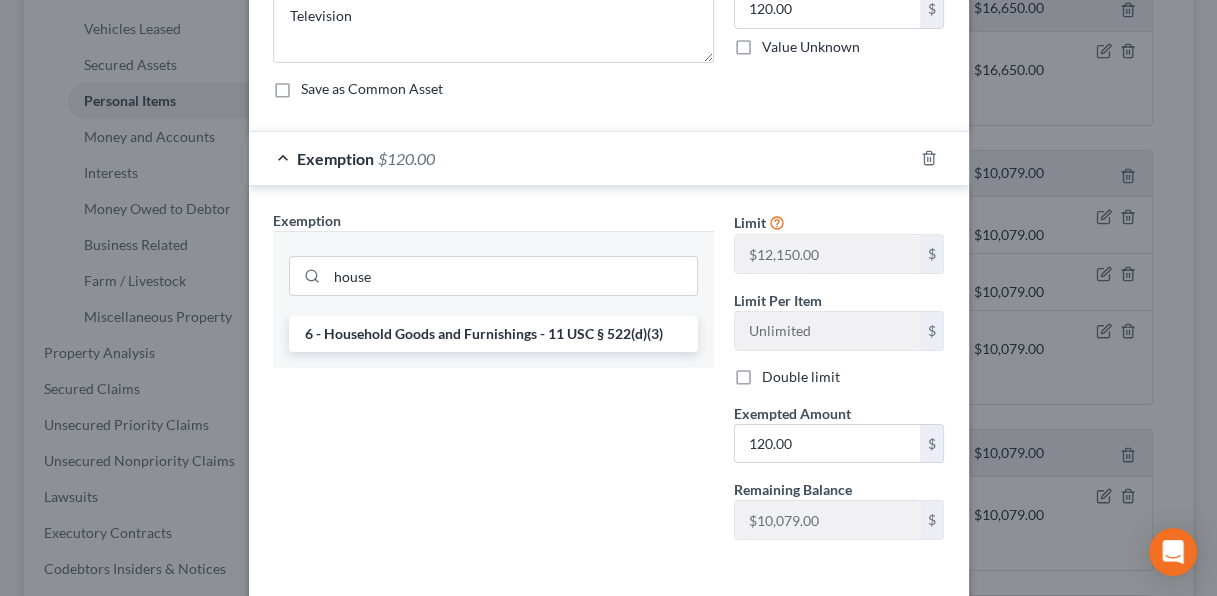 click on "6 - Household Goods and Furnishings - 11 USC § 522(d)(3)" at bounding box center [493, 334] 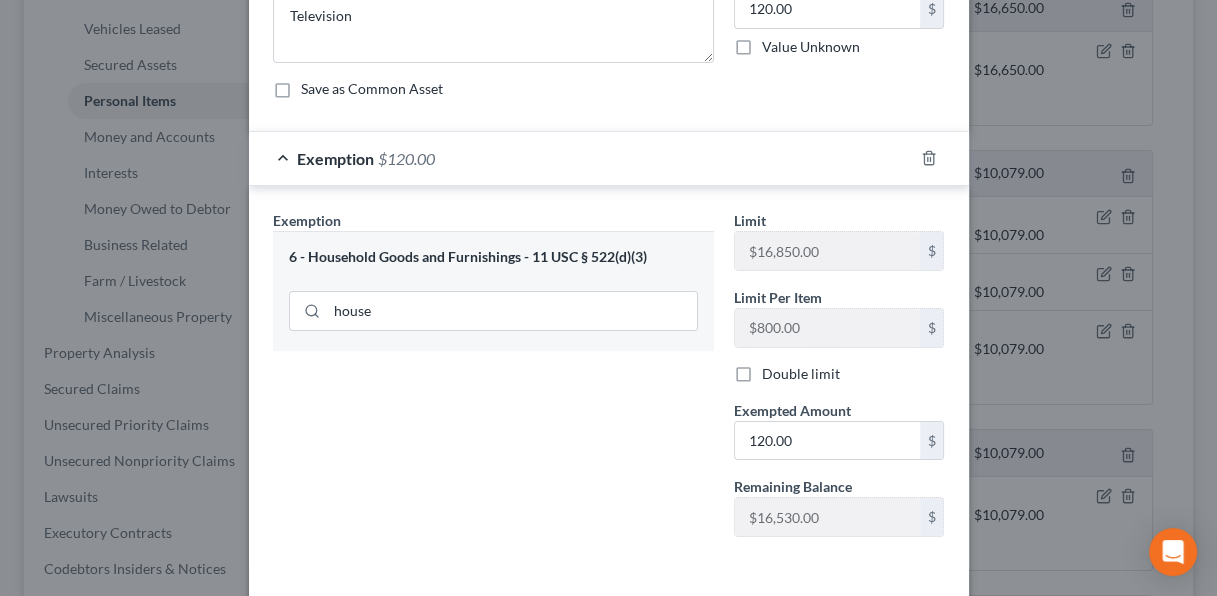 scroll, scrollTop: 279, scrollLeft: 0, axis: vertical 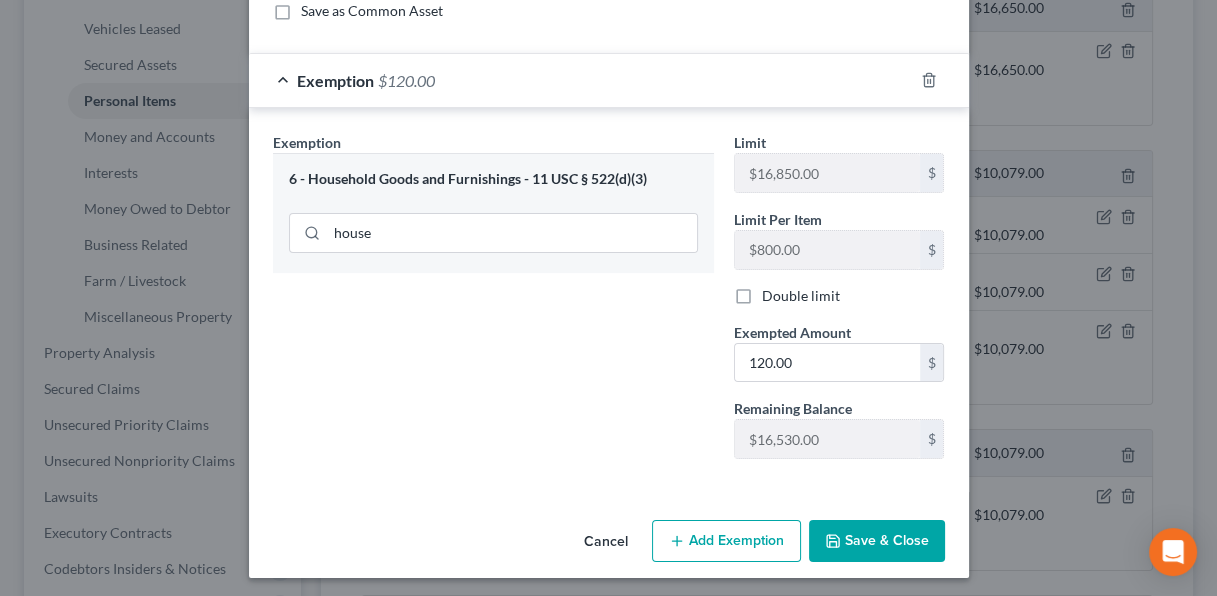 click on "Save & Close" at bounding box center [877, 541] 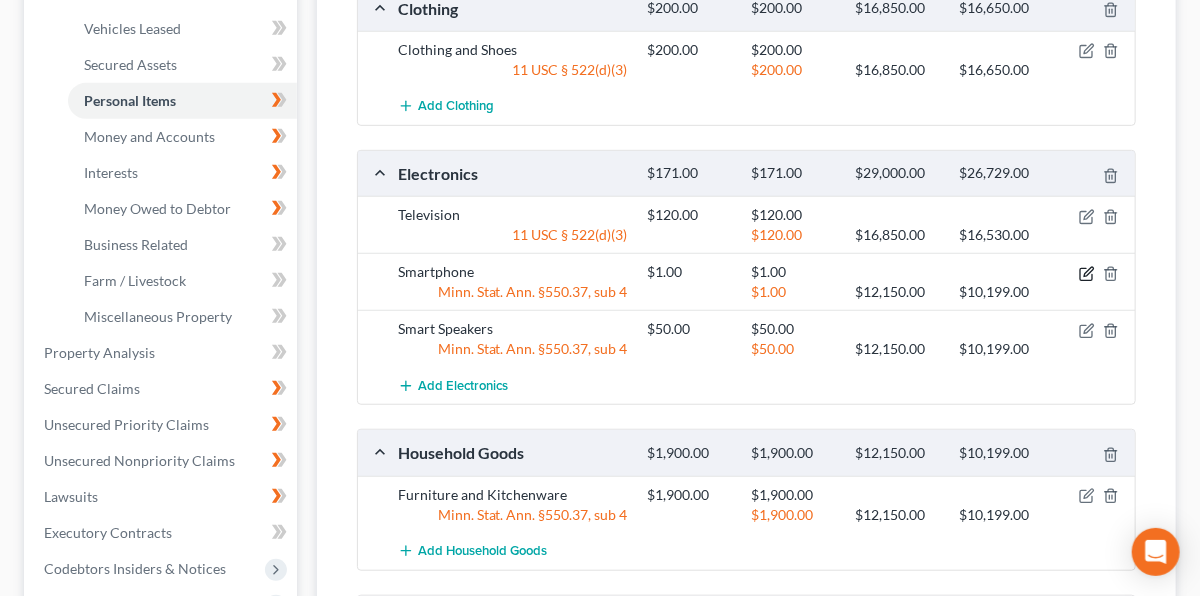 click 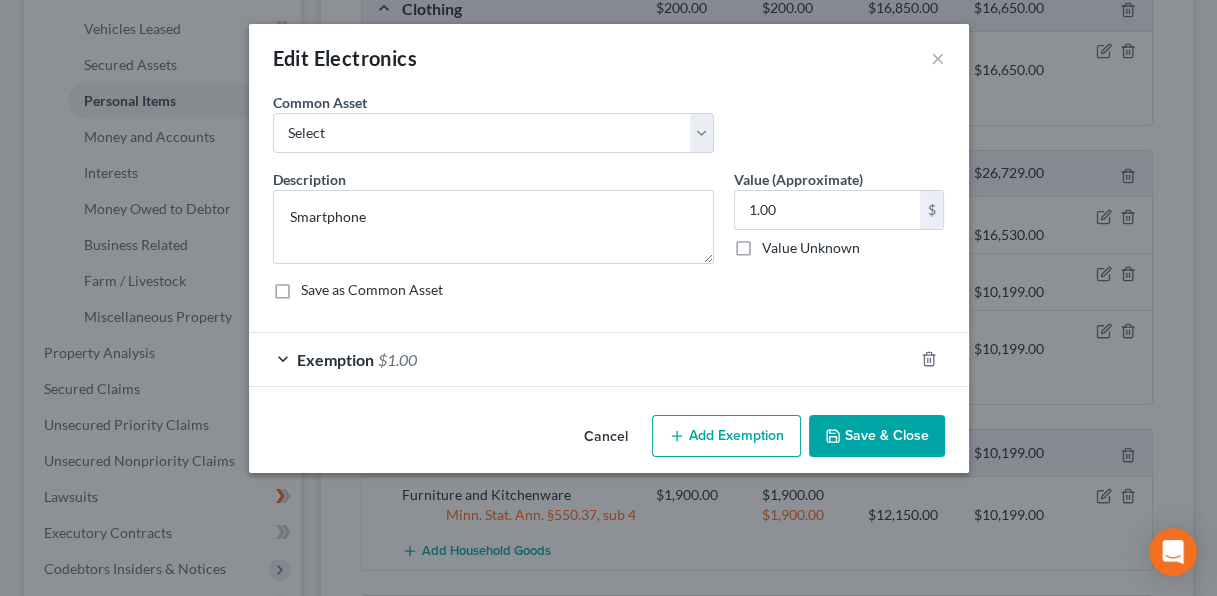 click on "Exemption $1.00" at bounding box center [581, 359] 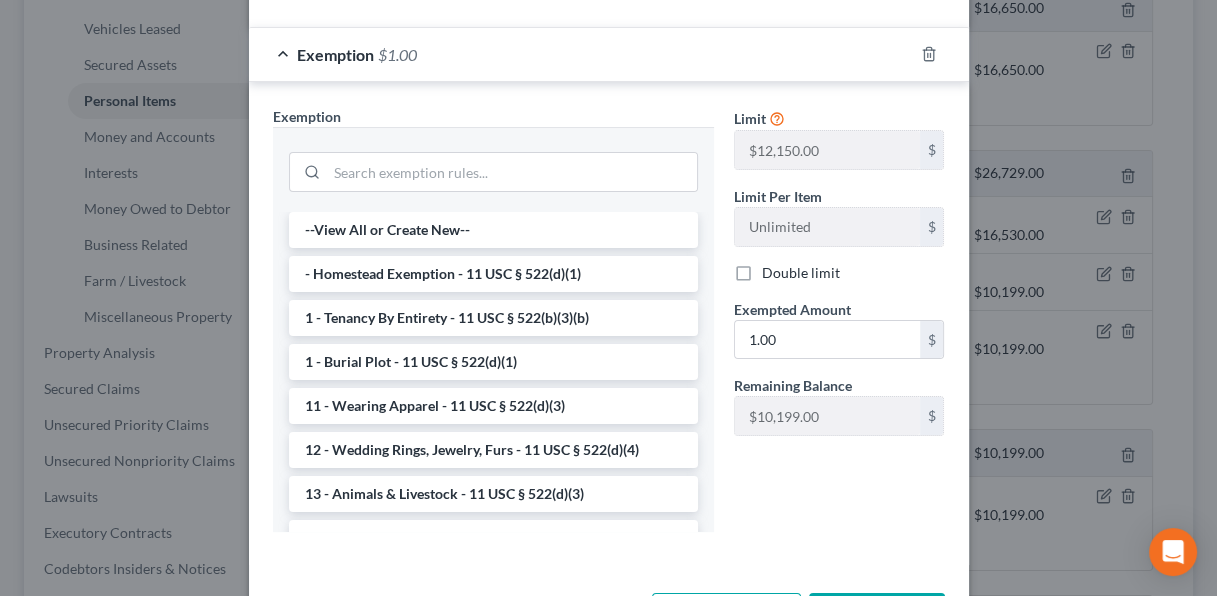 scroll, scrollTop: 306, scrollLeft: 0, axis: vertical 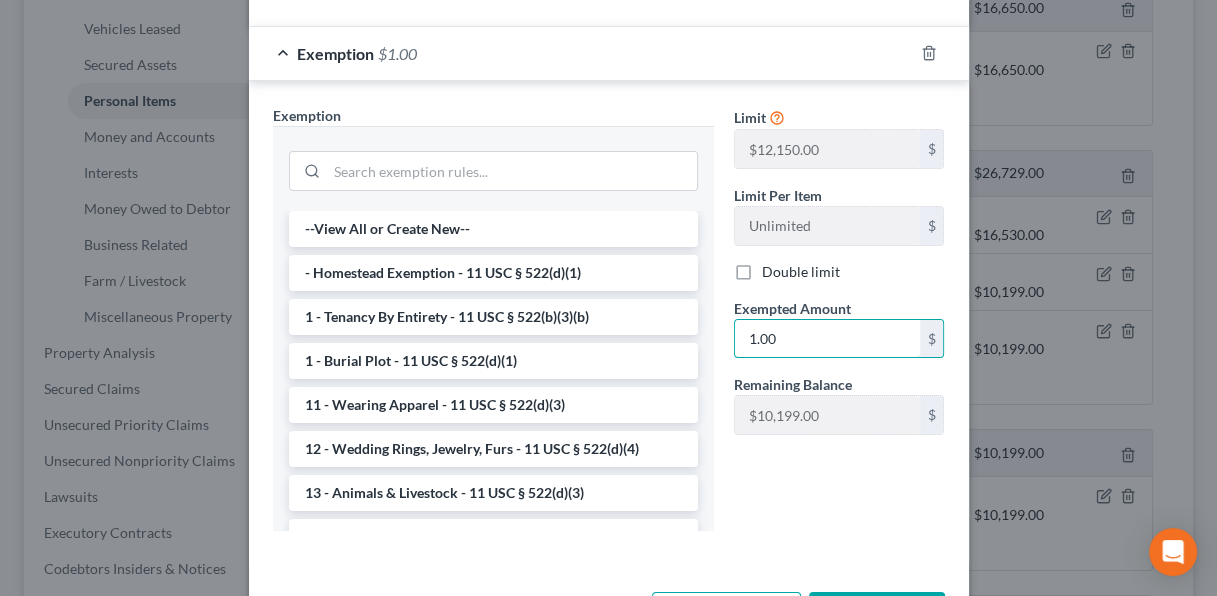 click on "1.00" at bounding box center (827, 339) 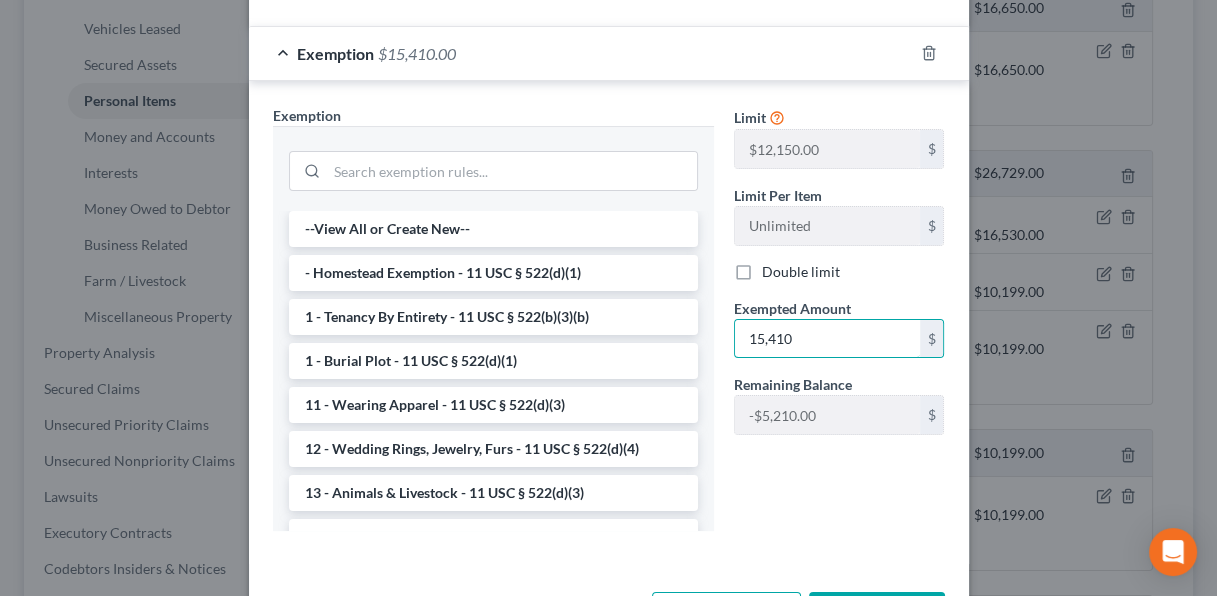 click on "15,410" at bounding box center (827, 339) 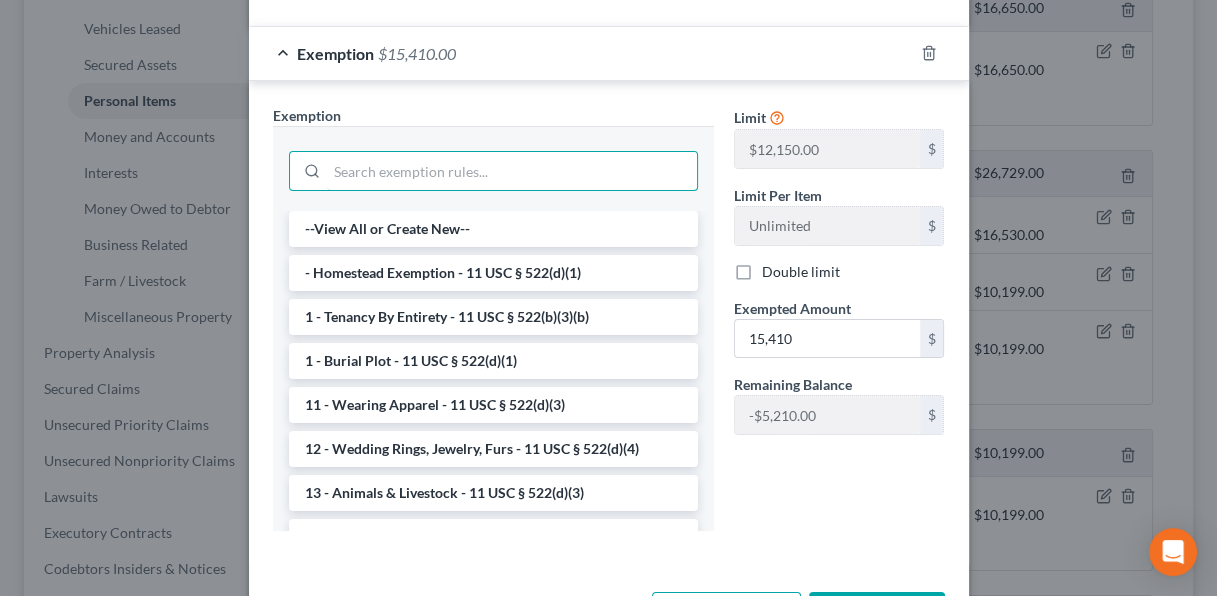 click at bounding box center [512, 171] 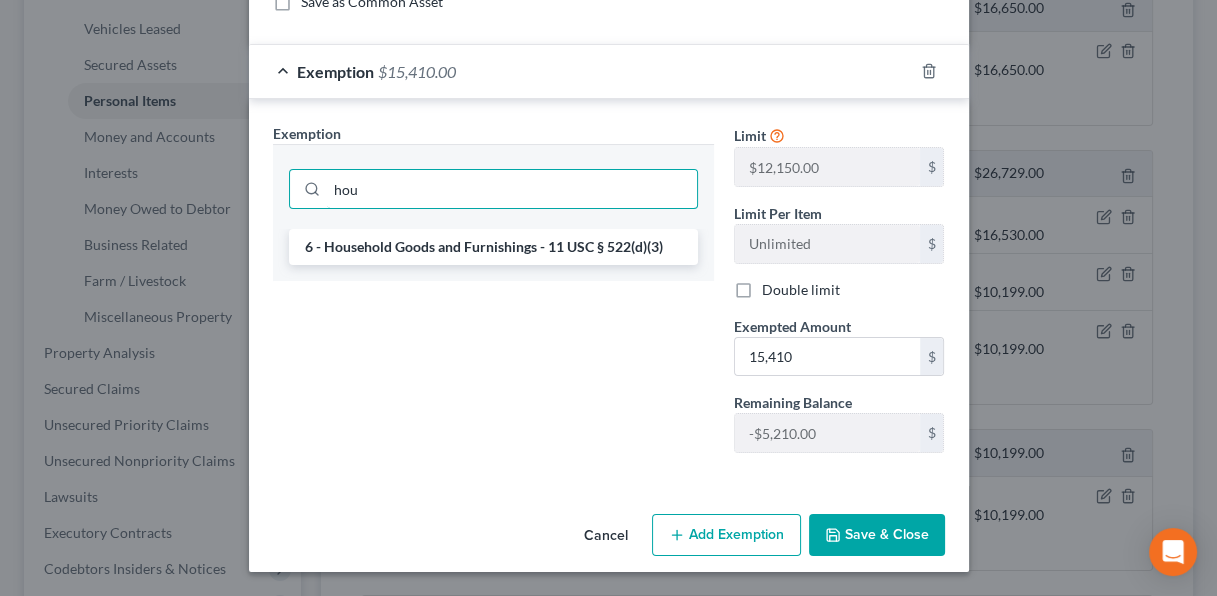 scroll, scrollTop: 283, scrollLeft: 0, axis: vertical 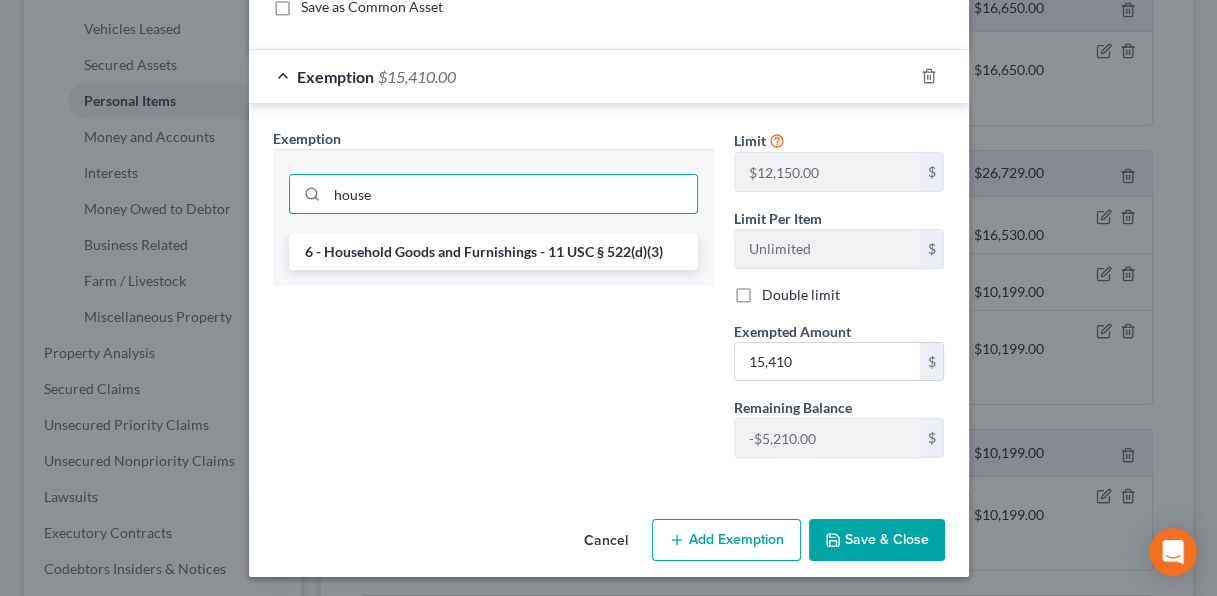 type on "house" 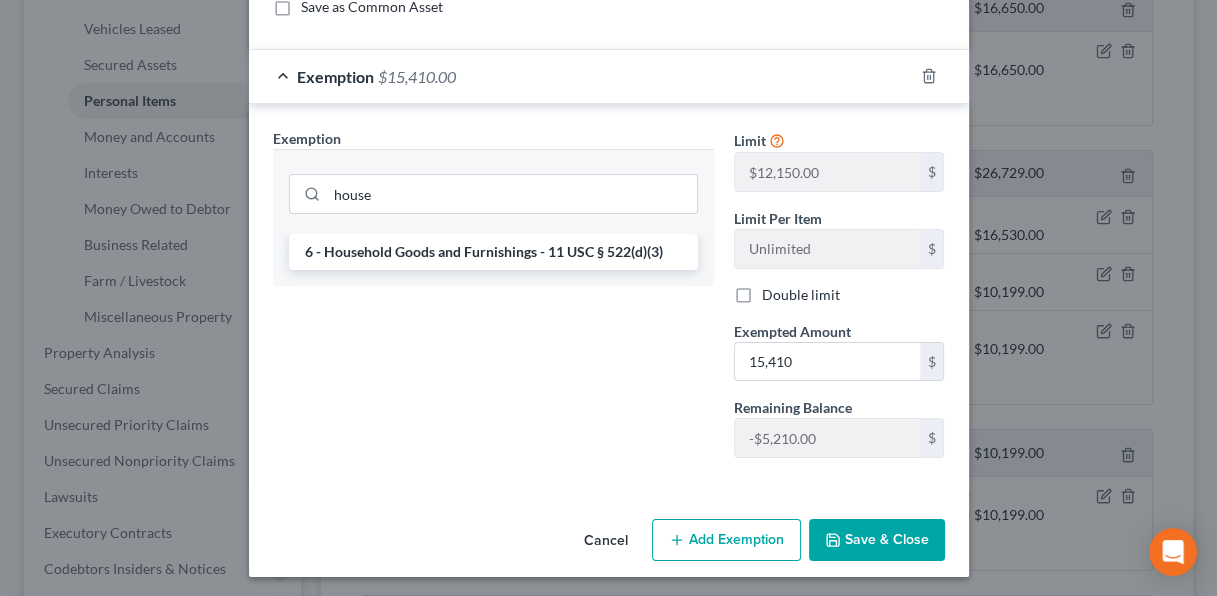 click on "6 - Household Goods and Furnishings - 11 USC § 522(d)(3)" at bounding box center (493, 252) 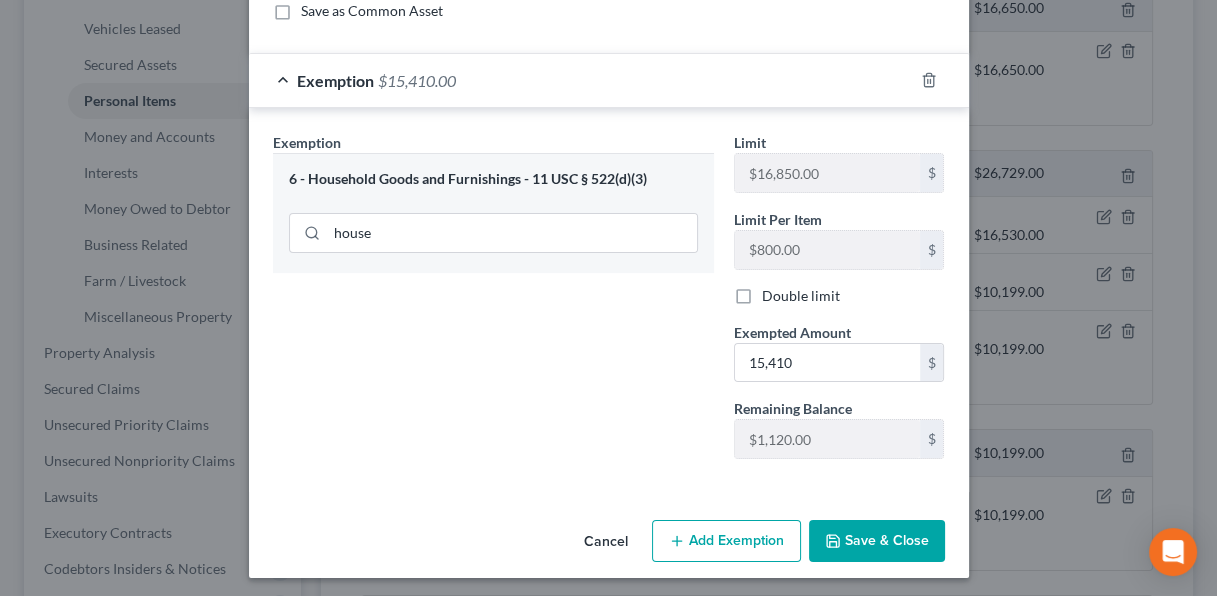 scroll, scrollTop: 132, scrollLeft: 0, axis: vertical 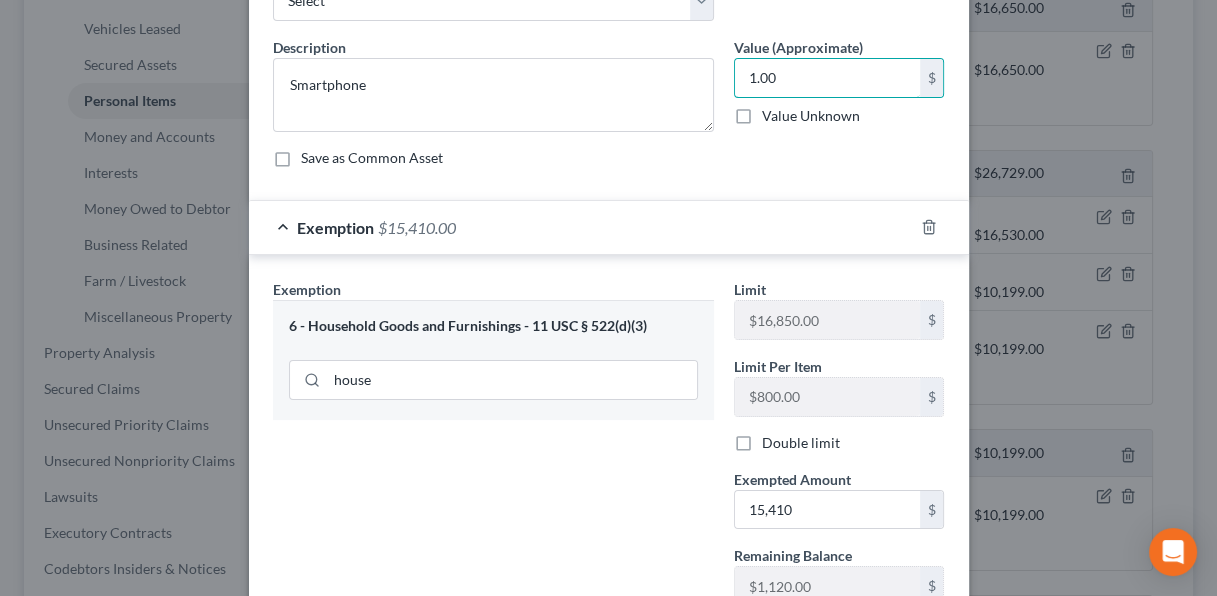 click on "1.00" at bounding box center [827, 78] 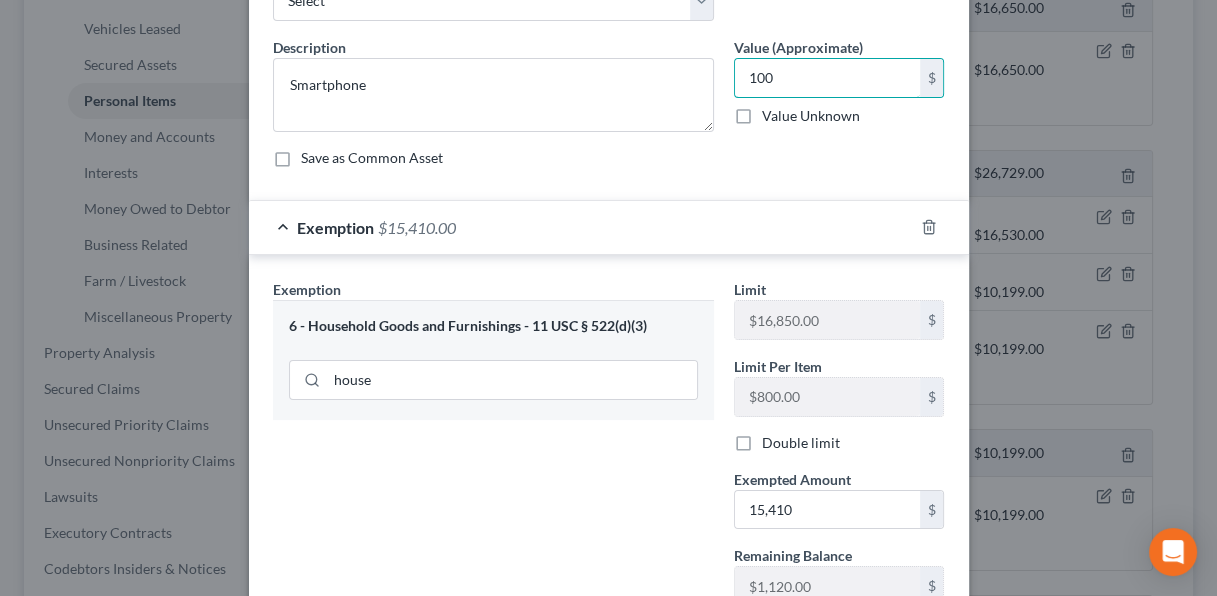 type on "100" 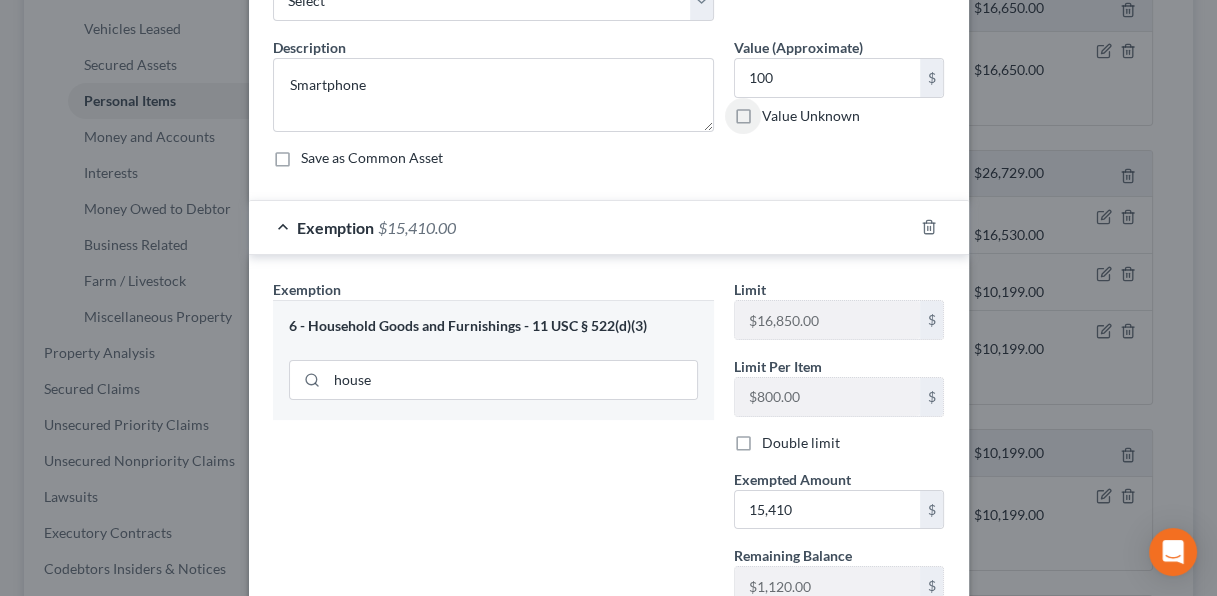 scroll, scrollTop: 279, scrollLeft: 0, axis: vertical 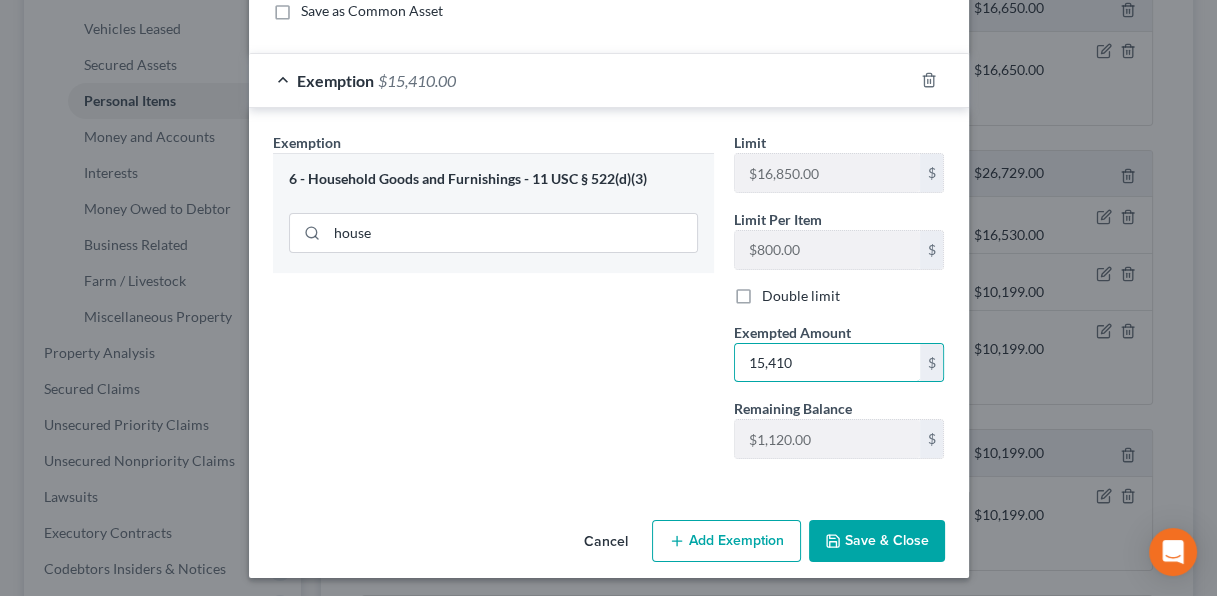 click on "15,410" at bounding box center (827, 363) 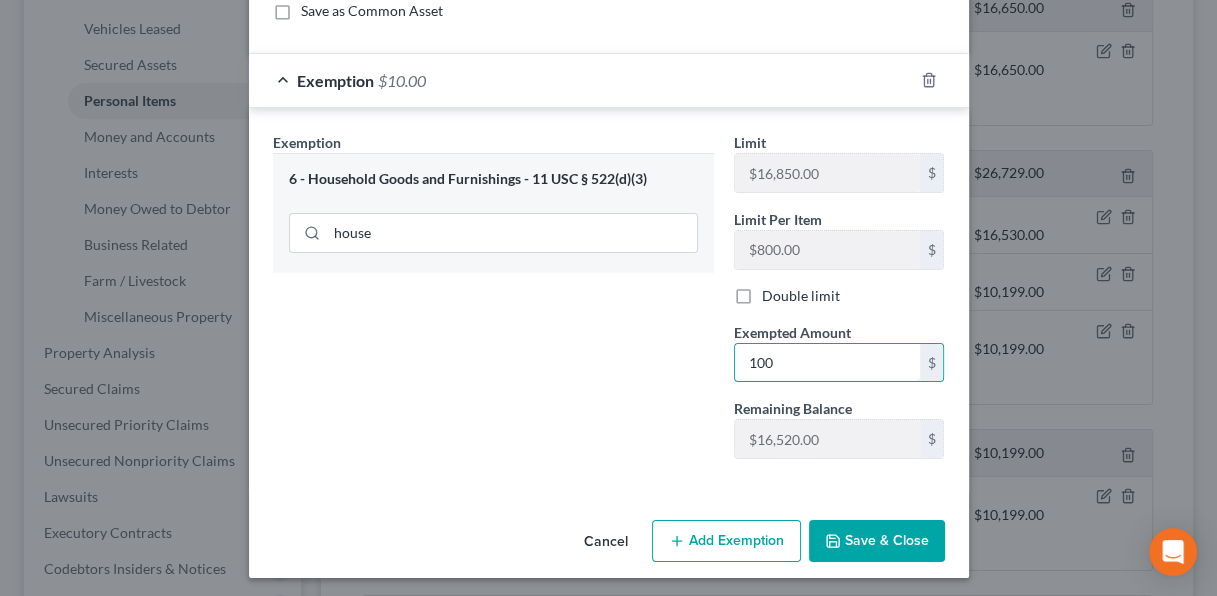 type on "100" 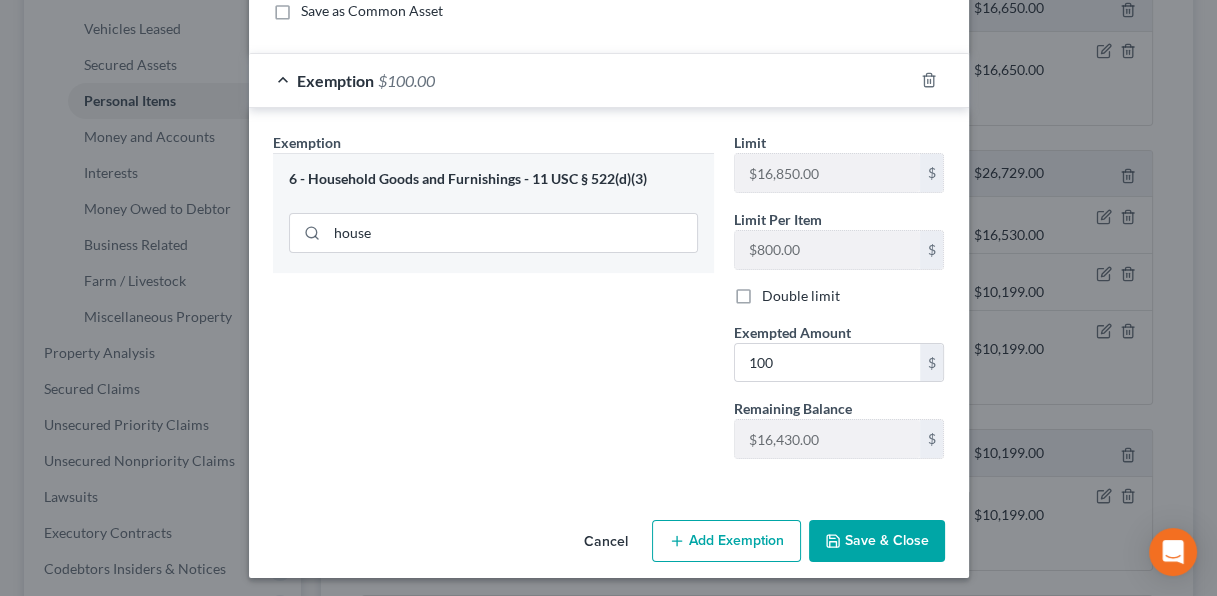 type 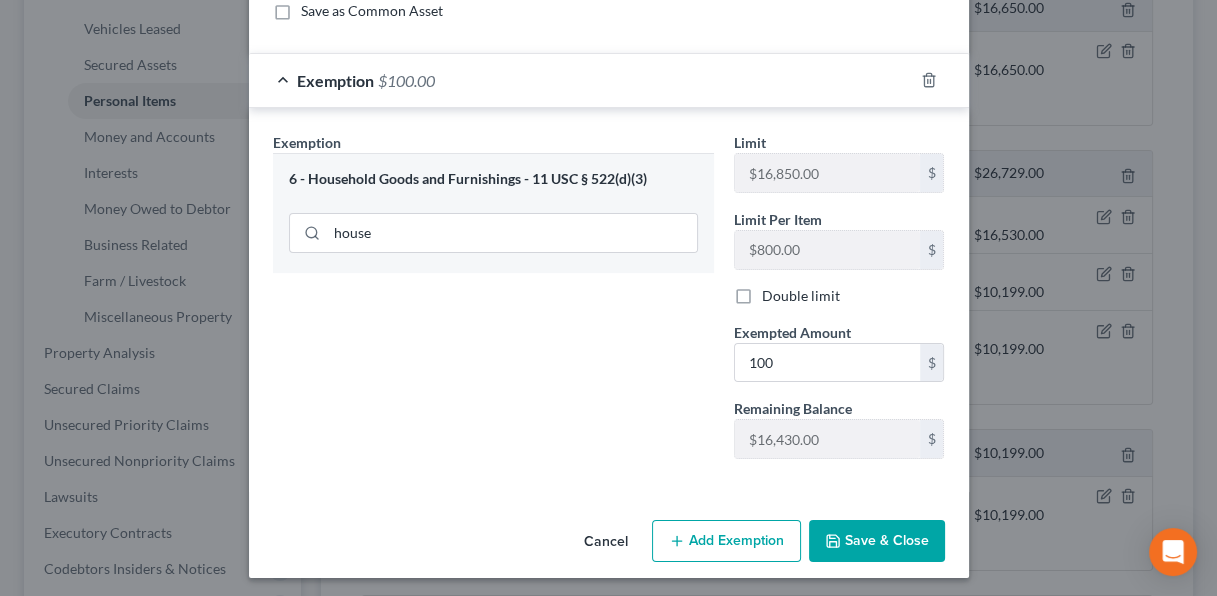 click on "Save & Close" at bounding box center [877, 541] 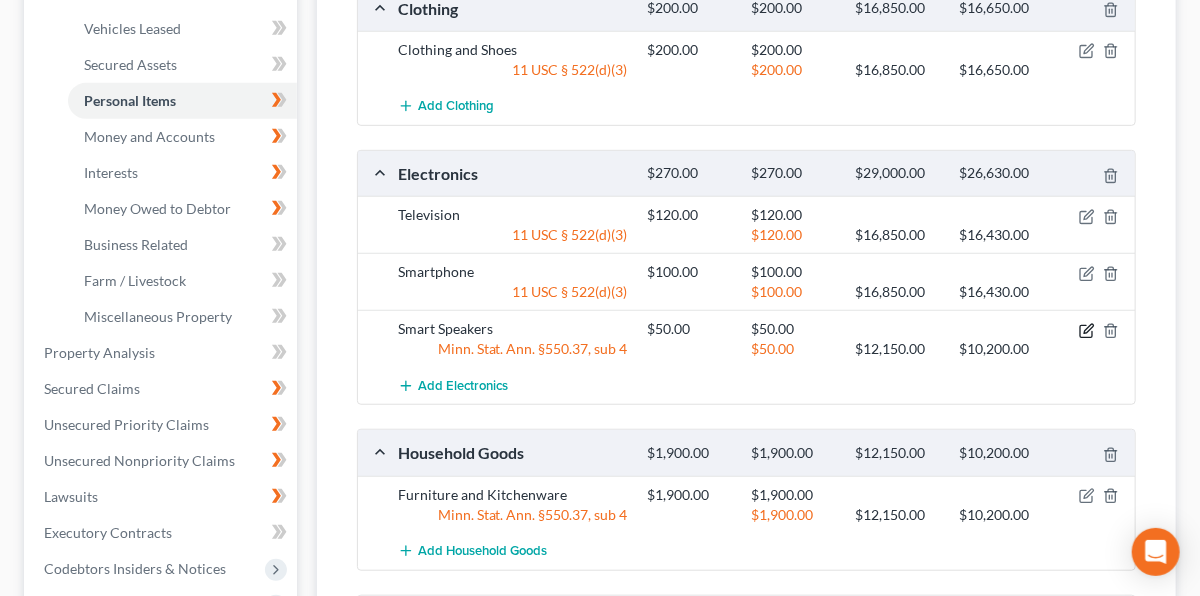 click 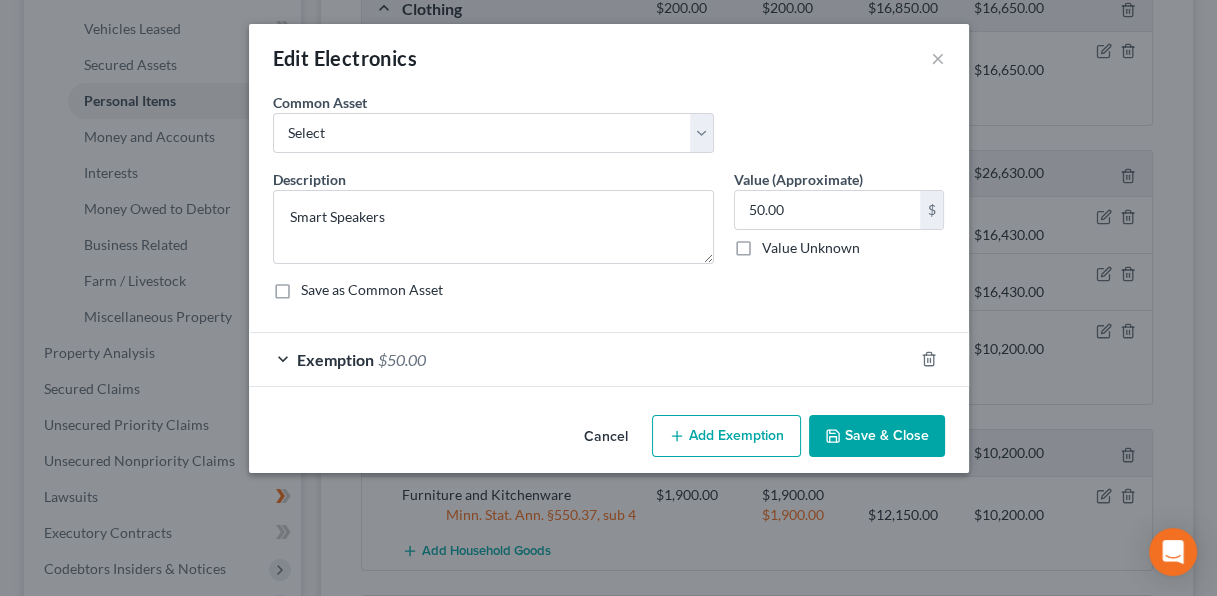 click on "Exemption $50.00" at bounding box center [581, 359] 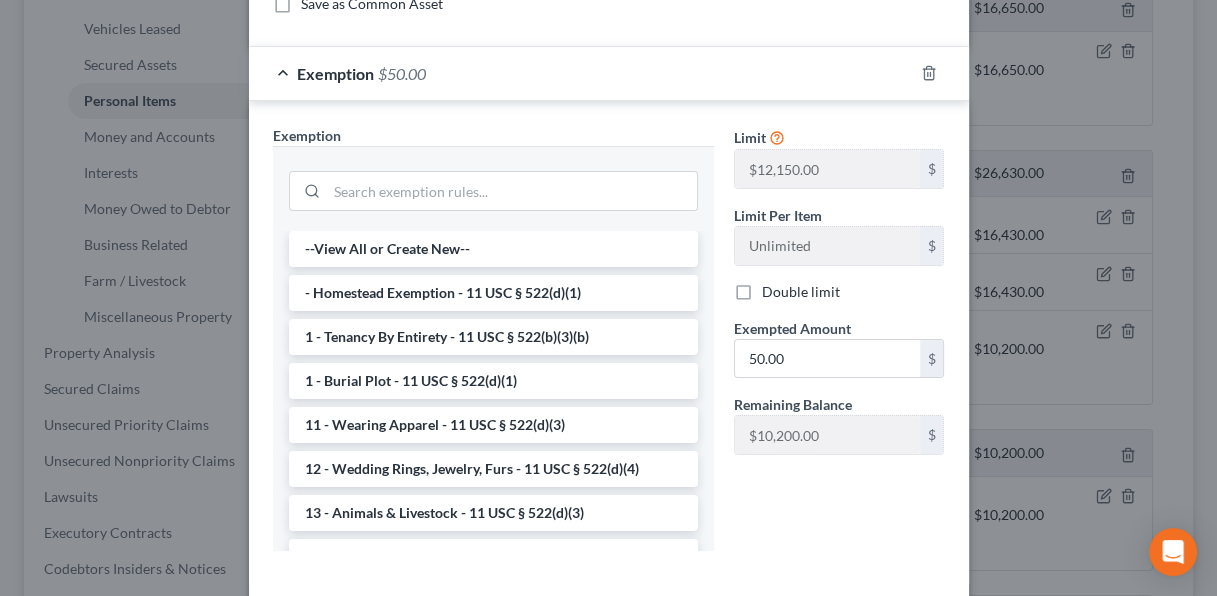 scroll, scrollTop: 380, scrollLeft: 0, axis: vertical 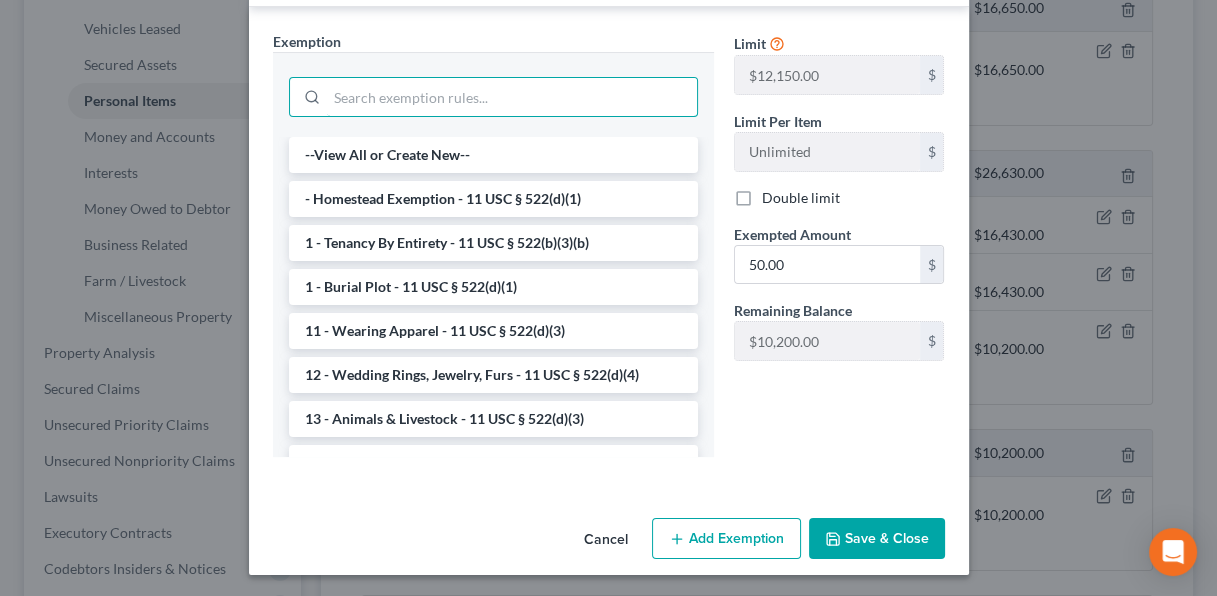 click at bounding box center (512, 97) 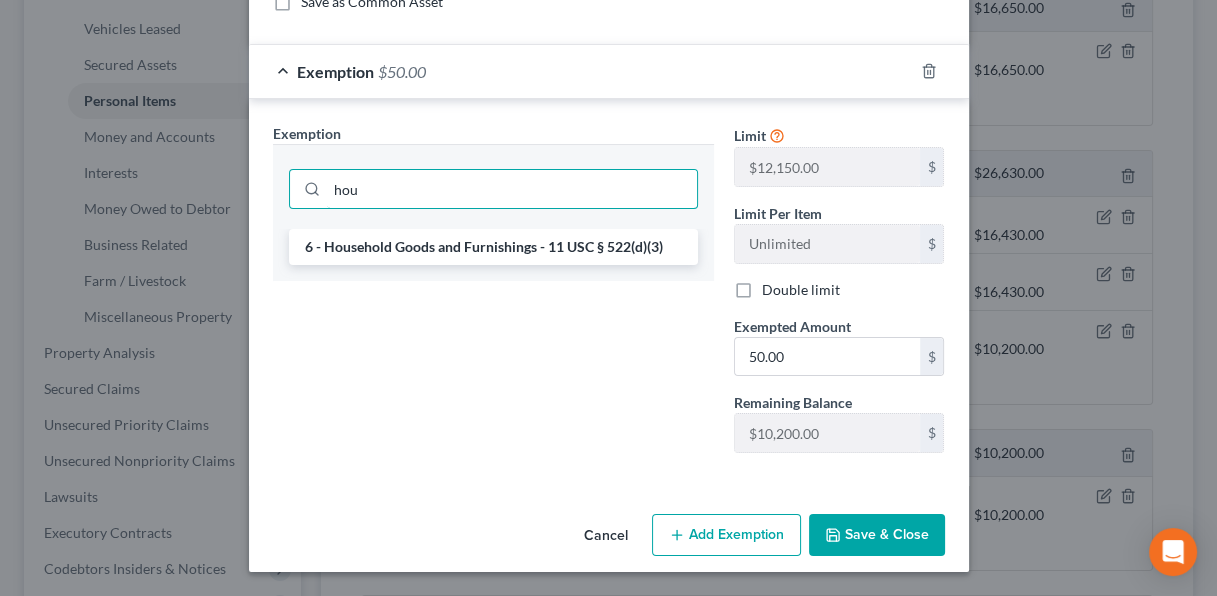 scroll, scrollTop: 283, scrollLeft: 0, axis: vertical 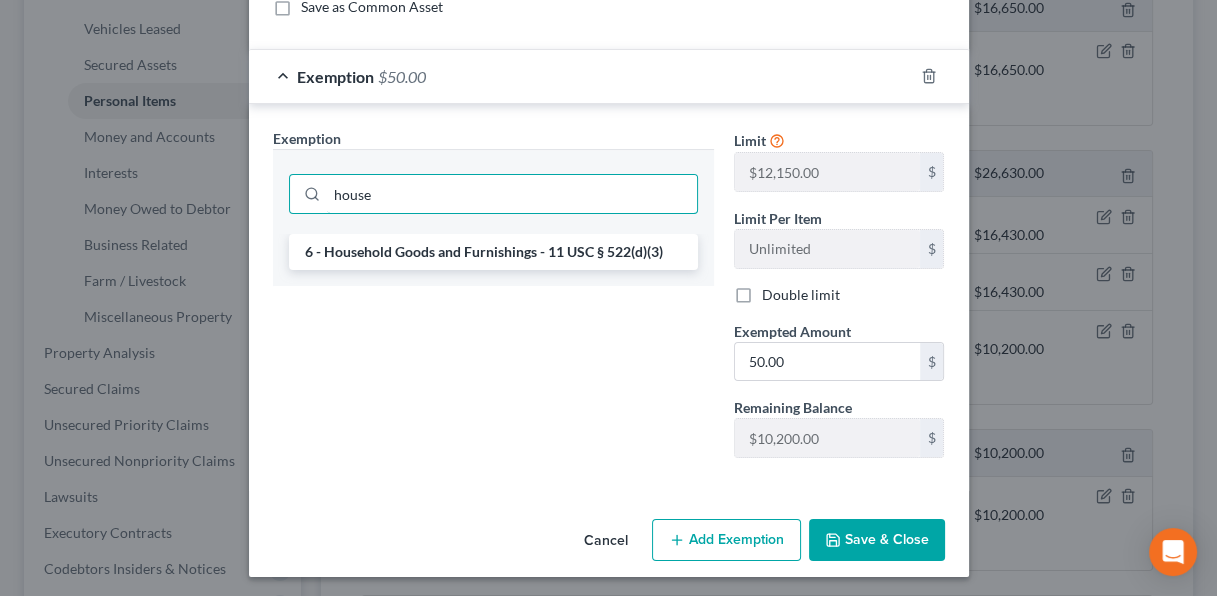 type on "house" 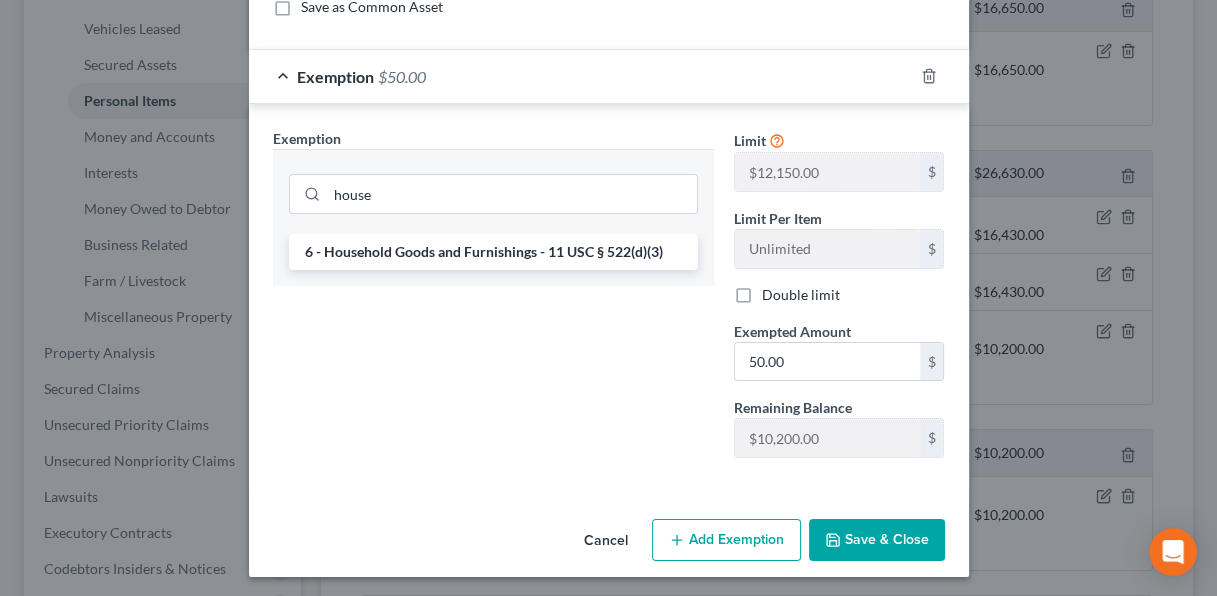 click on "6 - Household Goods and Furnishings - 11 USC § 522(d)(3)" at bounding box center [493, 252] 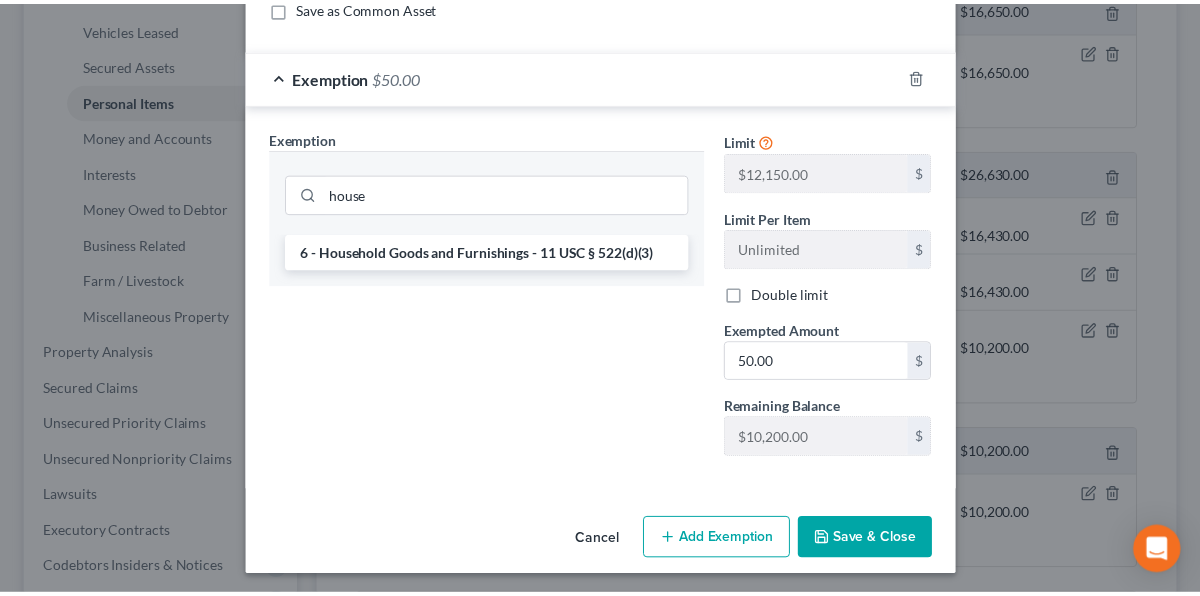 scroll, scrollTop: 279, scrollLeft: 0, axis: vertical 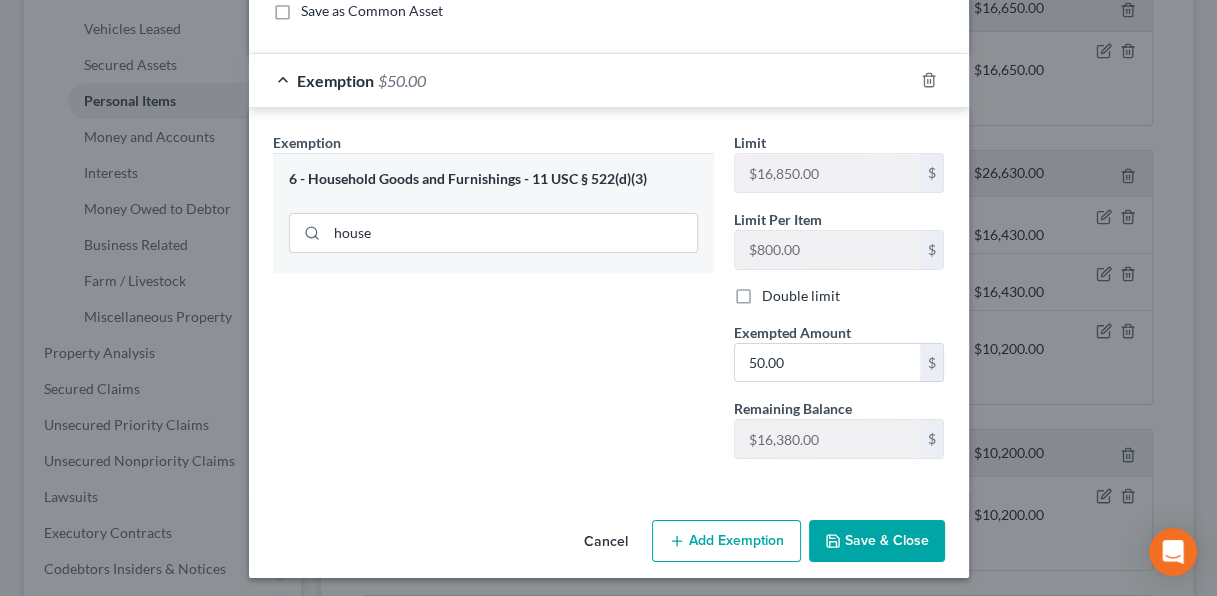 click on "Save & Close" at bounding box center (877, 541) 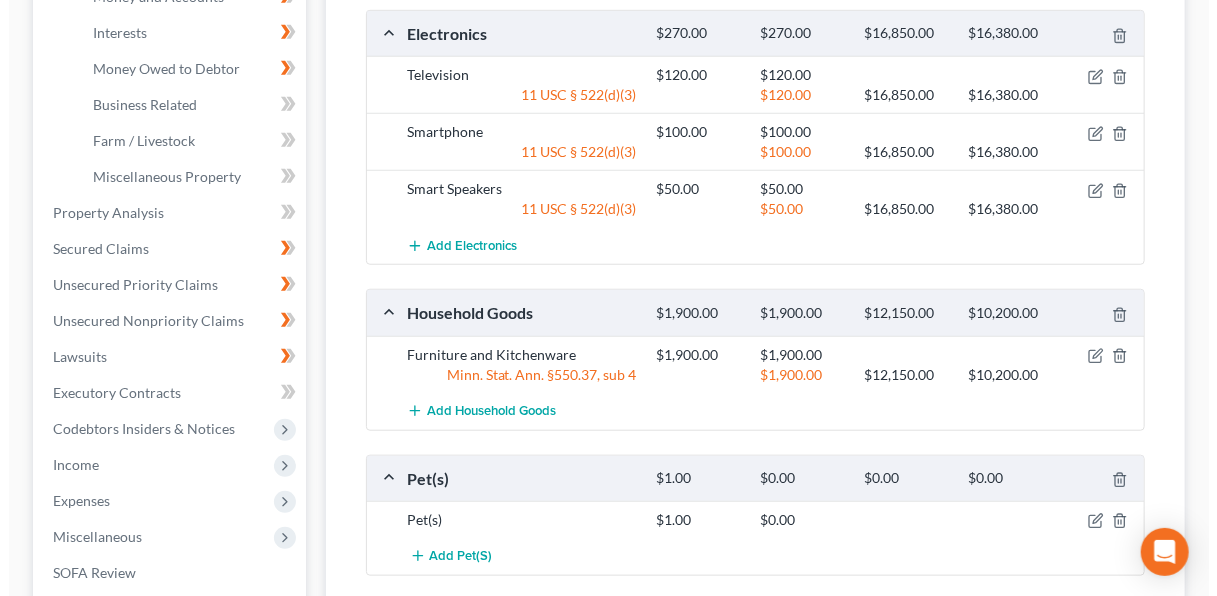 scroll, scrollTop: 554, scrollLeft: 0, axis: vertical 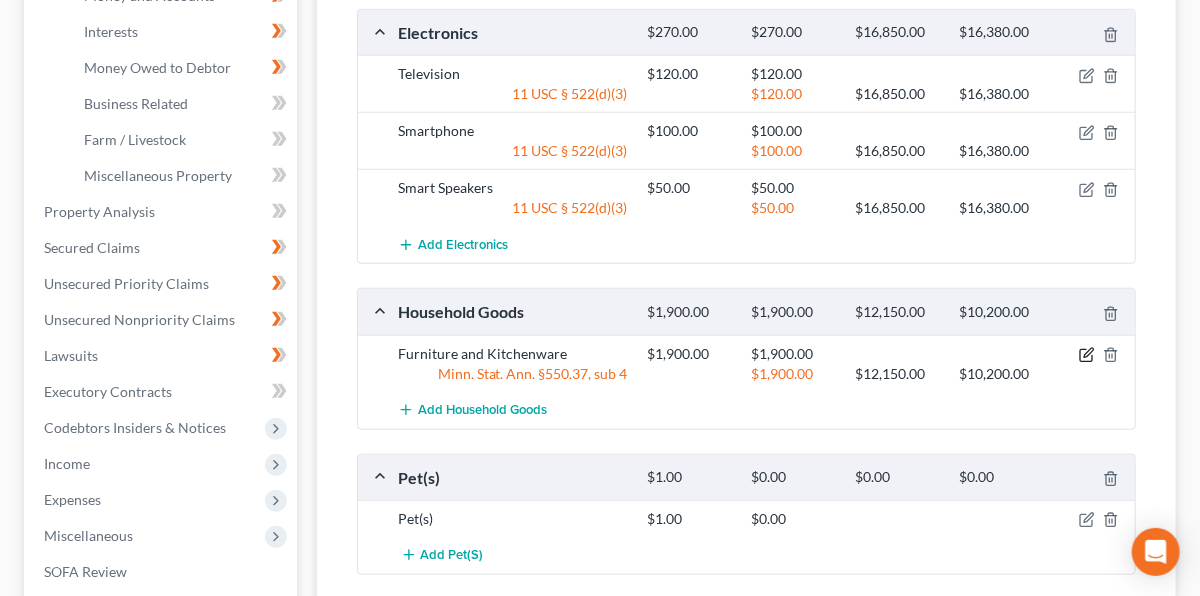 click 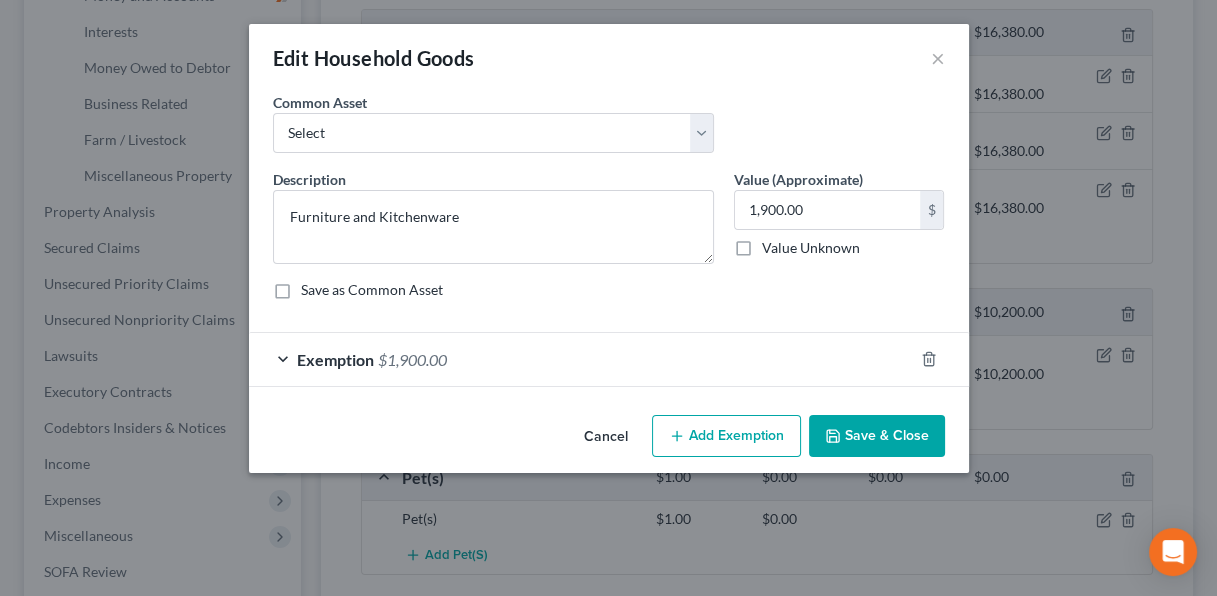 click on "Exemption $1,900.00" at bounding box center (581, 359) 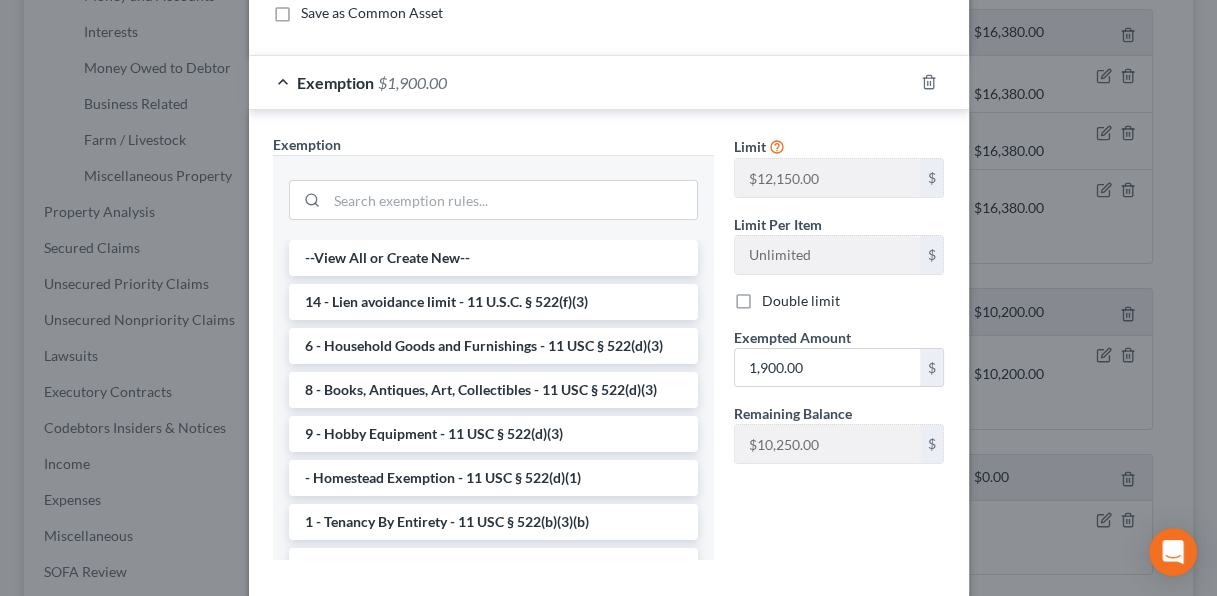 scroll, scrollTop: 292, scrollLeft: 0, axis: vertical 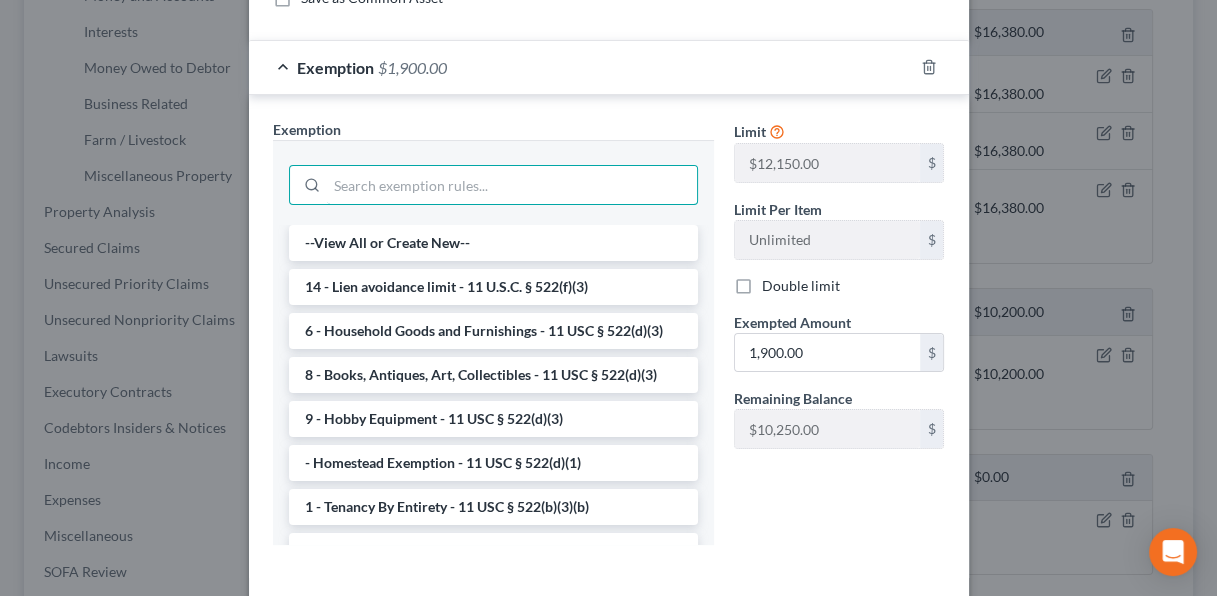 click at bounding box center [512, 185] 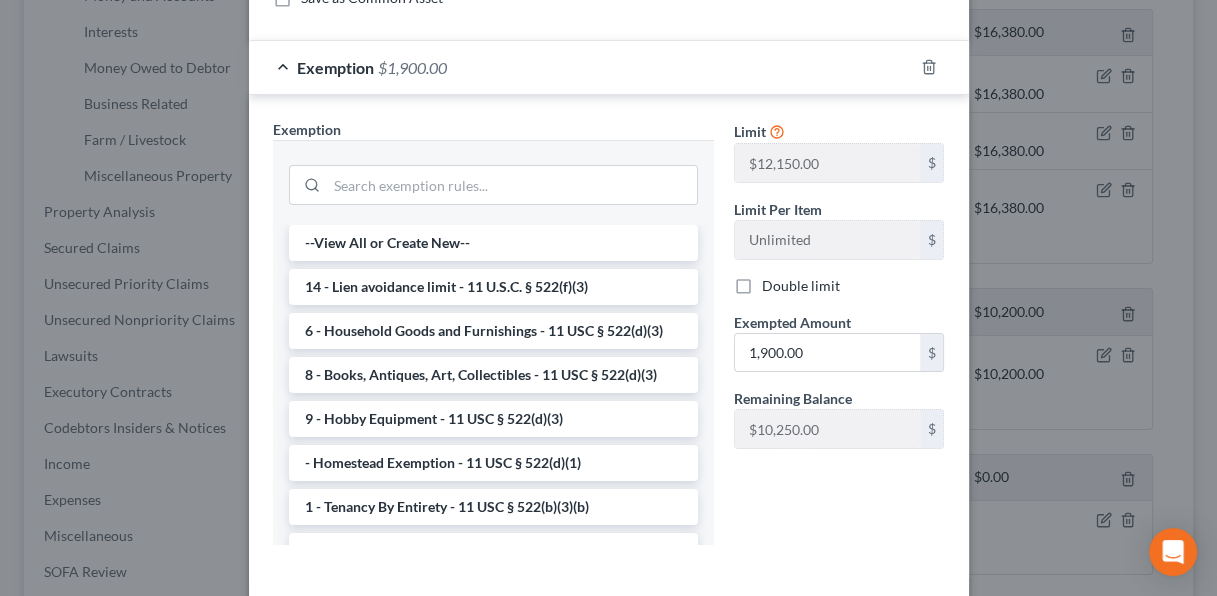 click on "6 - Household Goods and Furnishings - 11 USC § 522(d)(3)" at bounding box center (493, 331) 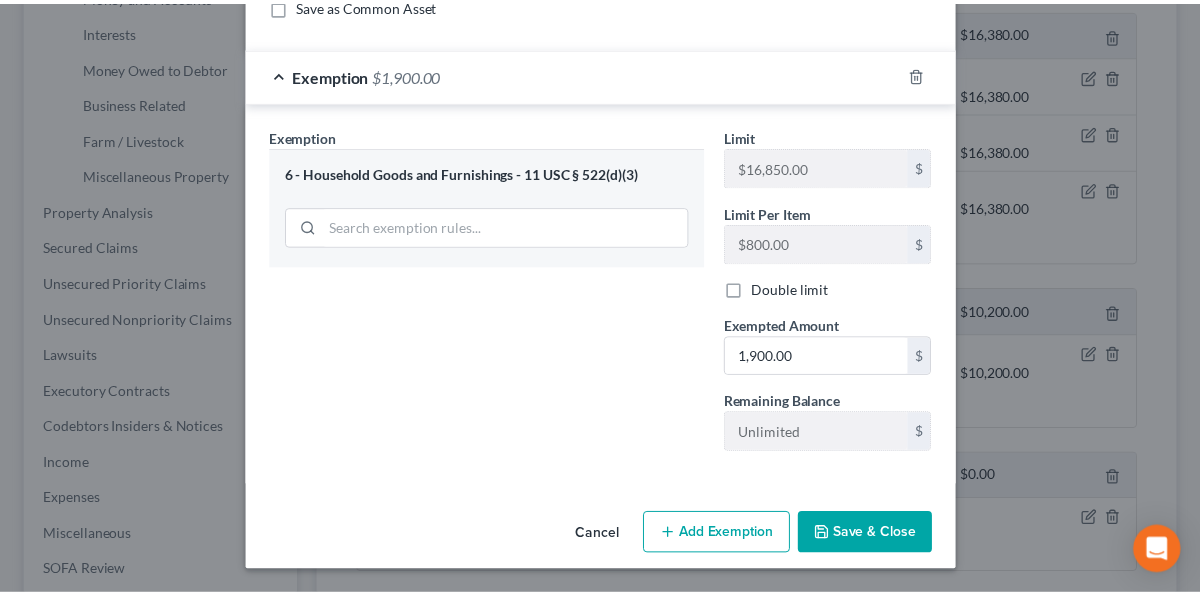 scroll, scrollTop: 279, scrollLeft: 0, axis: vertical 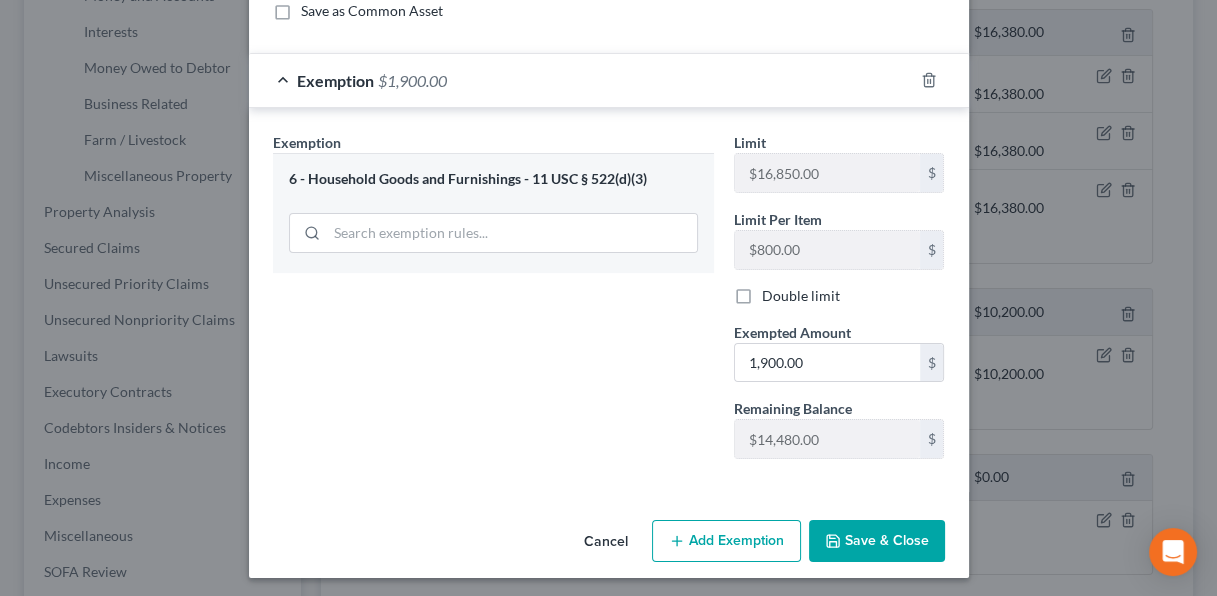 click on "Save & Close" at bounding box center (877, 541) 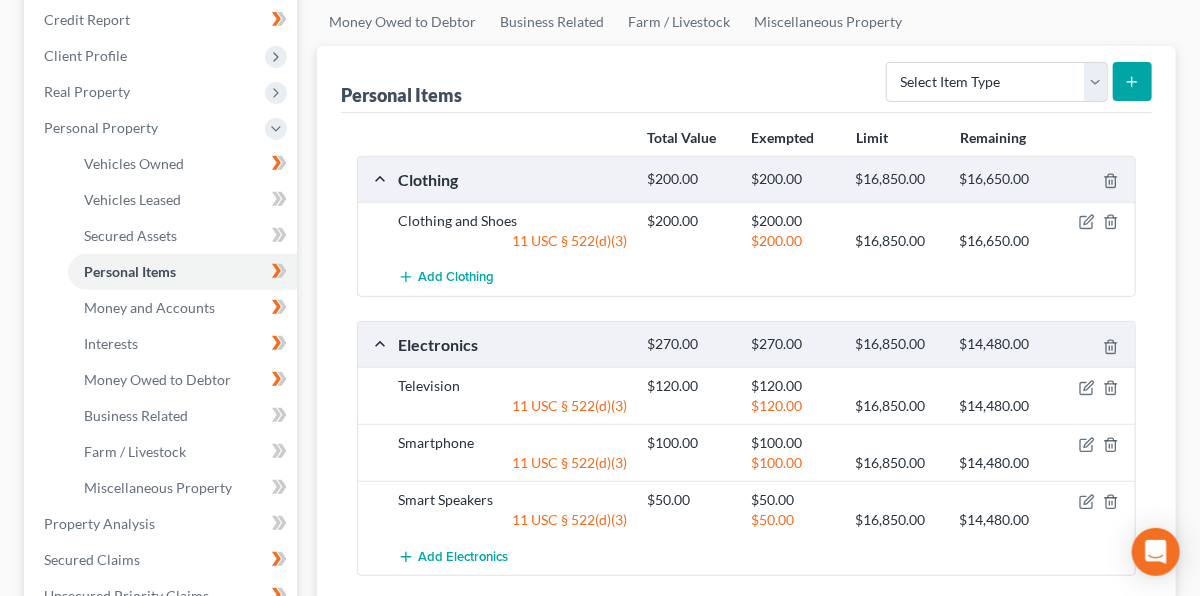 scroll, scrollTop: 283, scrollLeft: 0, axis: vertical 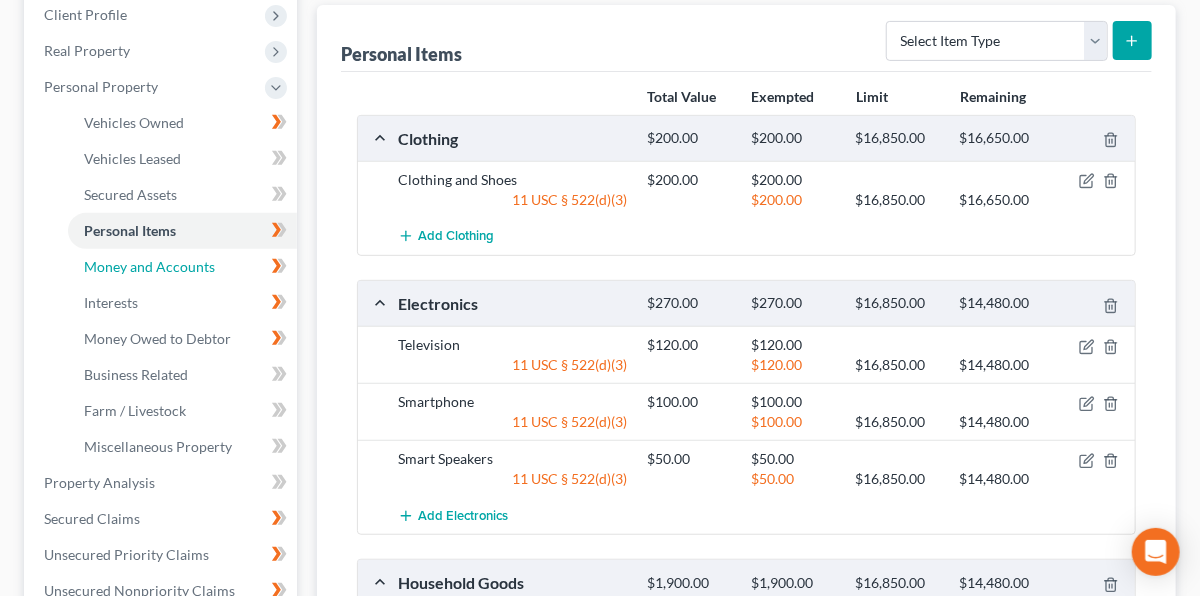 click on "Money and Accounts" at bounding box center (149, 266) 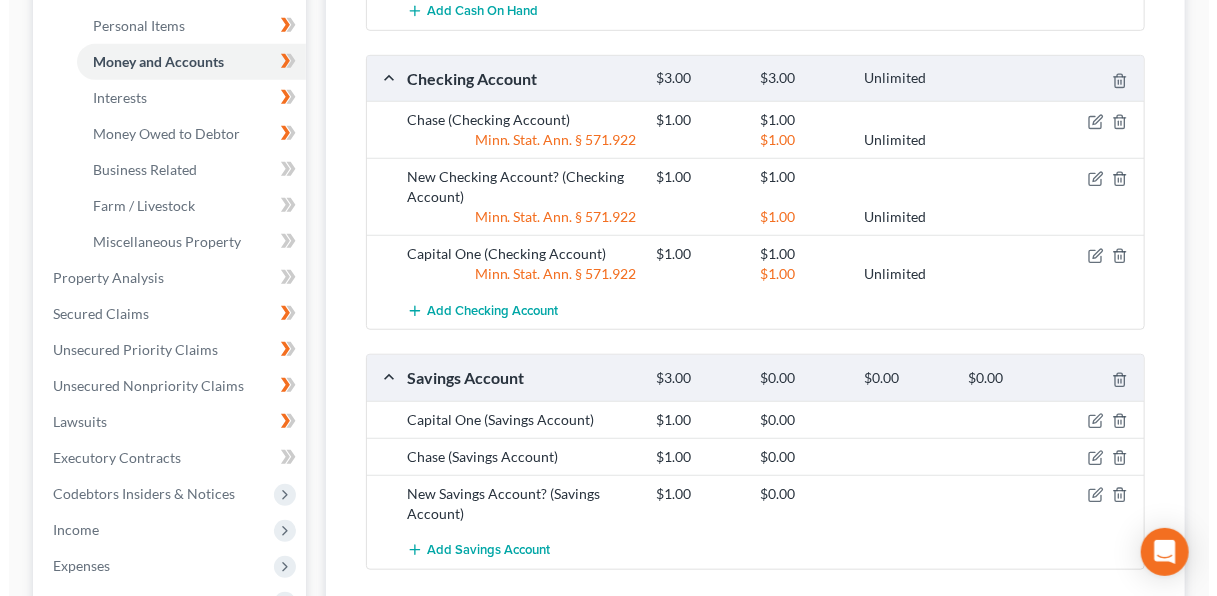 scroll, scrollTop: 500, scrollLeft: 0, axis: vertical 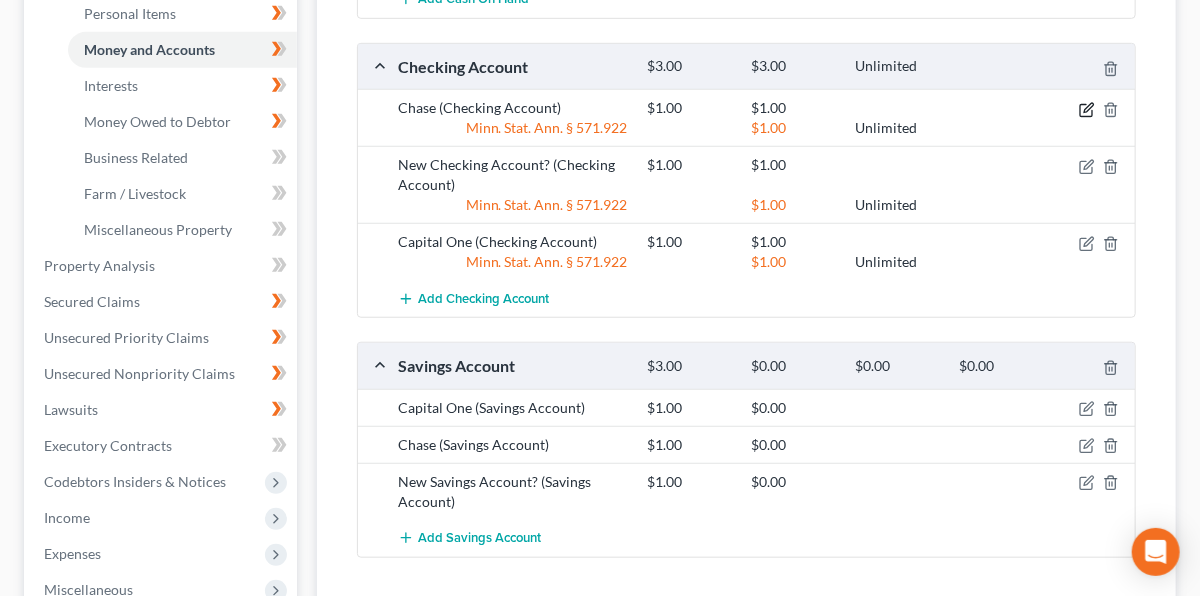 click 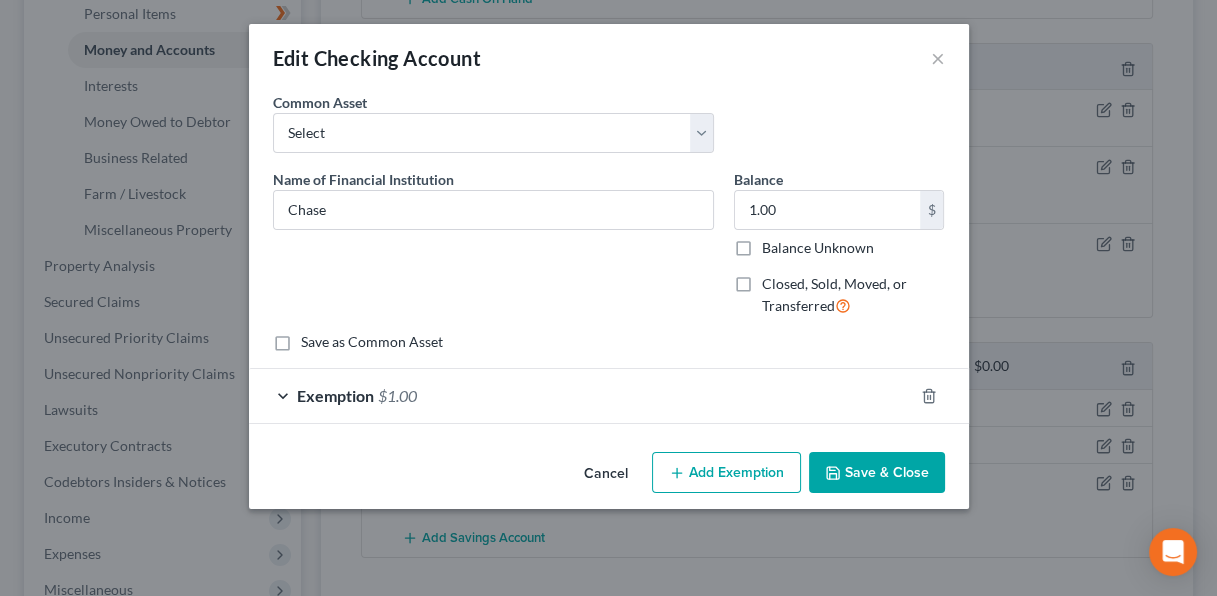 click on "Exemption $1.00" at bounding box center (581, 395) 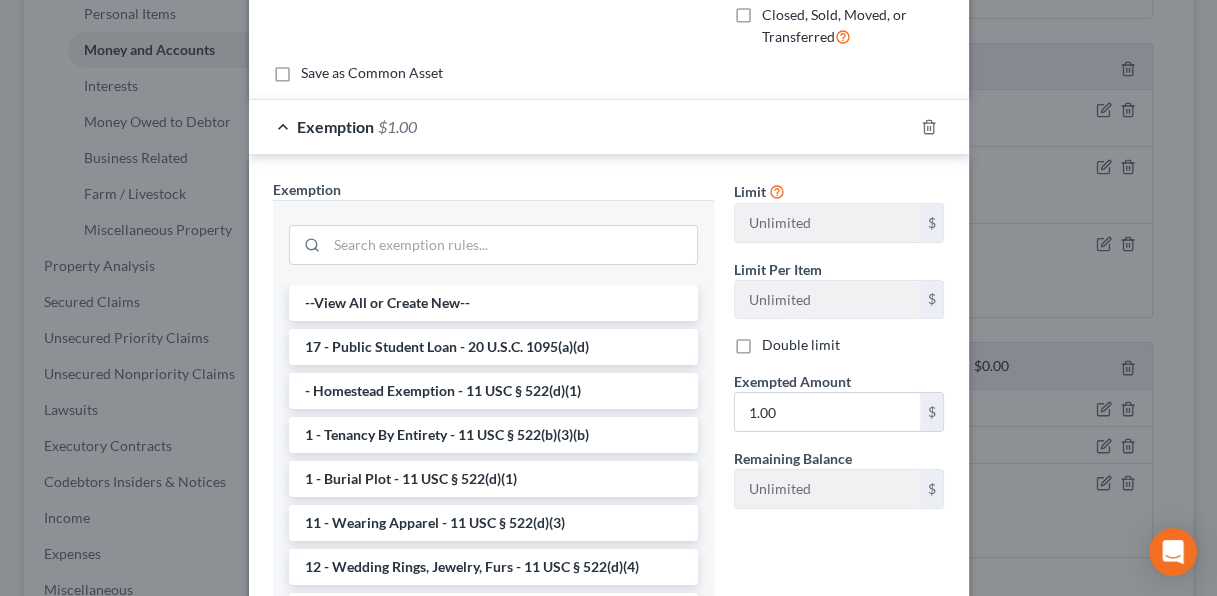 scroll, scrollTop: 417, scrollLeft: 0, axis: vertical 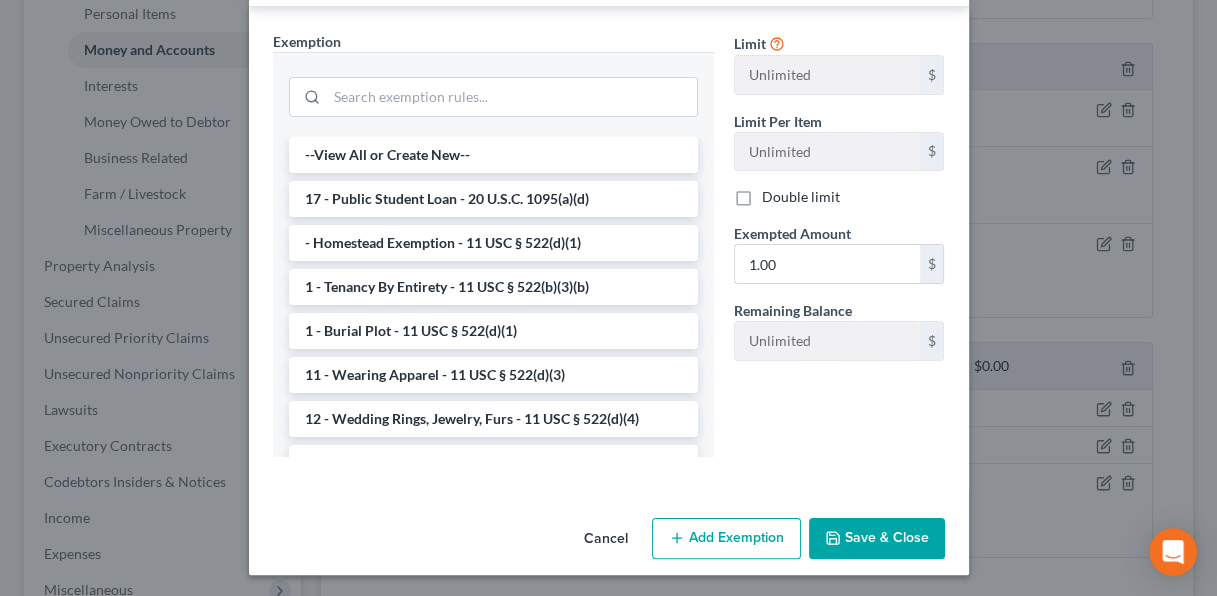 click on "Cancel" at bounding box center [606, 540] 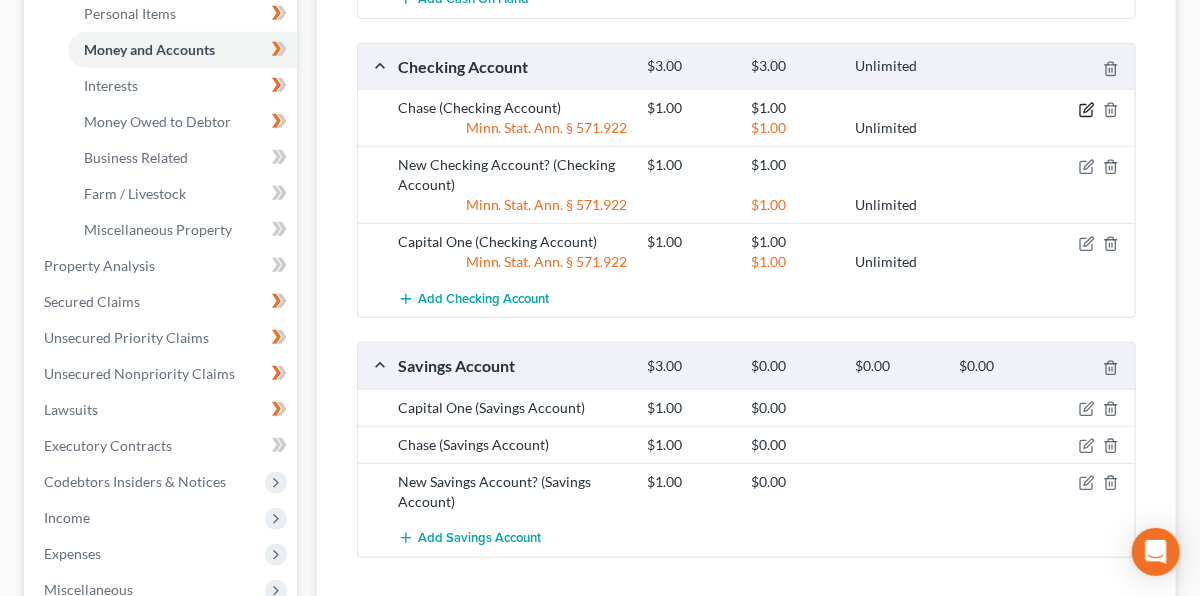click 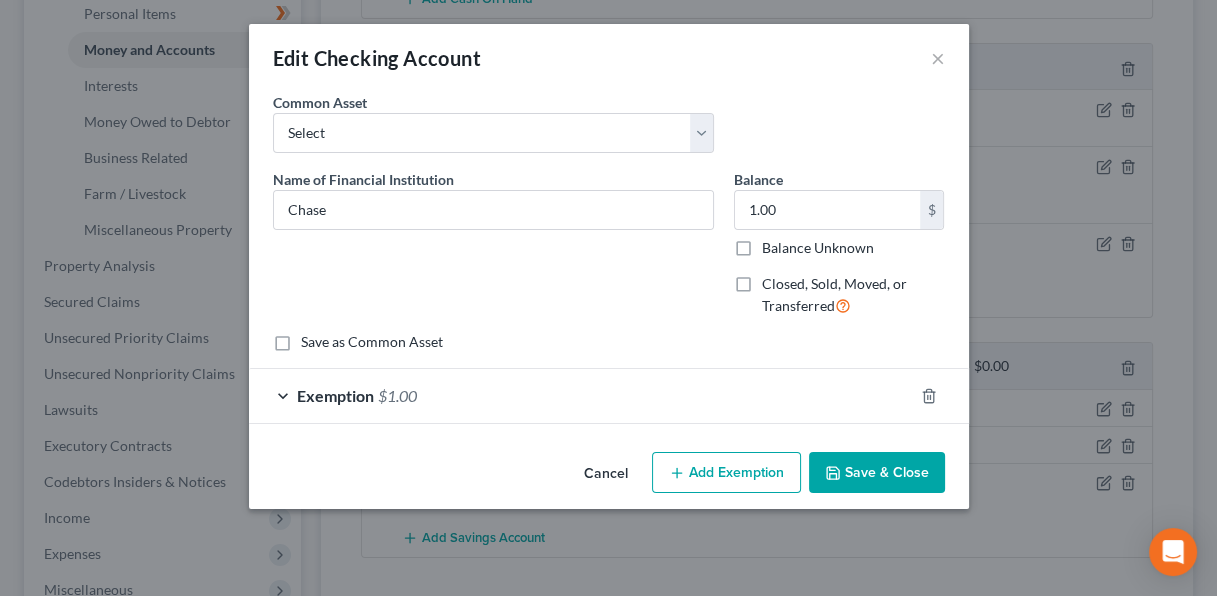 click on "$1.00" at bounding box center (397, 395) 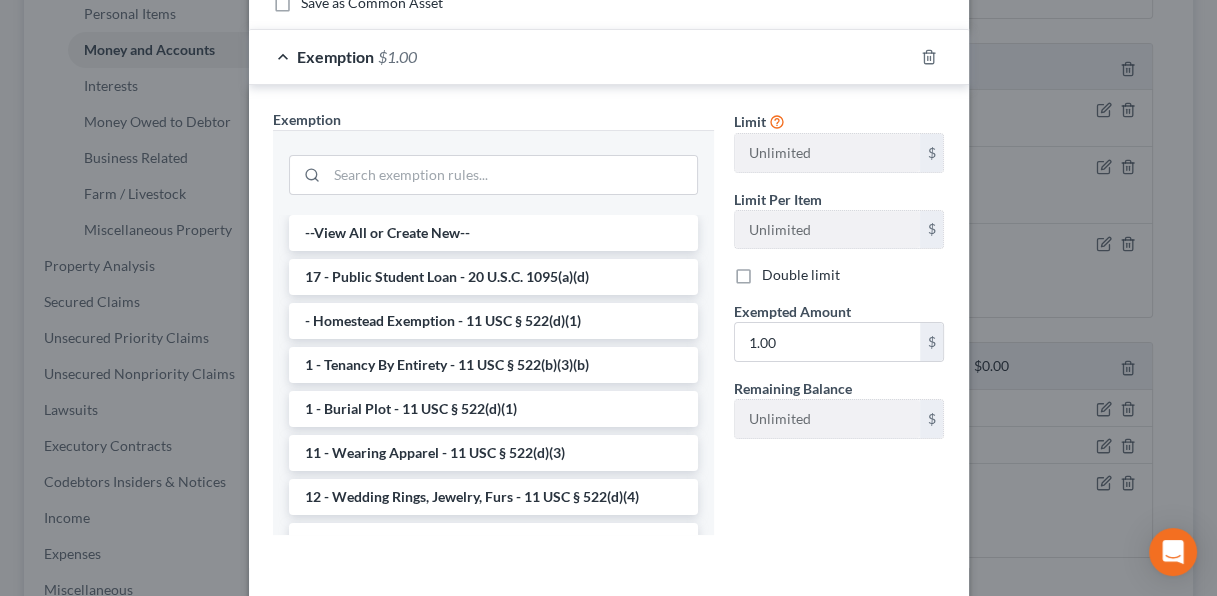 scroll, scrollTop: 364, scrollLeft: 0, axis: vertical 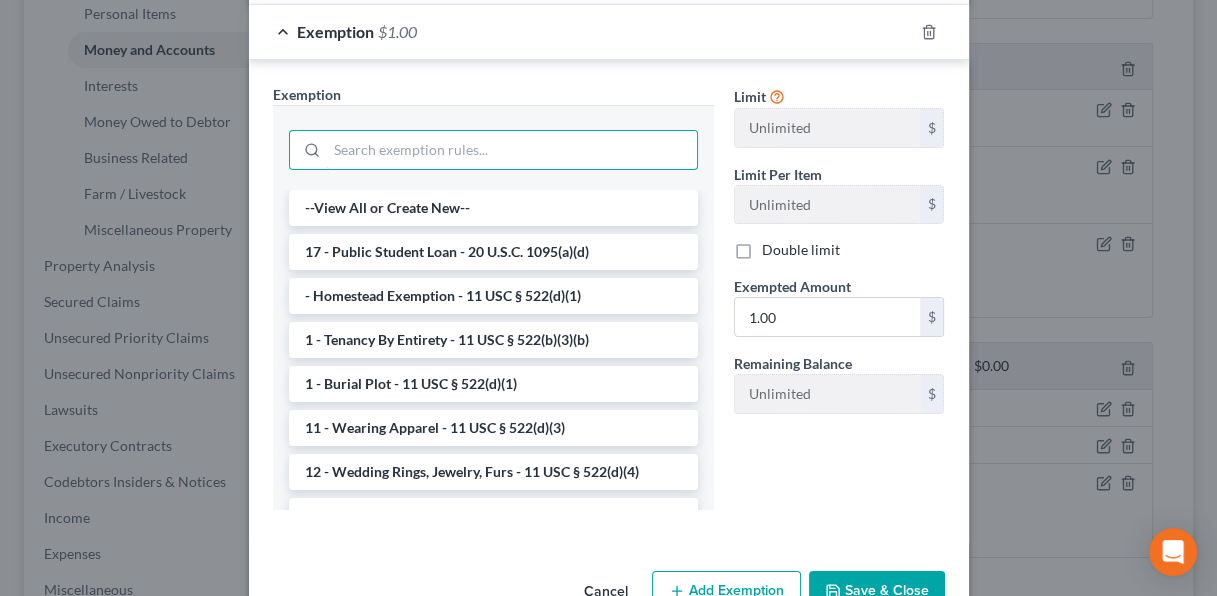 click at bounding box center [512, 150] 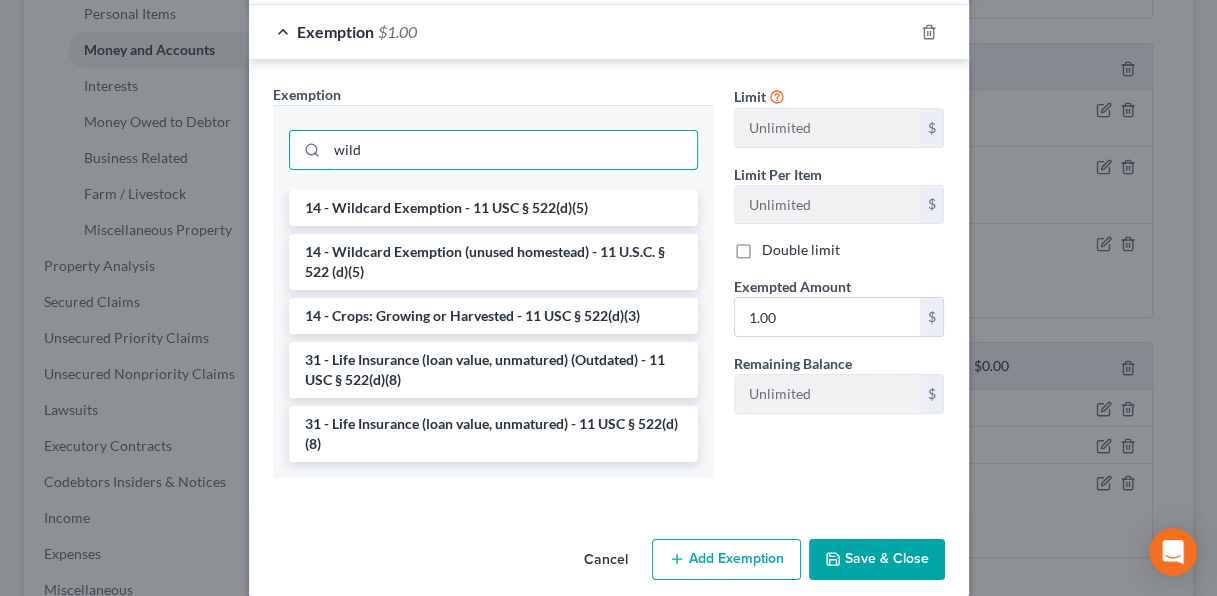scroll, scrollTop: 319, scrollLeft: 0, axis: vertical 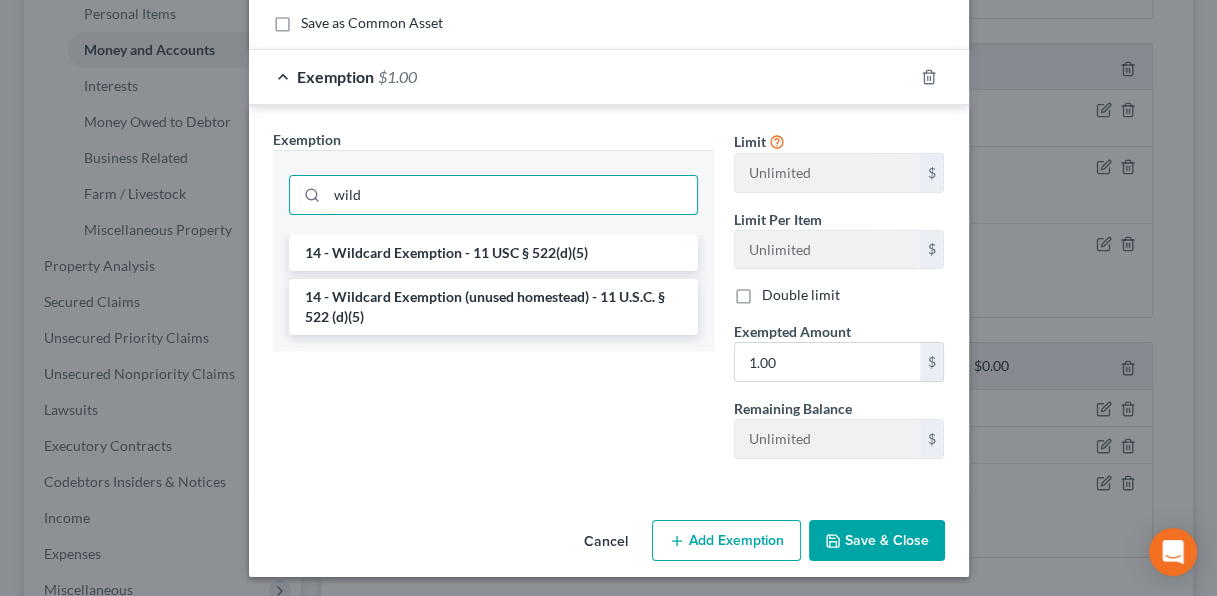 type on "wild" 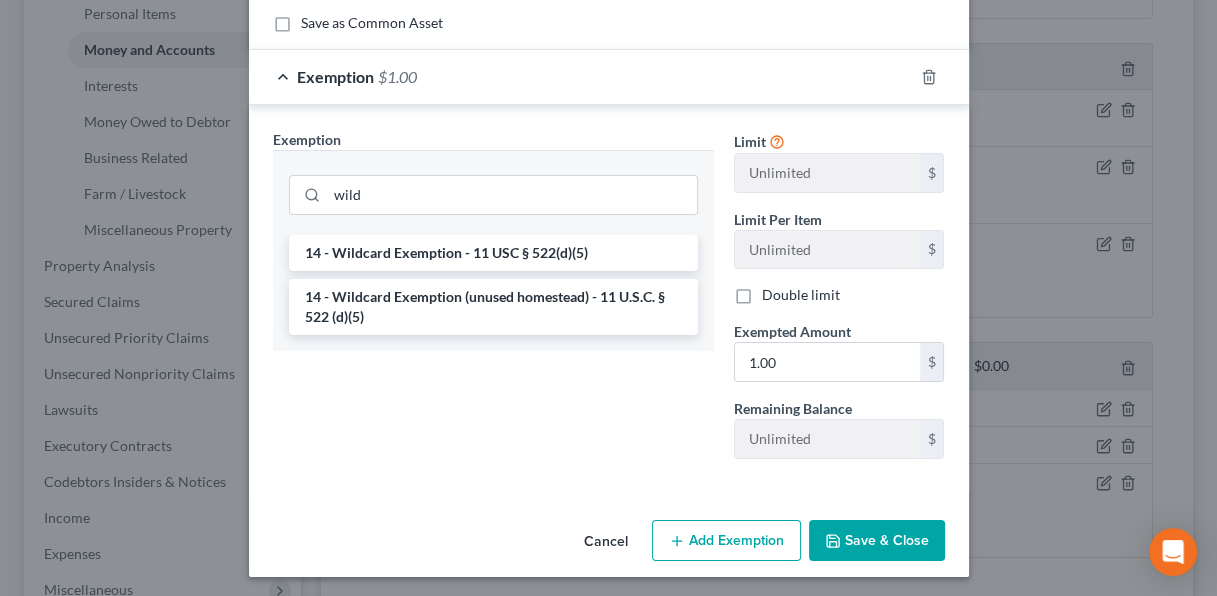 click on "14 - Wildcard Exemption - 11 USC § 522(d)(5)" at bounding box center [493, 253] 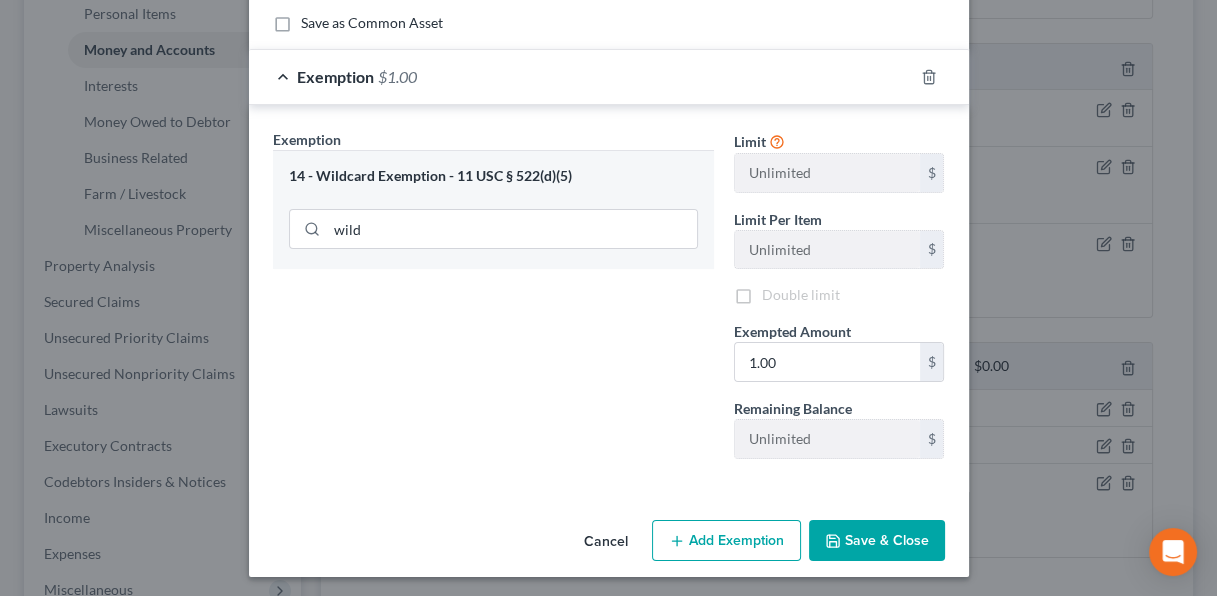scroll, scrollTop: 316, scrollLeft: 0, axis: vertical 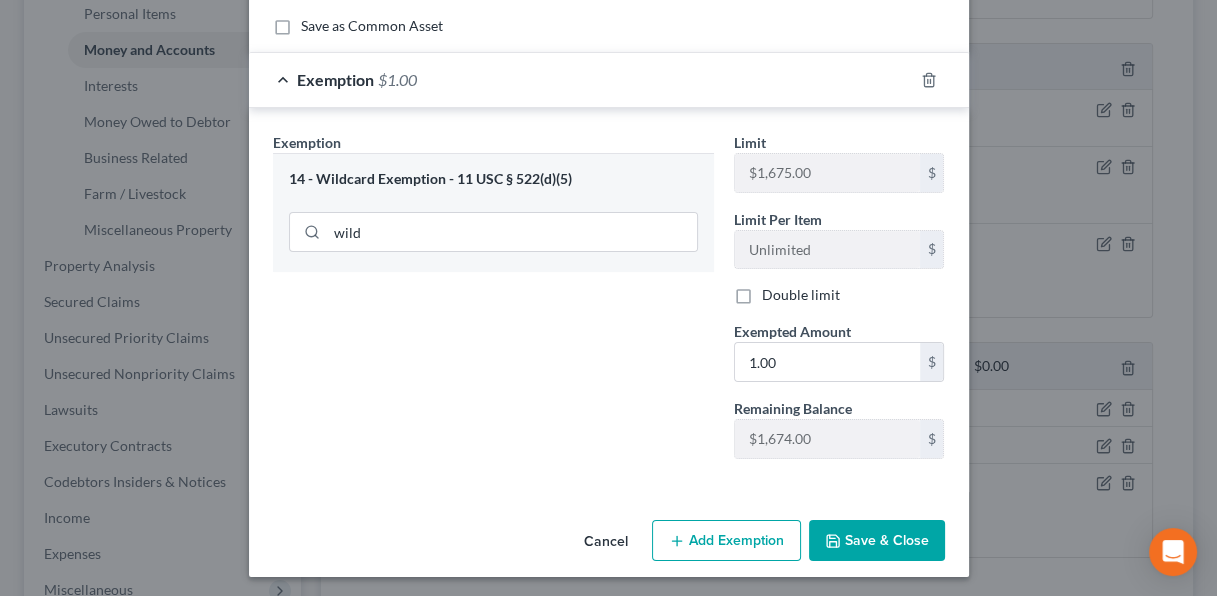 click on "Save & Close" at bounding box center [877, 541] 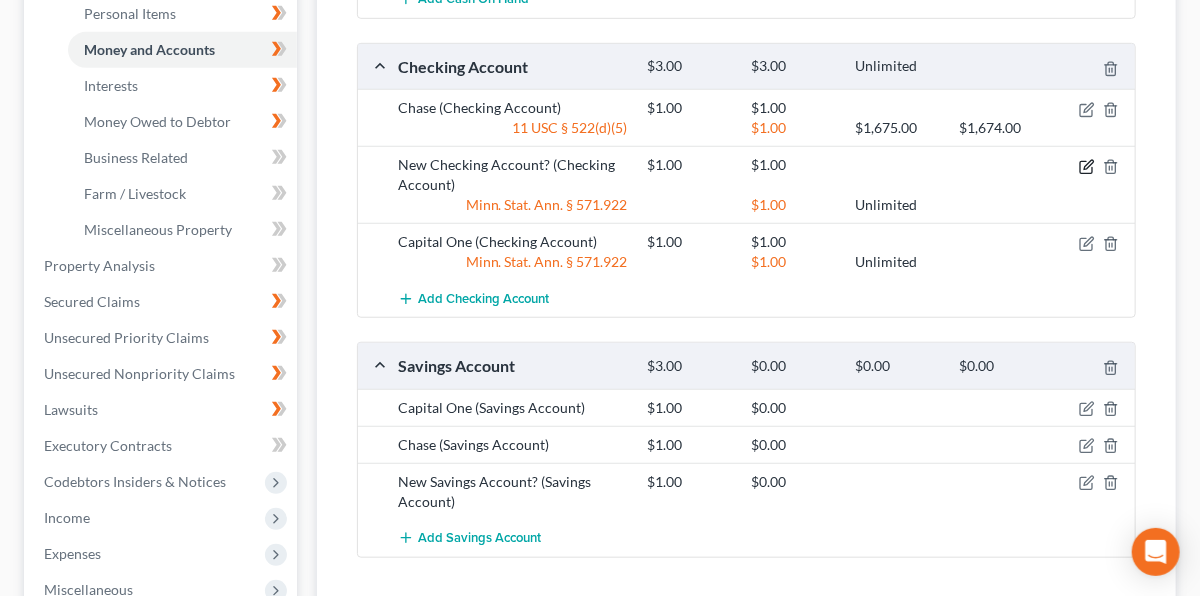 click 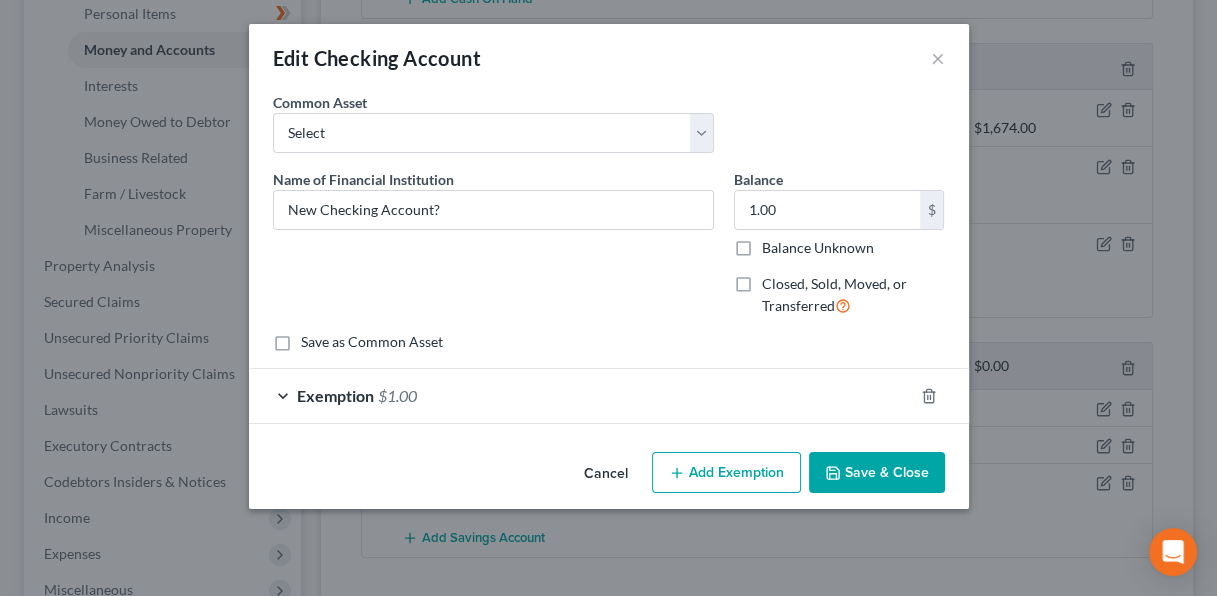 click on "Exemption $1.00" at bounding box center [581, 395] 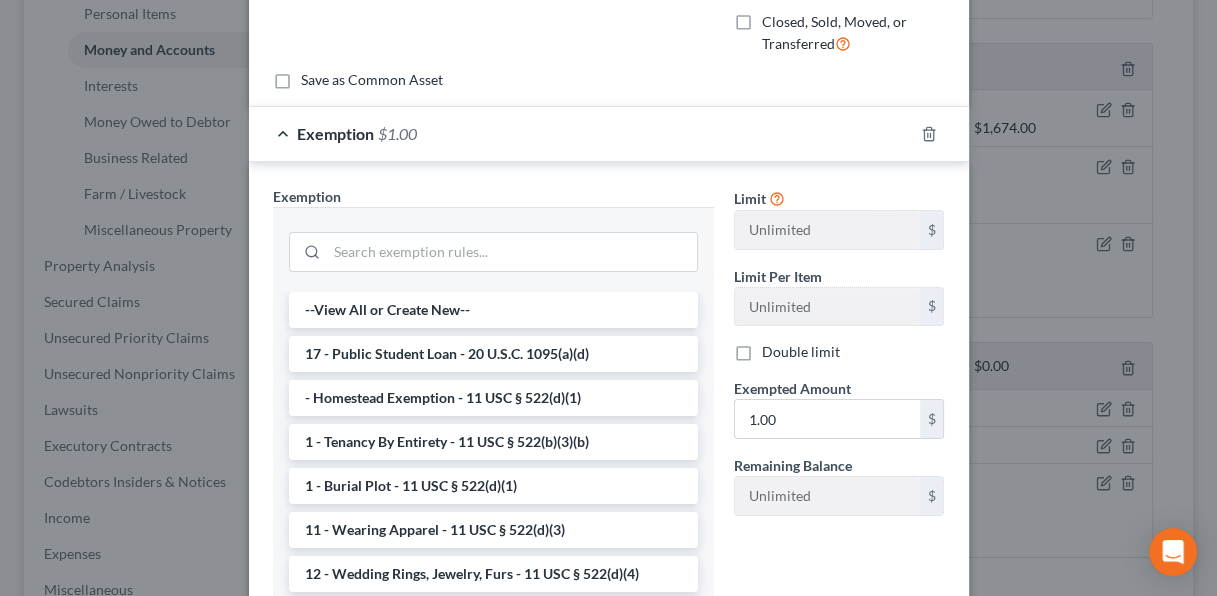 scroll, scrollTop: 265, scrollLeft: 0, axis: vertical 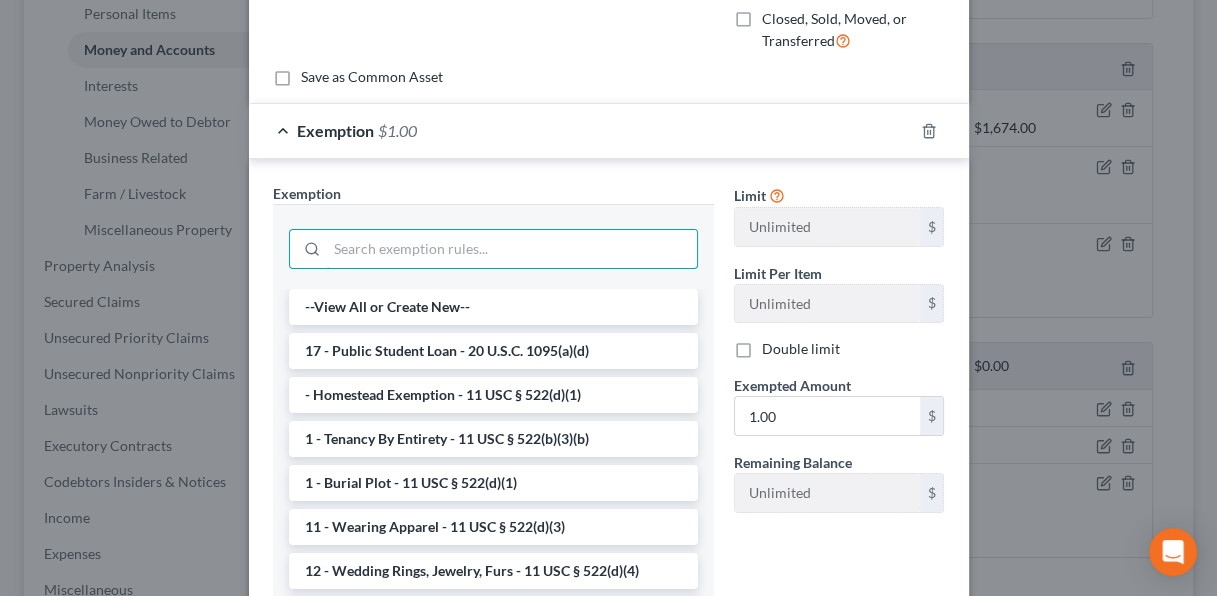 click at bounding box center (512, 249) 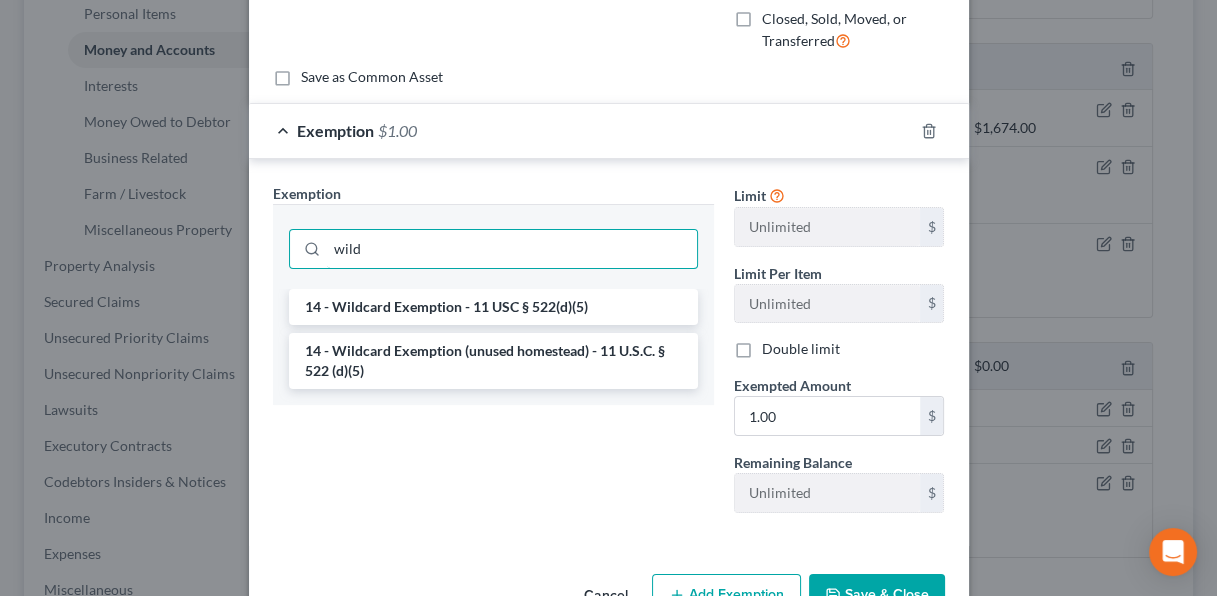 type on "wild" 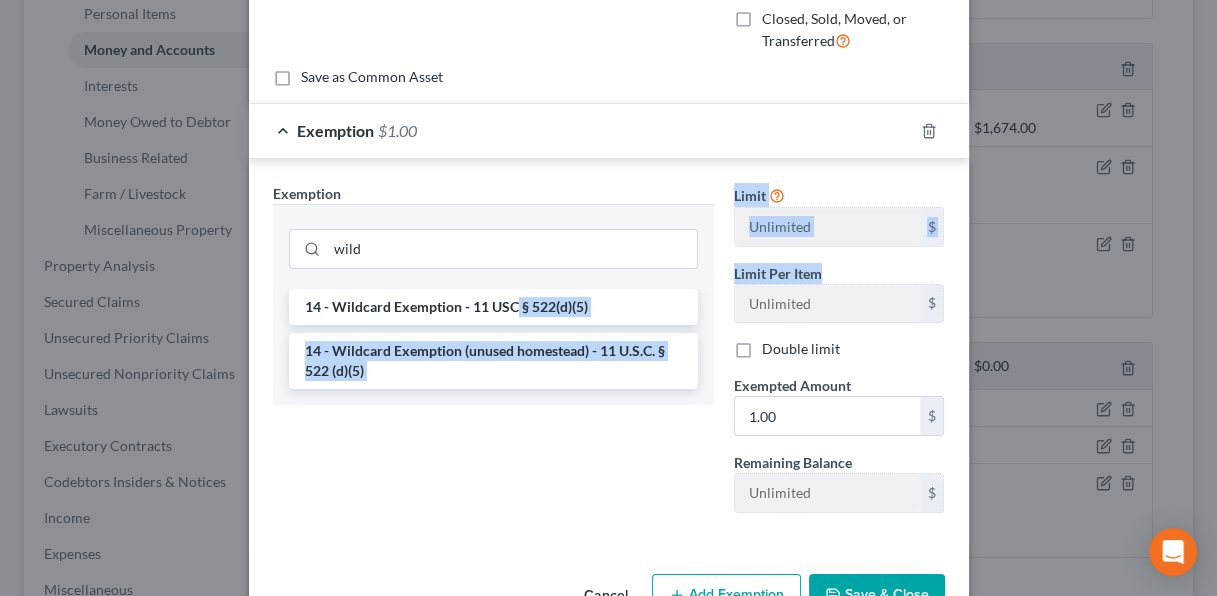 click on "Exemption Set must be selected for CA.
Exemption
*
wild 14 - Wildcard Exemption - 11 USC § 522(d)(5) 14 - Wildcard Exemption (unused homestead) - 11 U.S.C. § 522 (d)(5) Limit     Unlimited $ Limit Per Item Unlimited $ Double limit
Exempted Amount
*
1.00 $ Remaining Balance Unlimited $" at bounding box center (609, 356) 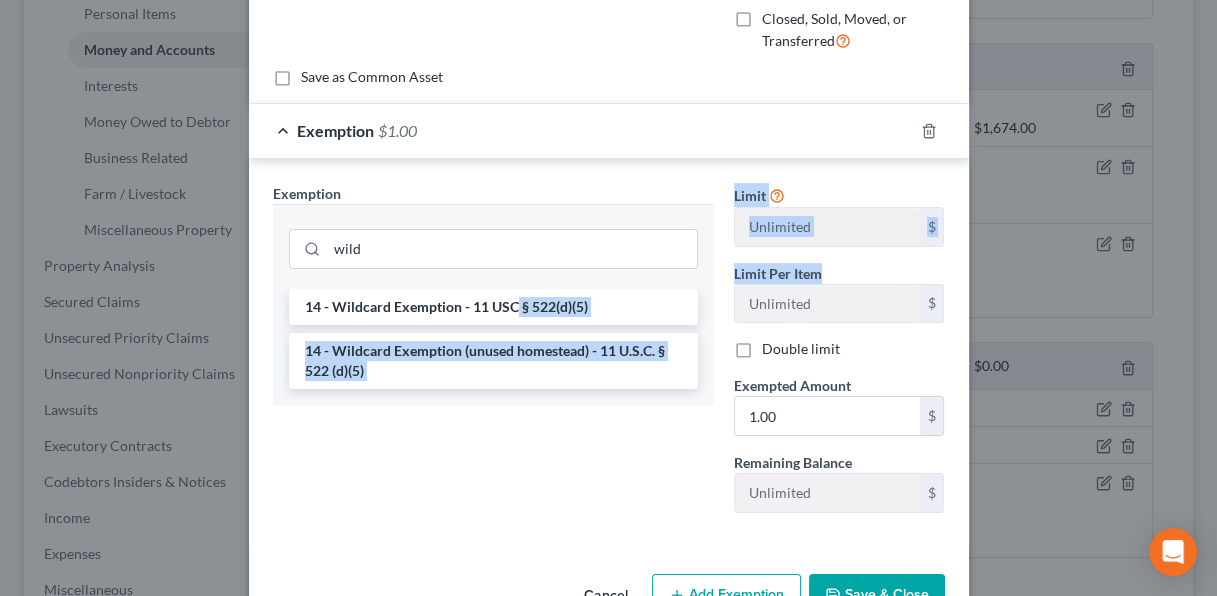 click on "14 - Wildcard Exemption - 11 USC § 522(d)(5)" at bounding box center (493, 307) 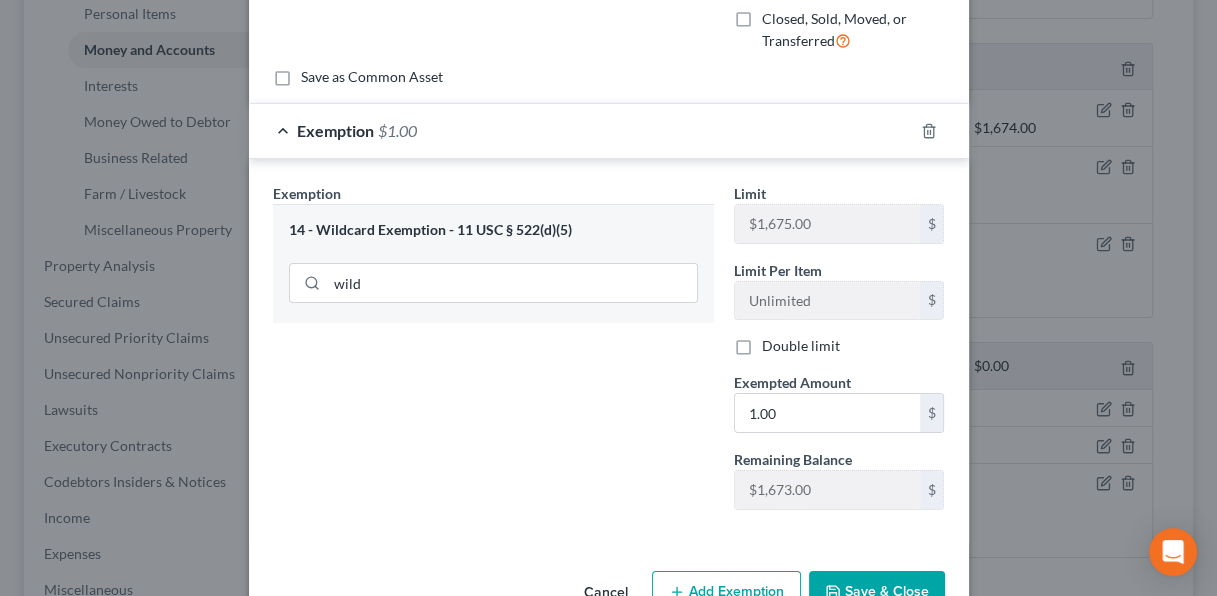 scroll, scrollTop: 316, scrollLeft: 0, axis: vertical 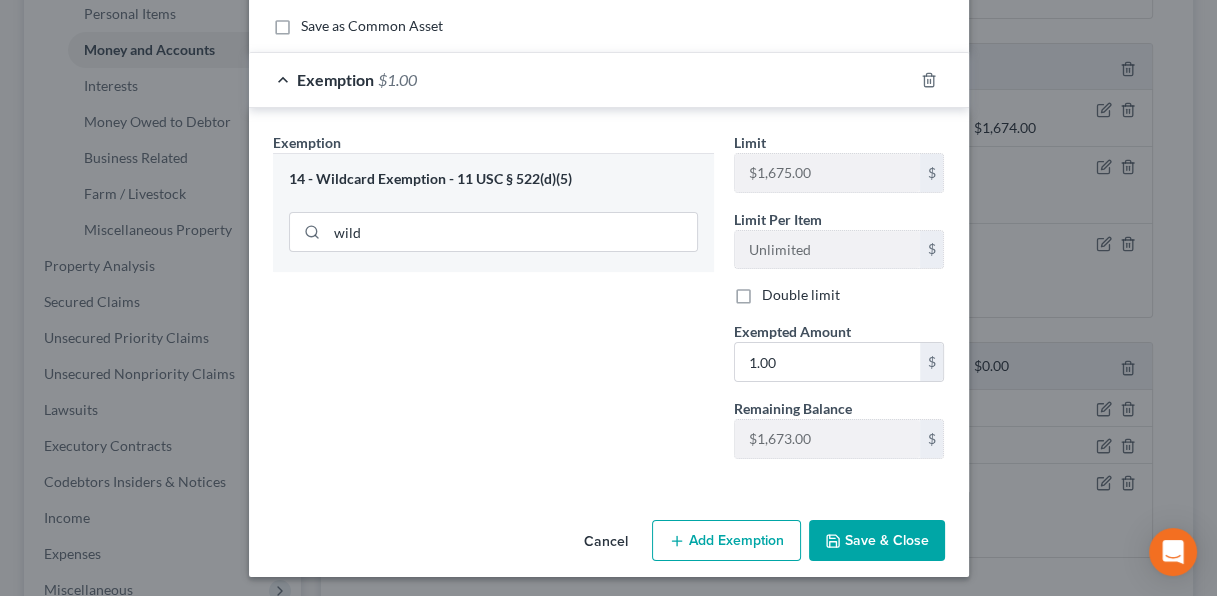 click on "Save & Close" at bounding box center [877, 541] 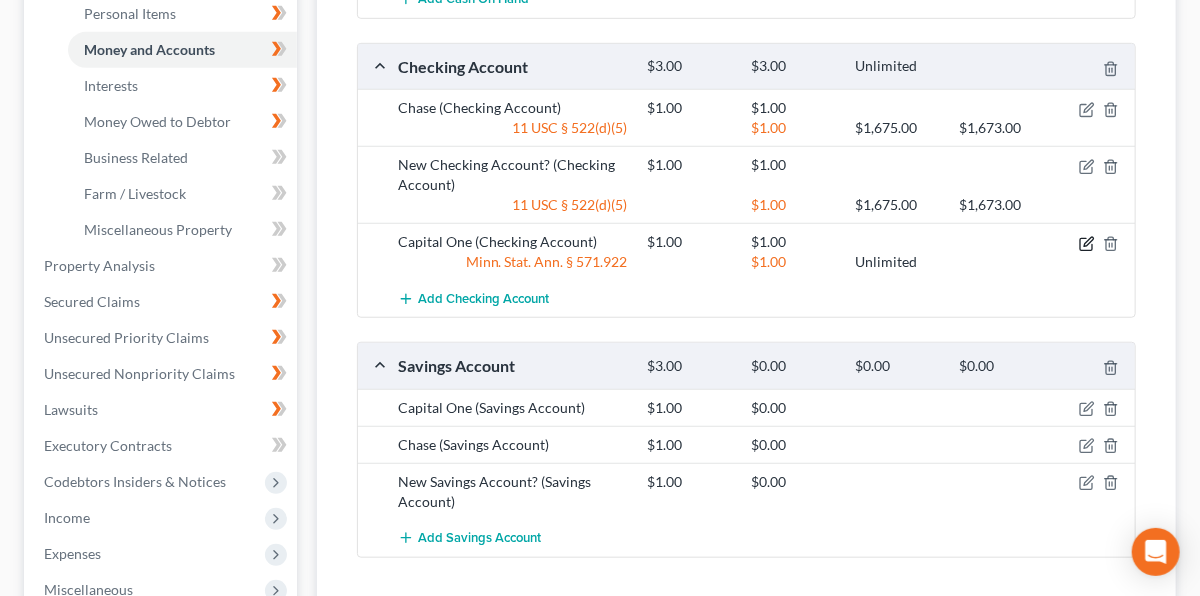 click 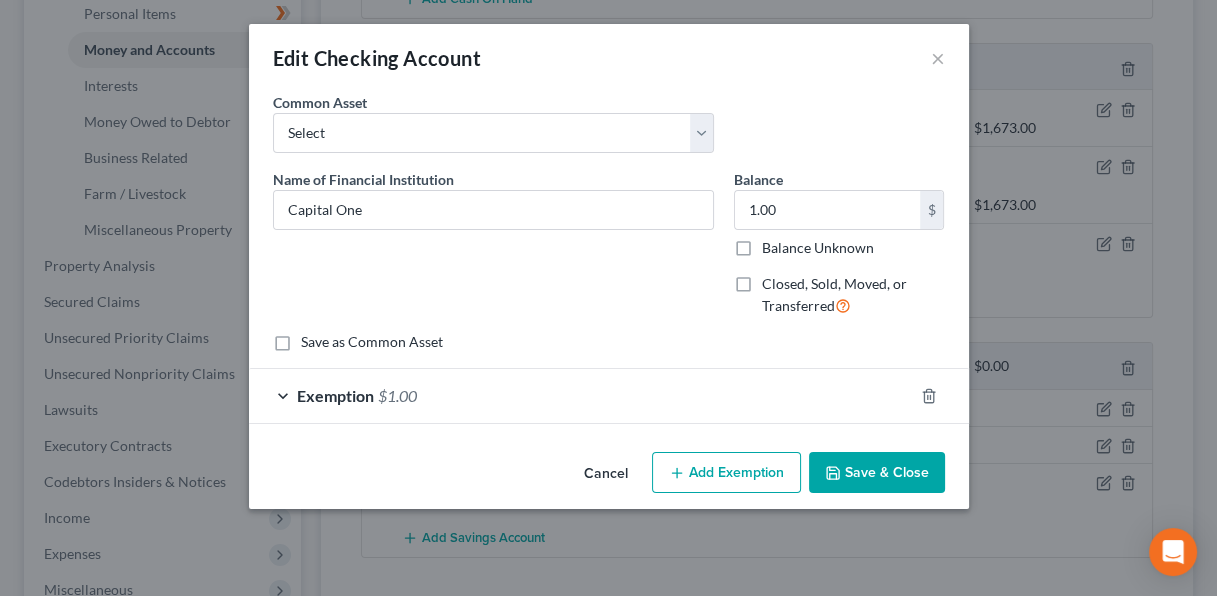 click on "Exemption $1.00" at bounding box center [581, 395] 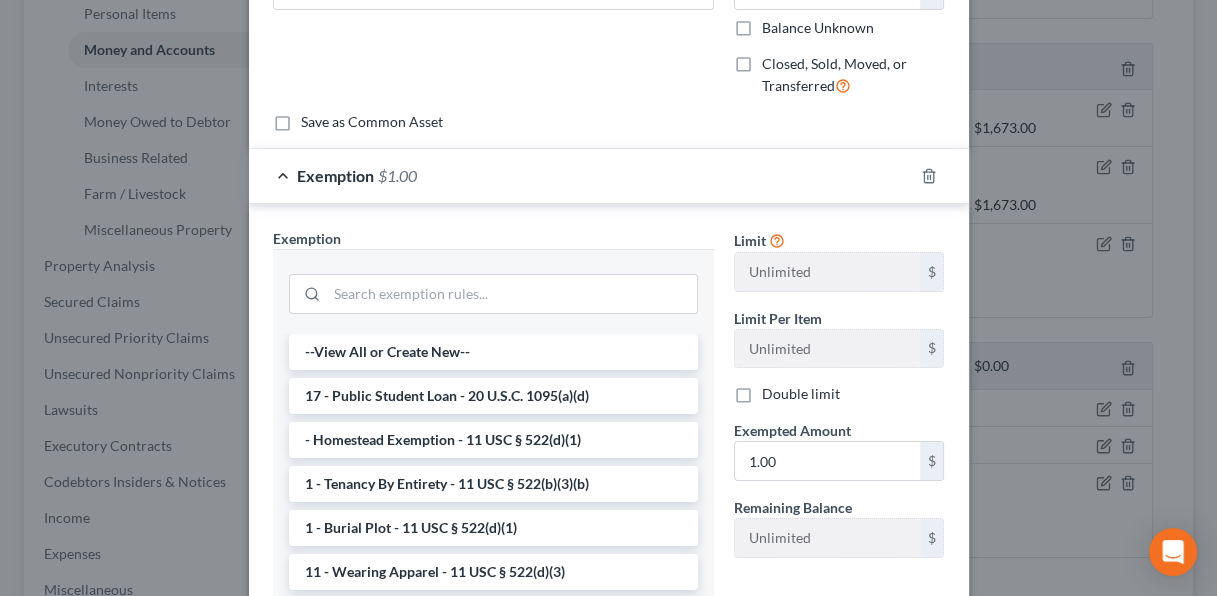 scroll, scrollTop: 222, scrollLeft: 0, axis: vertical 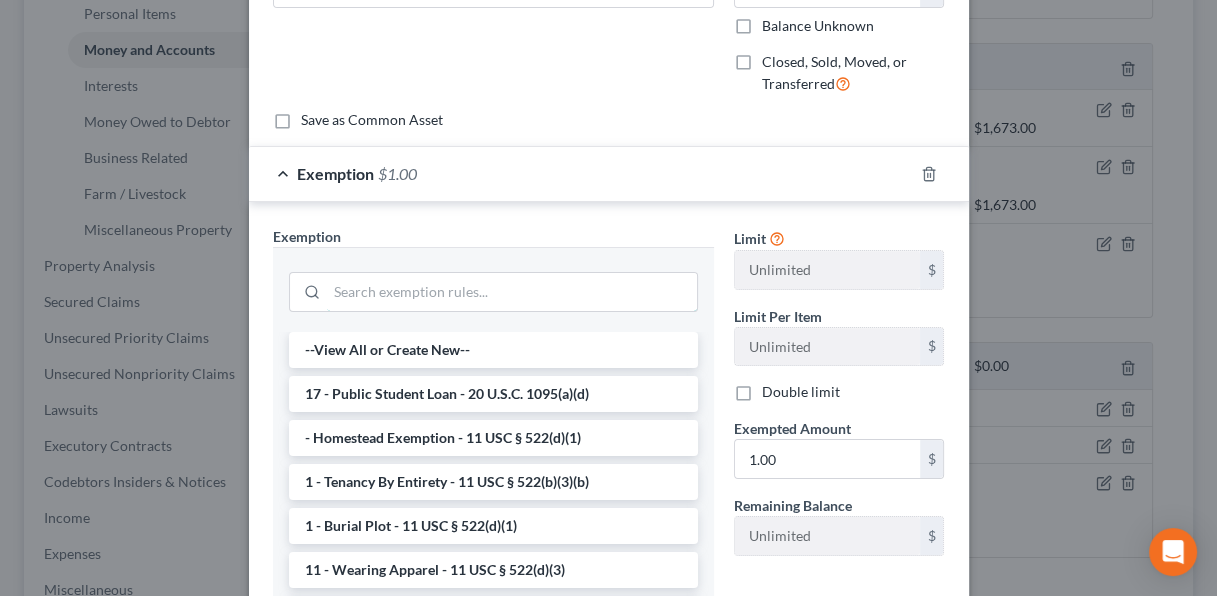 click at bounding box center (512, 292) 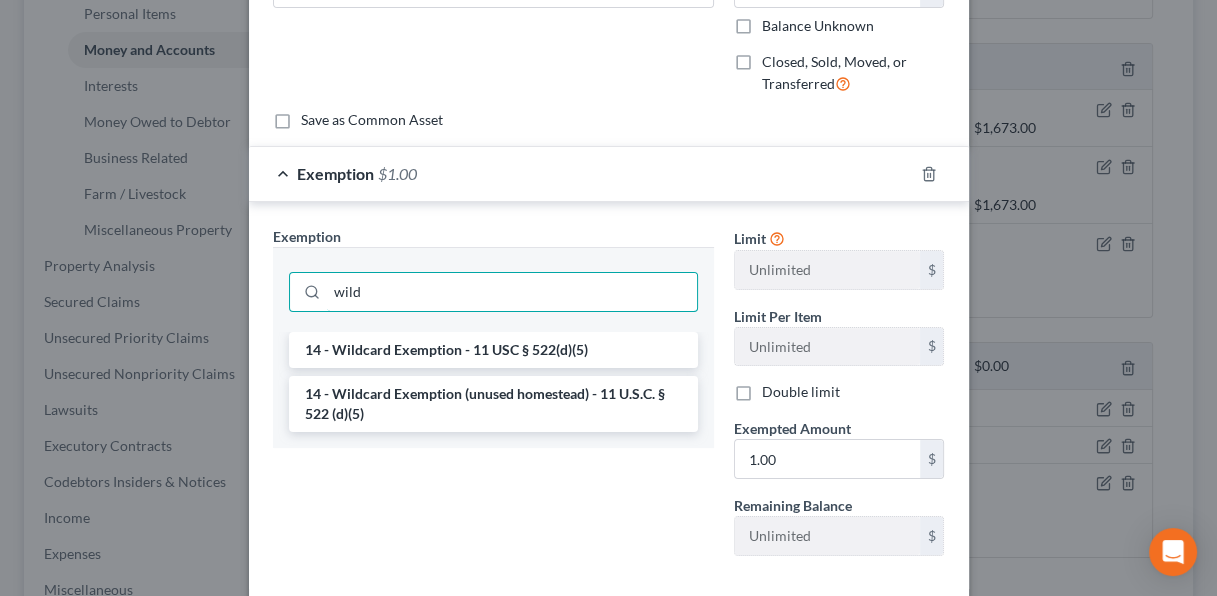 type on "wild" 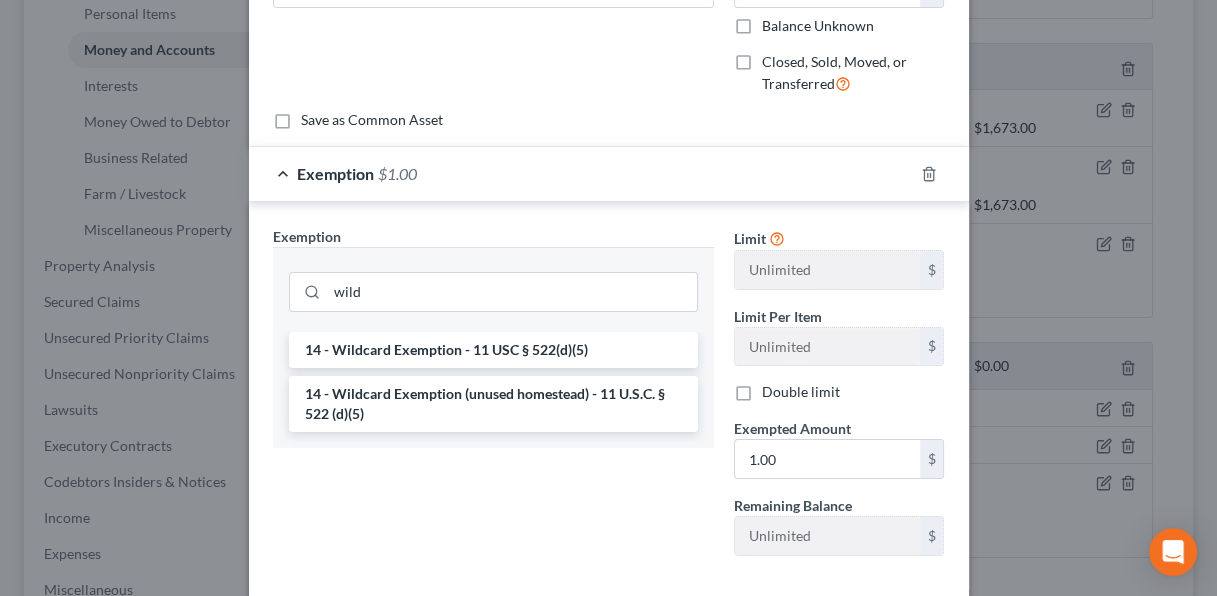 click on "14 - Wildcard Exemption - 11 USC § 522(d)(5)" at bounding box center (493, 350) 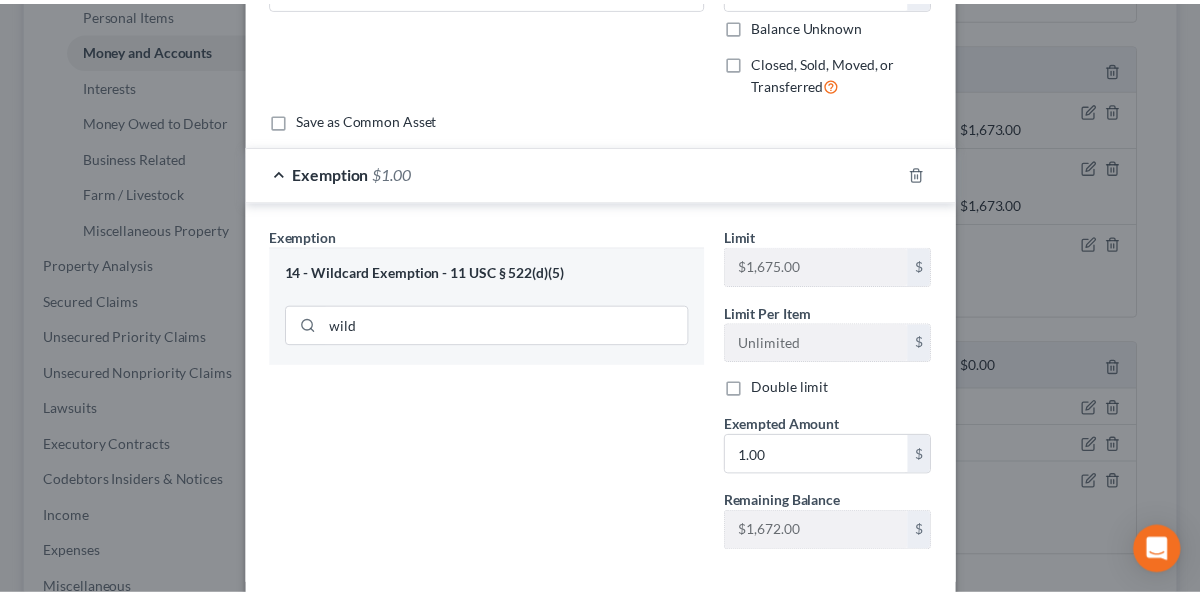 scroll, scrollTop: 316, scrollLeft: 0, axis: vertical 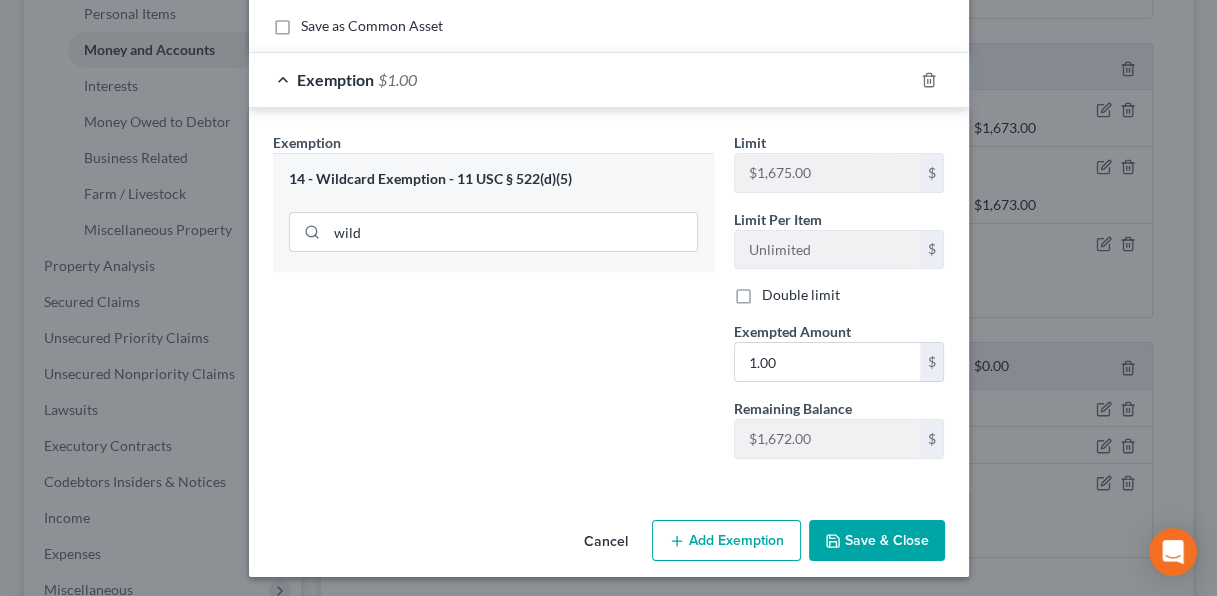 click on "Save & Close" at bounding box center [877, 541] 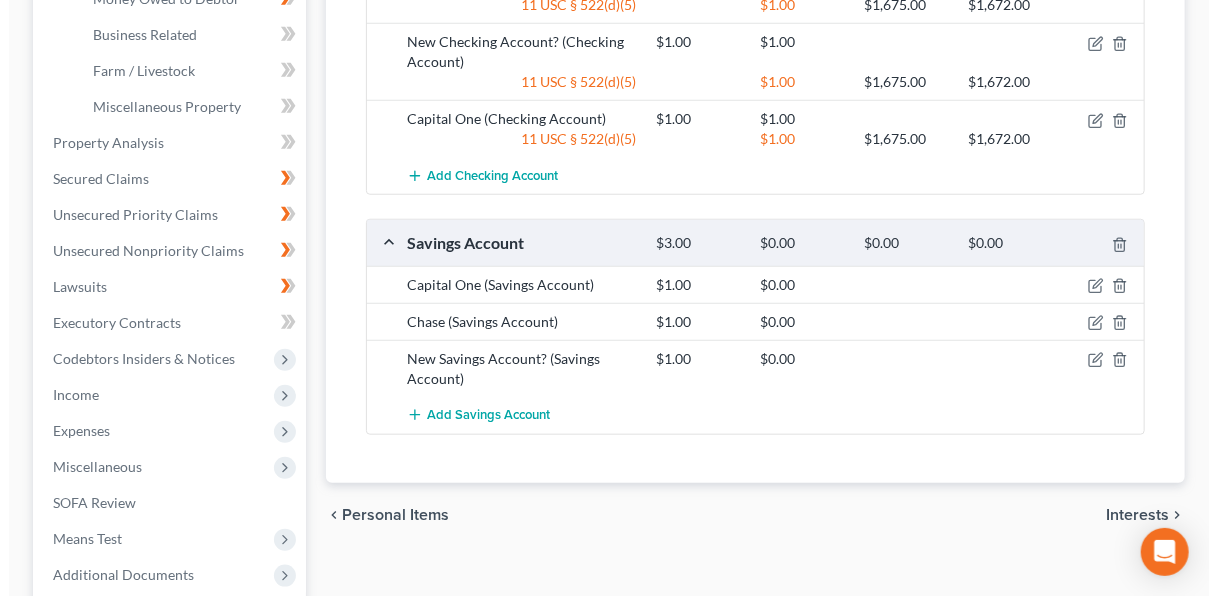 scroll, scrollTop: 633, scrollLeft: 0, axis: vertical 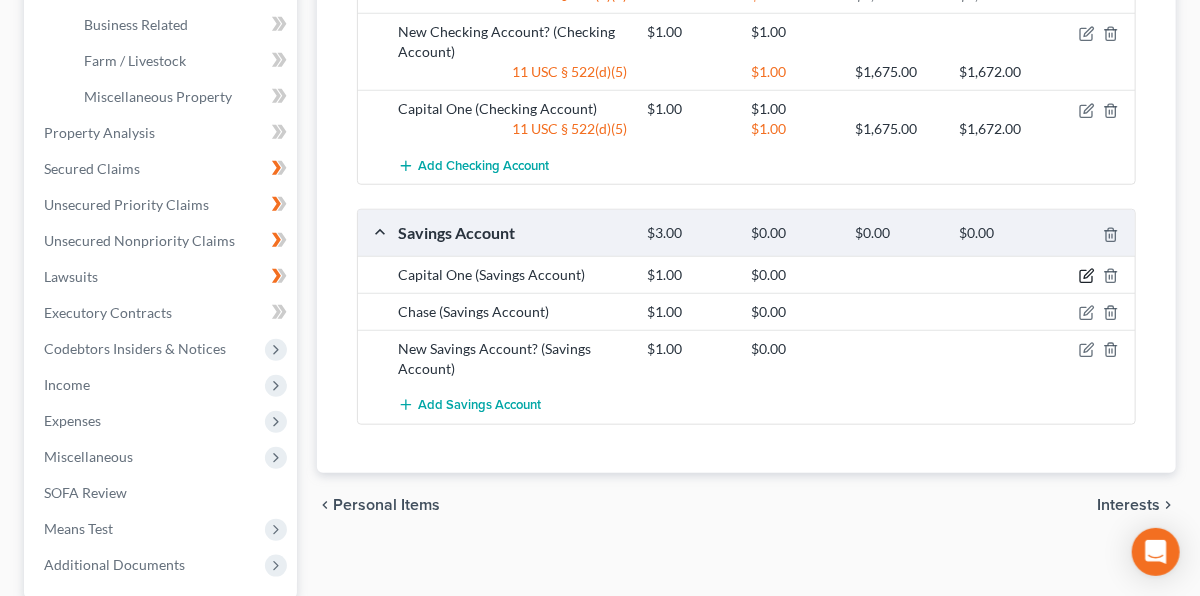 click 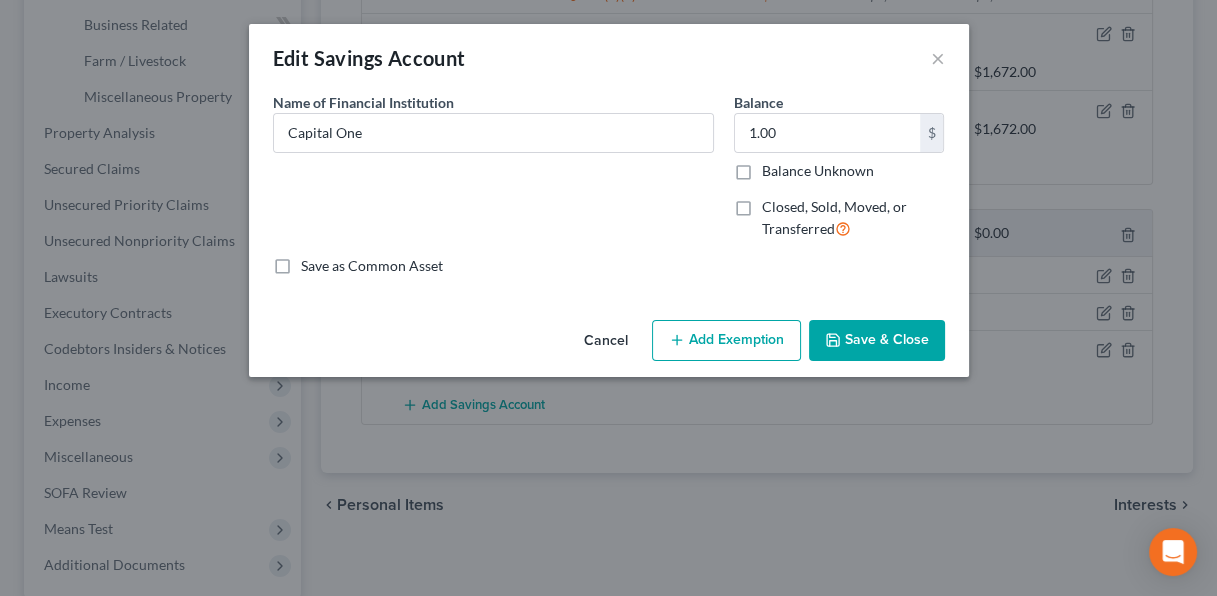 click on "Add Exemption" at bounding box center (726, 341) 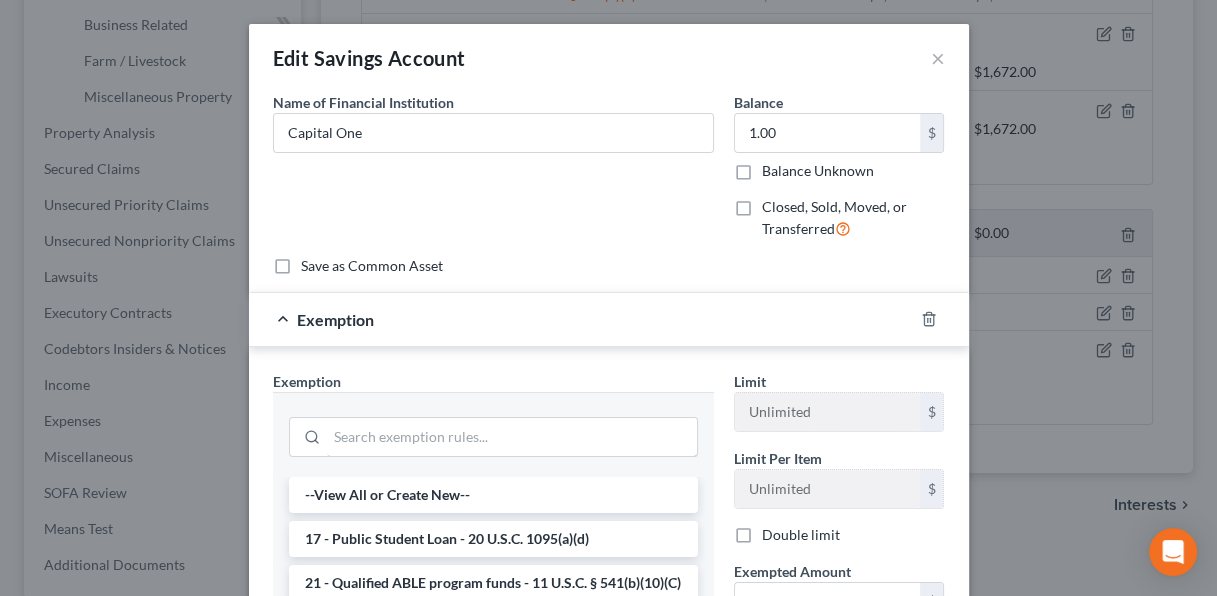 click at bounding box center [512, 437] 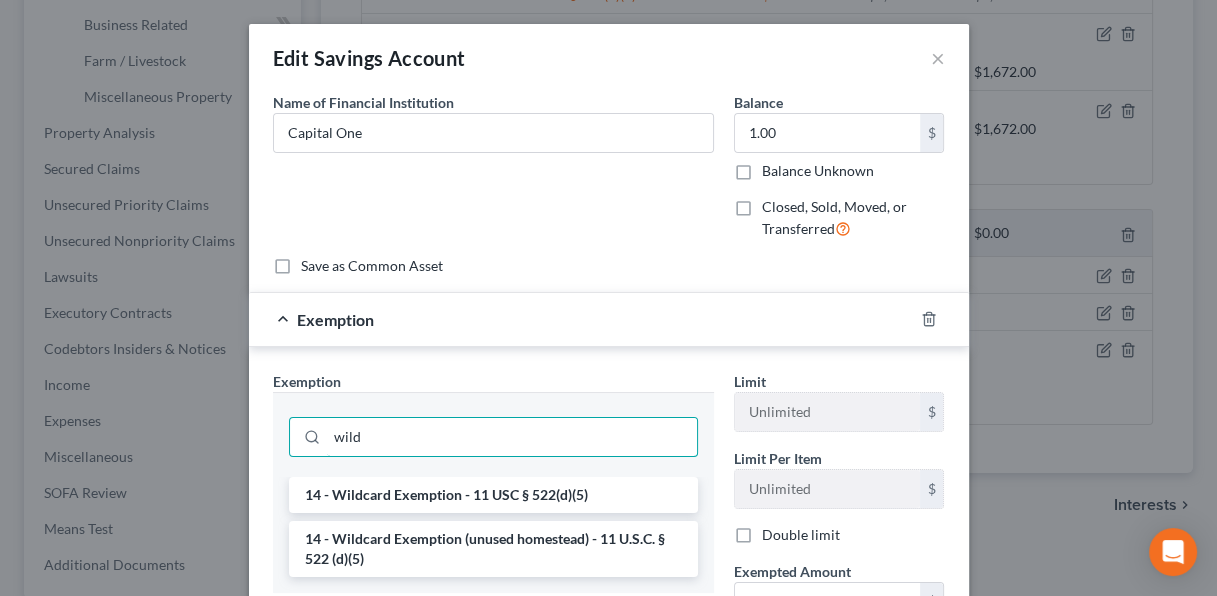 type on "wild" 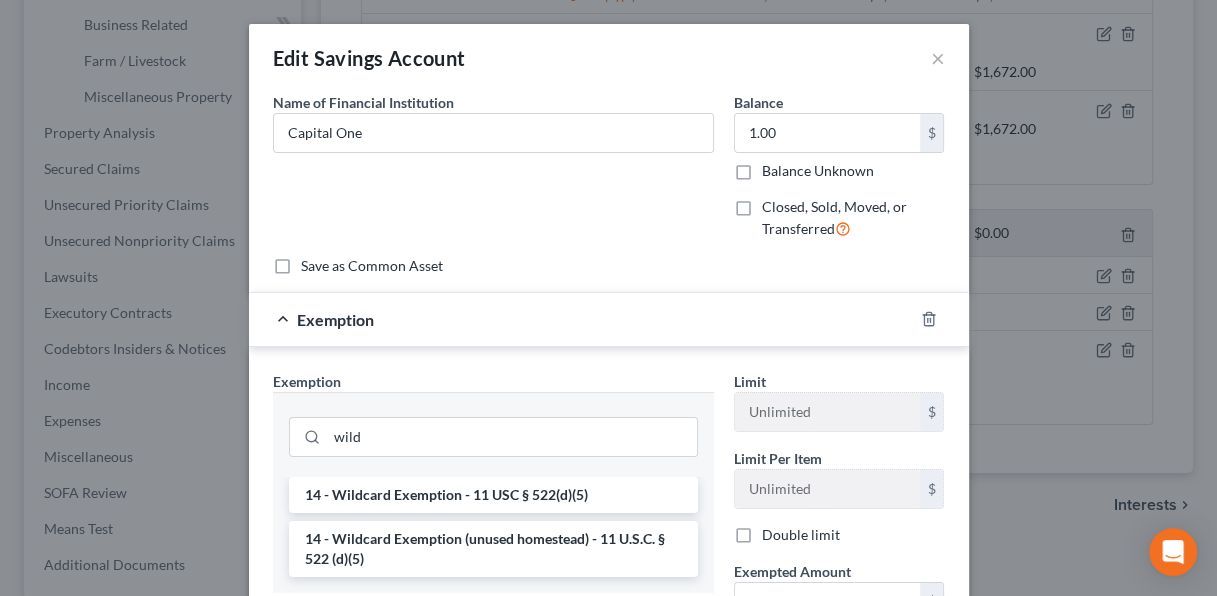 click on "14 - Wildcard Exemption - 11 USC § 522(d)(5)" at bounding box center [493, 495] 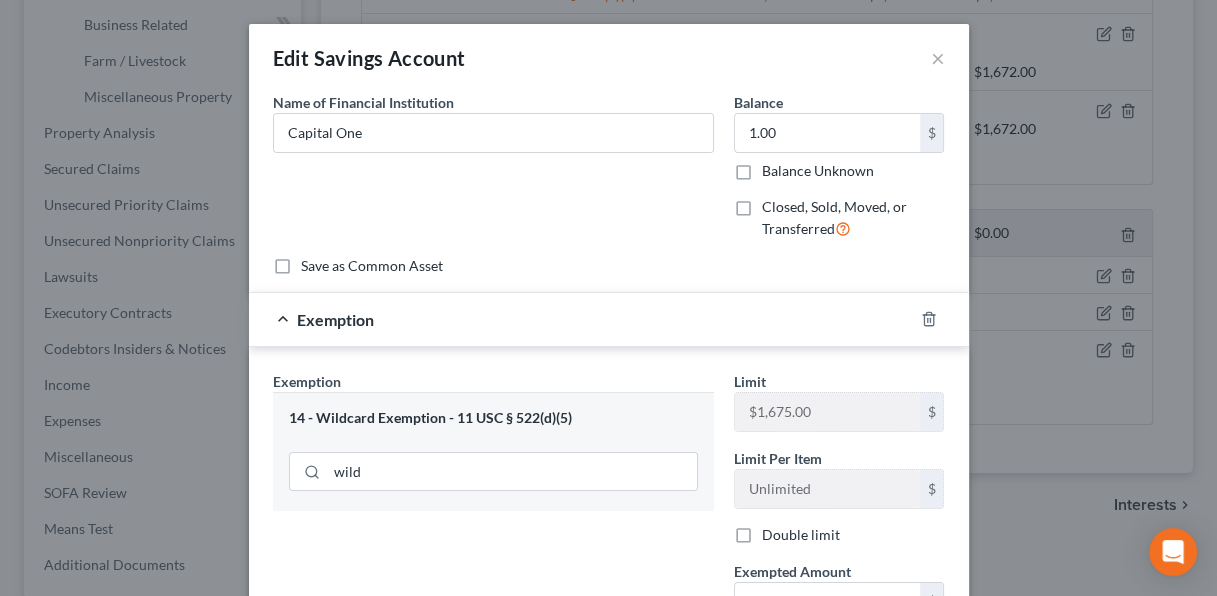 scroll, scrollTop: 240, scrollLeft: 0, axis: vertical 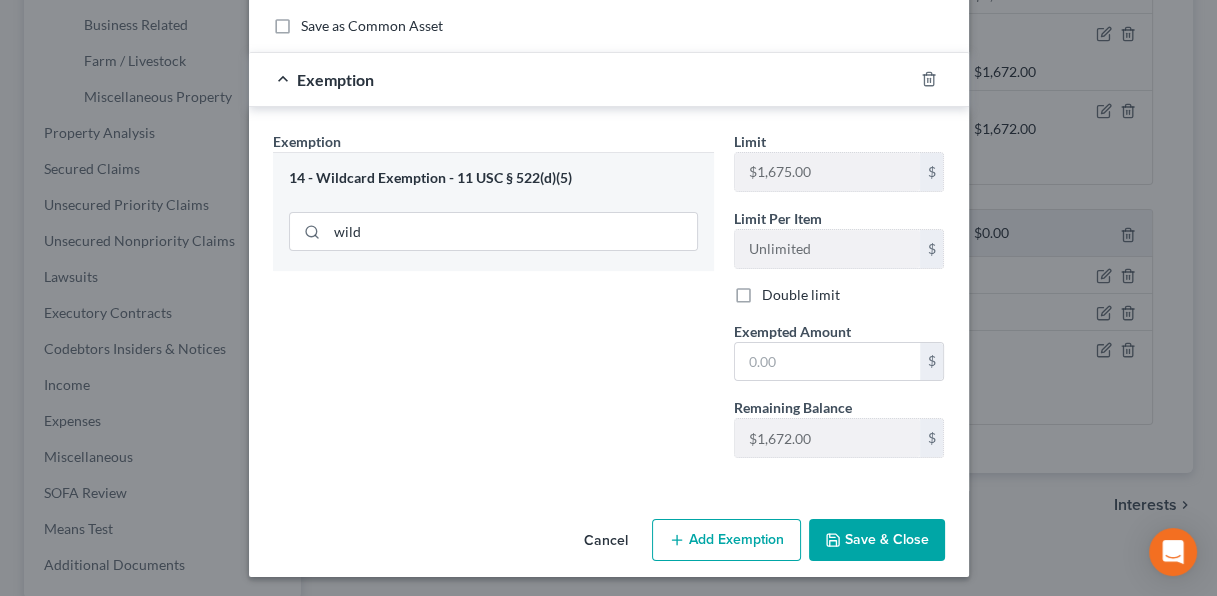click on "Save & Close" at bounding box center [877, 540] 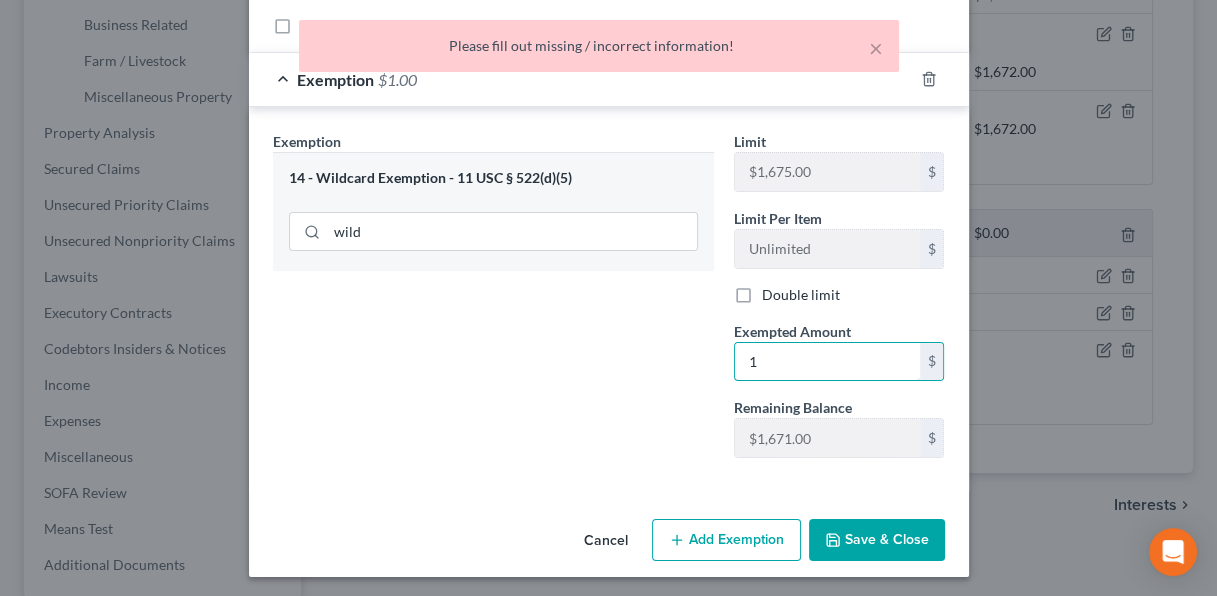 click on "1" at bounding box center [827, 362] 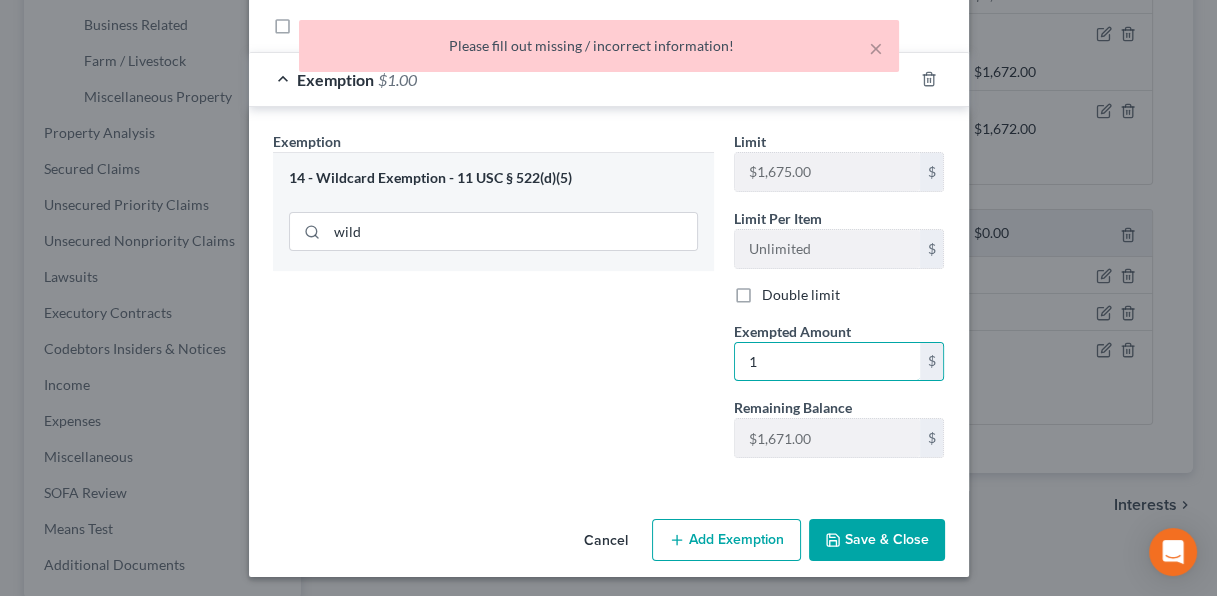 type on "1" 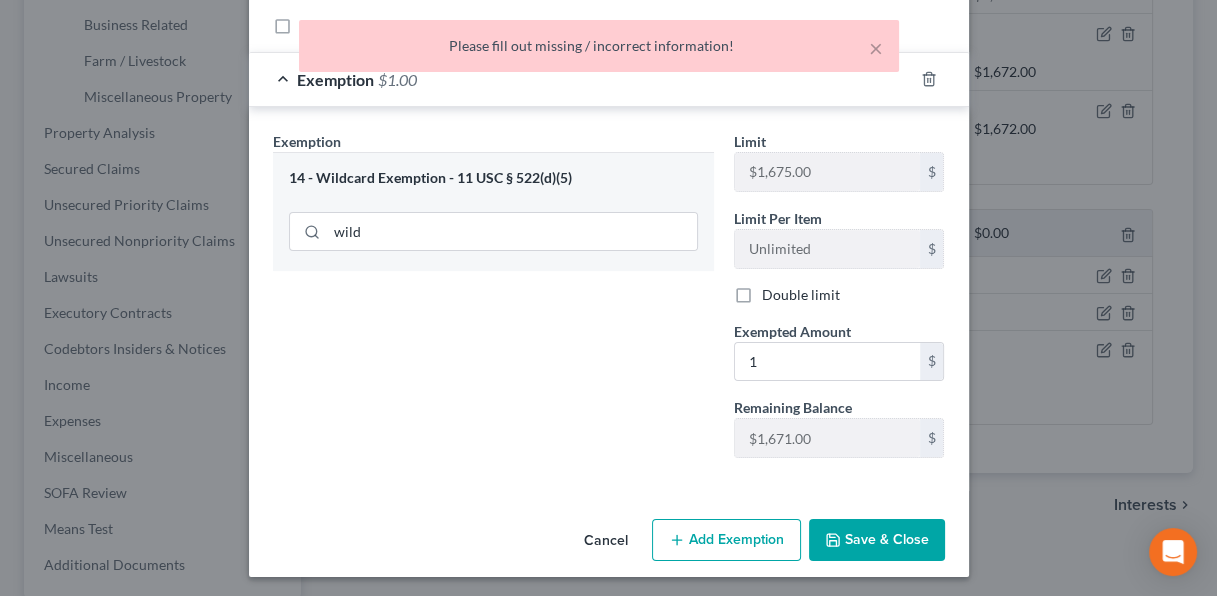 type 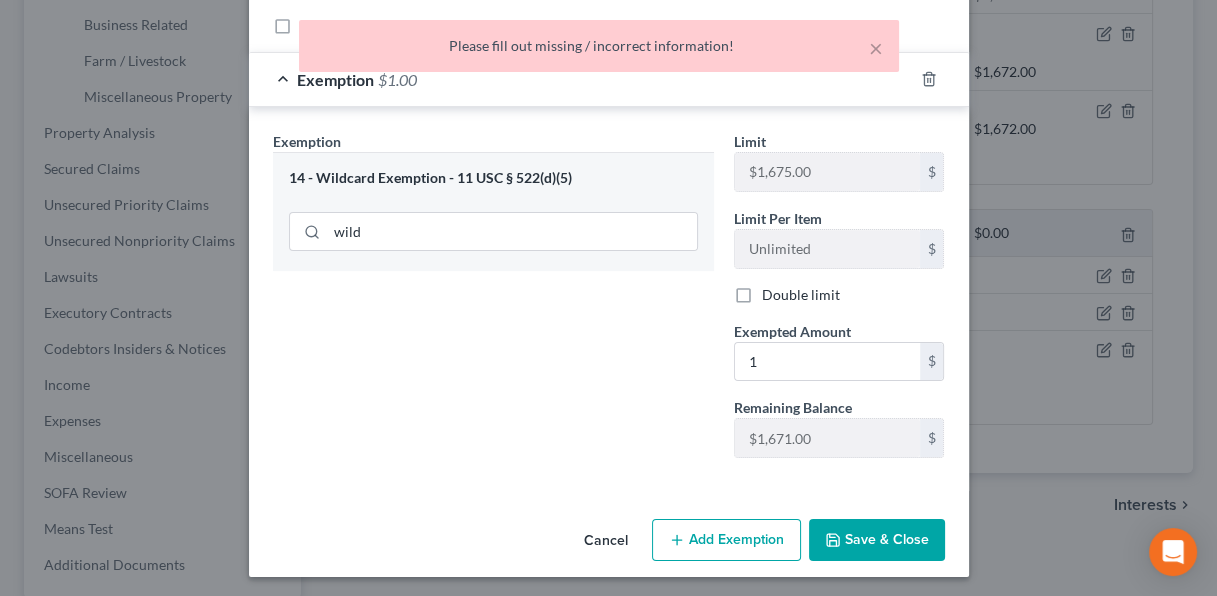 click on "Save & Close" at bounding box center [877, 540] 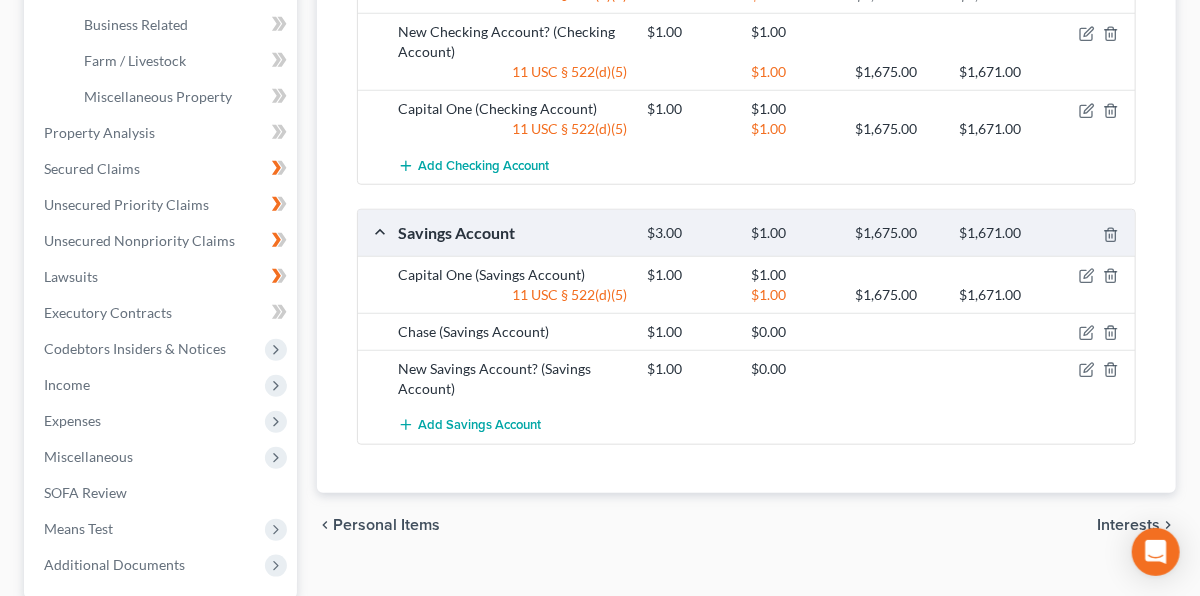 click at bounding box center [898, 369] 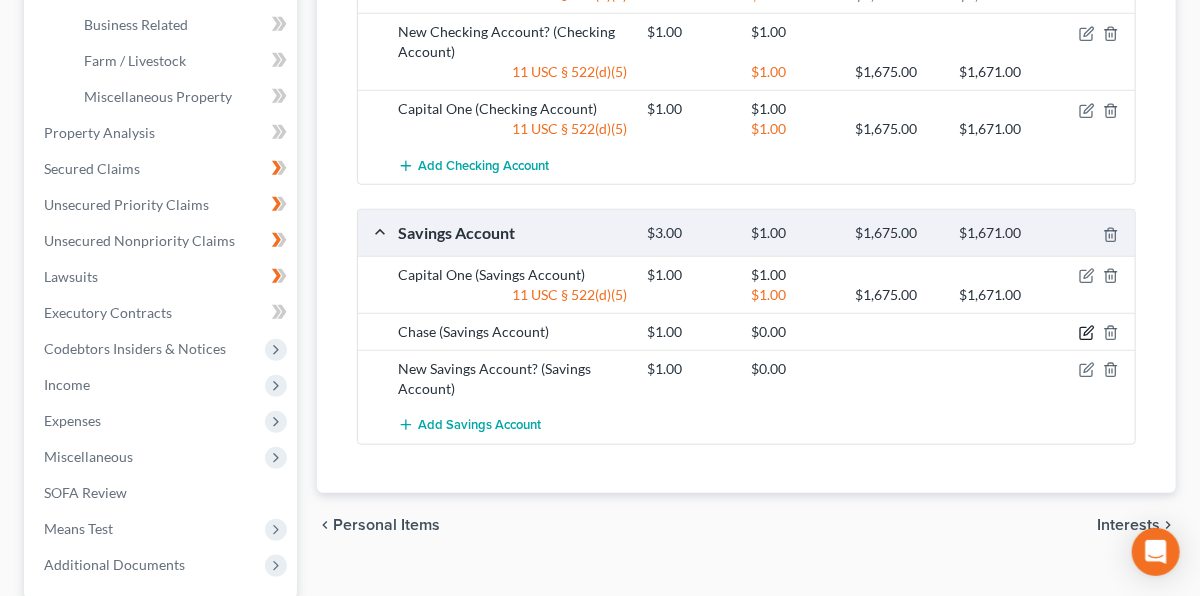 click 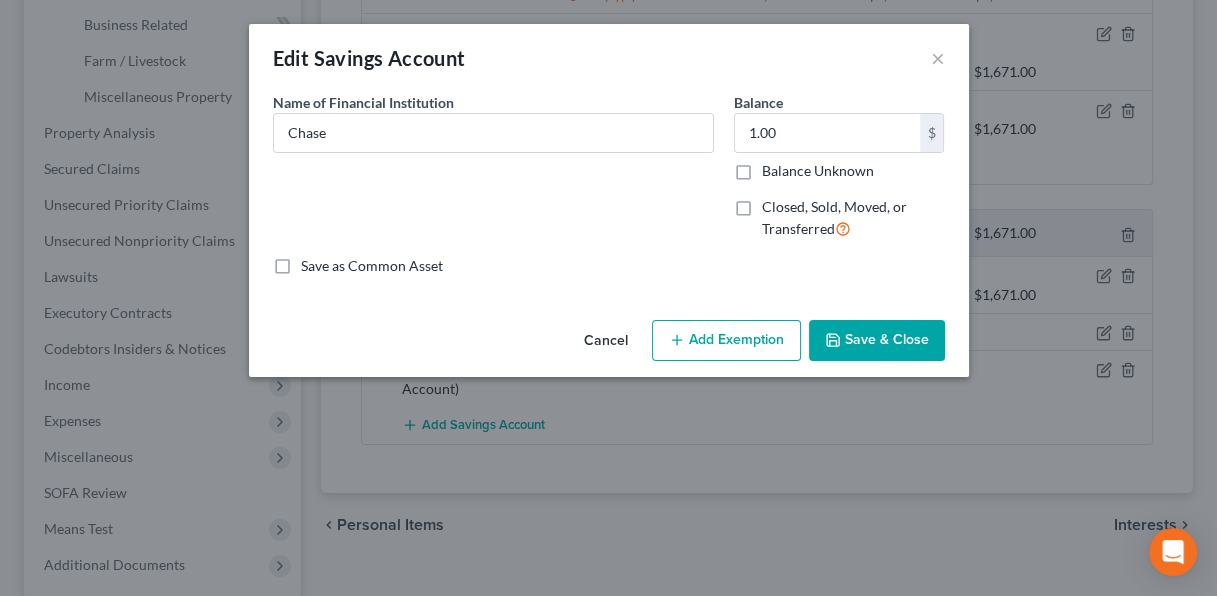 click on "Add Exemption" at bounding box center [726, 341] 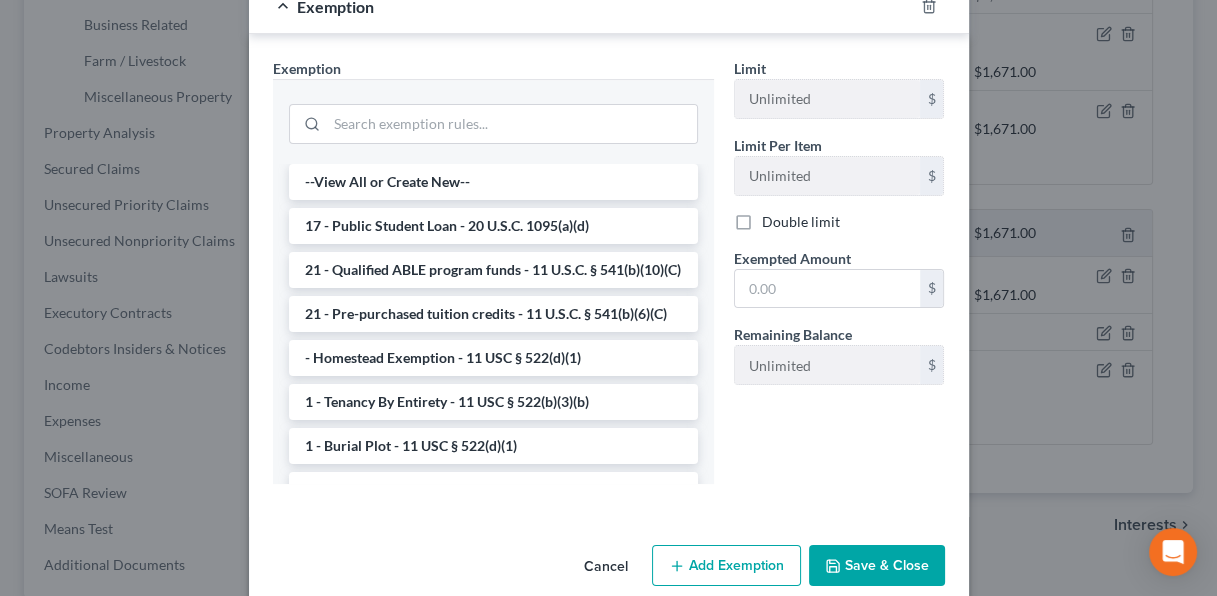 scroll, scrollTop: 323, scrollLeft: 0, axis: vertical 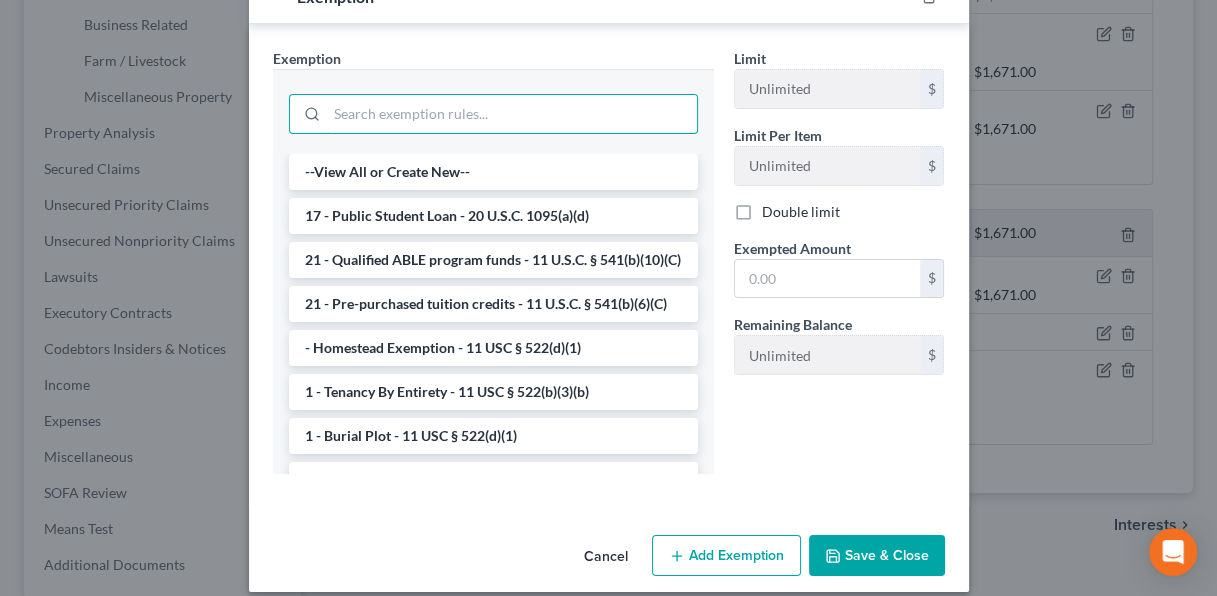 click at bounding box center (512, 114) 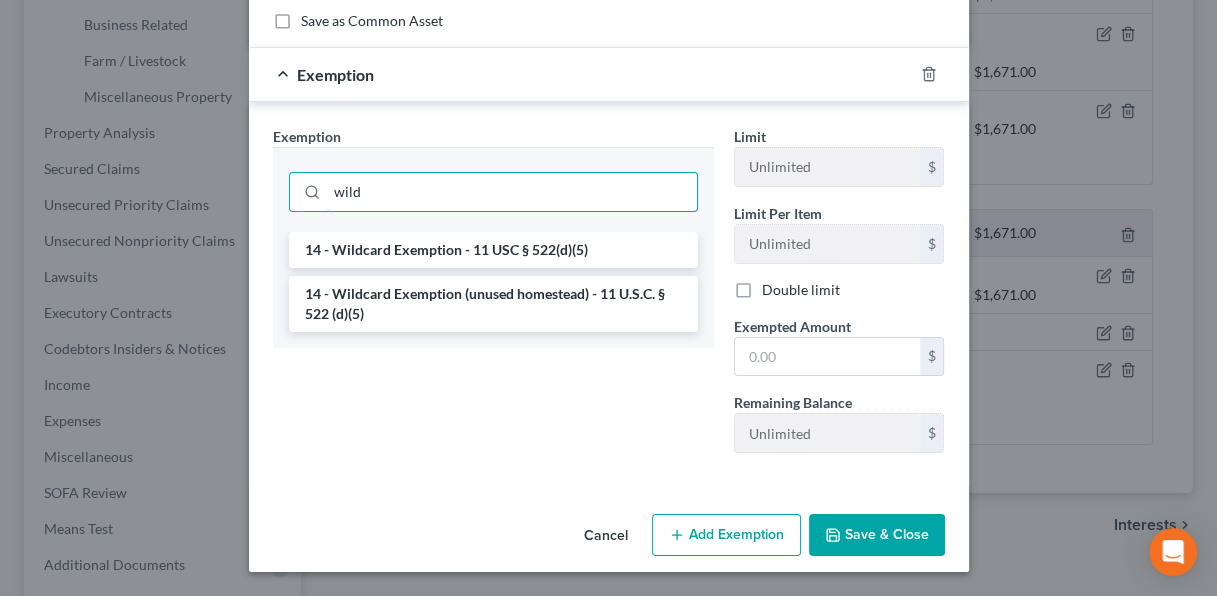 scroll, scrollTop: 240, scrollLeft: 0, axis: vertical 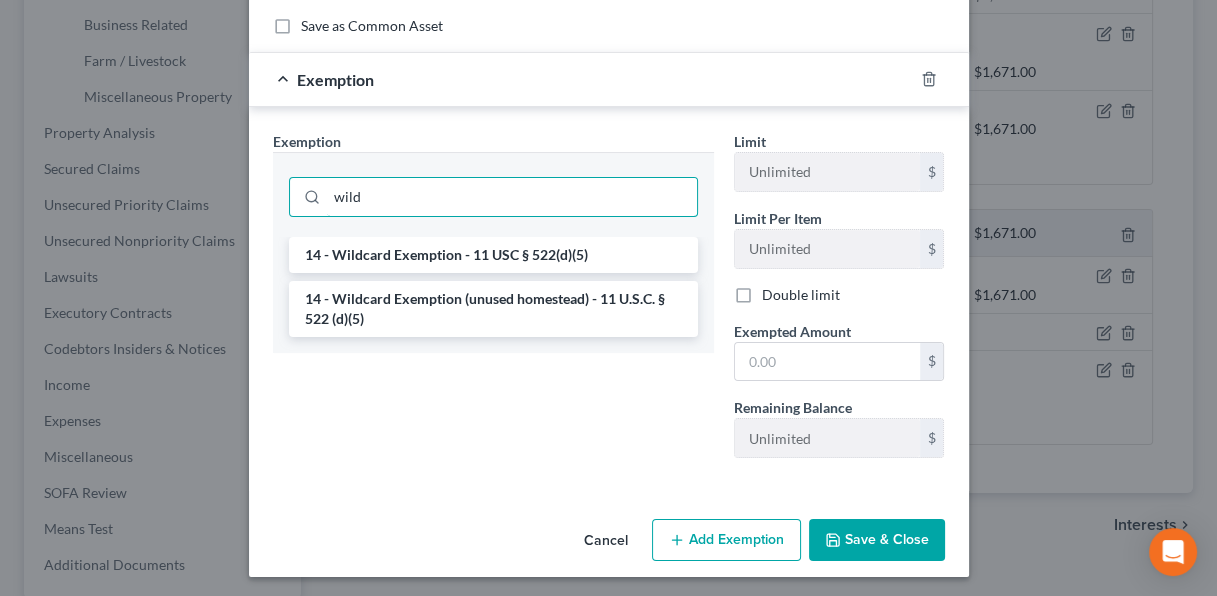 type on "wild" 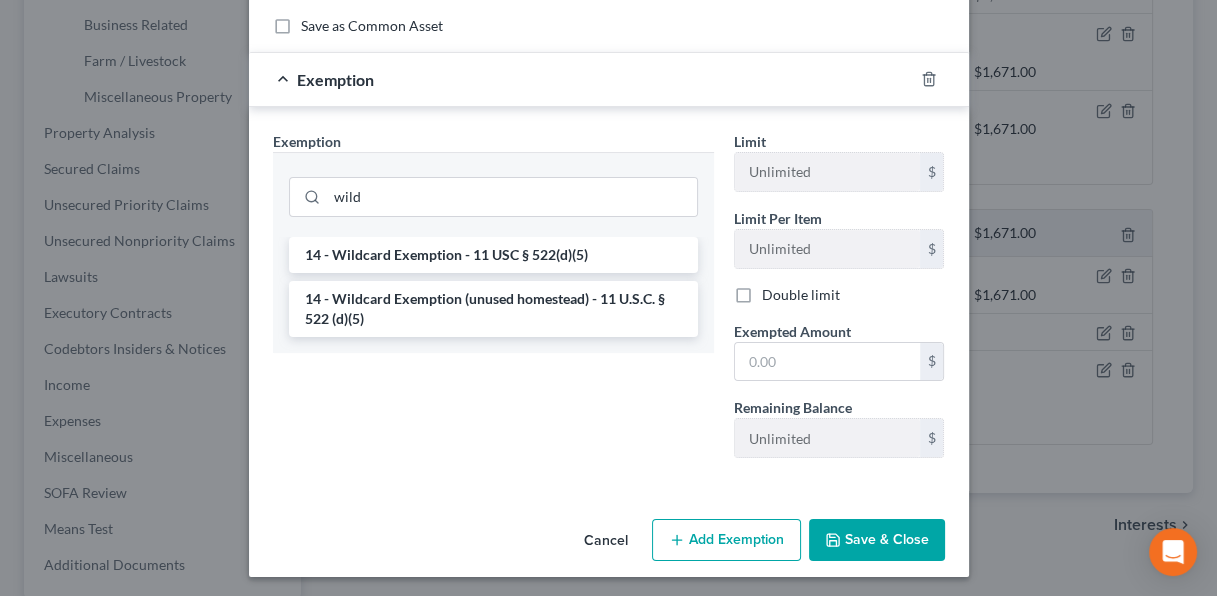 click on "14 - Wildcard Exemption - 11 USC § 522(d)(5)" at bounding box center (493, 255) 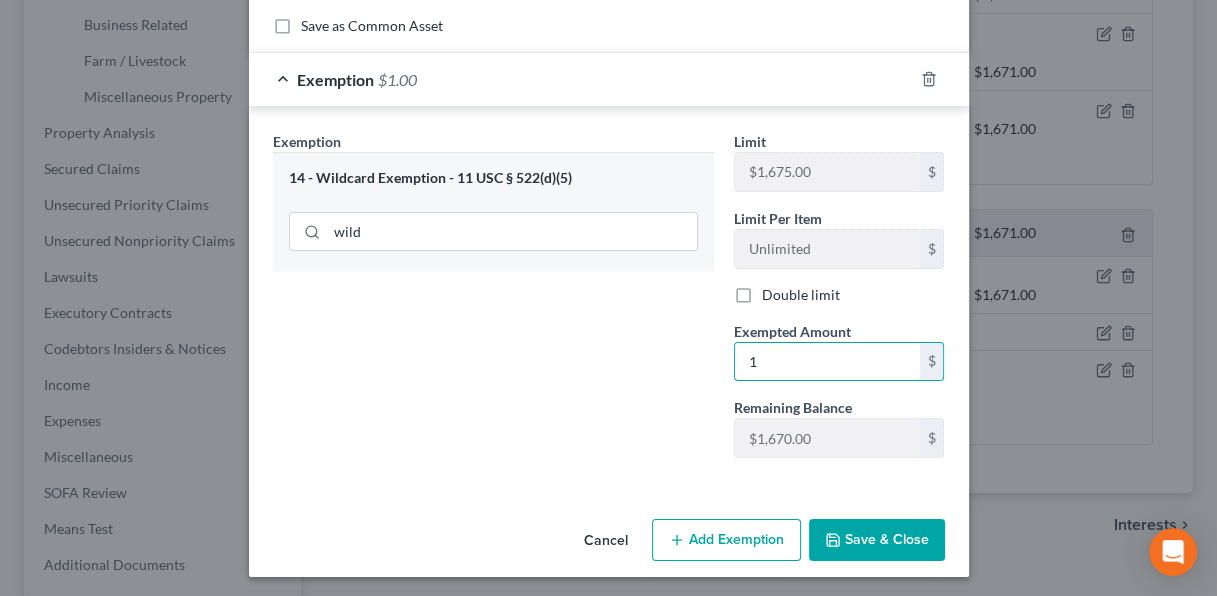 click on "1" at bounding box center [827, 362] 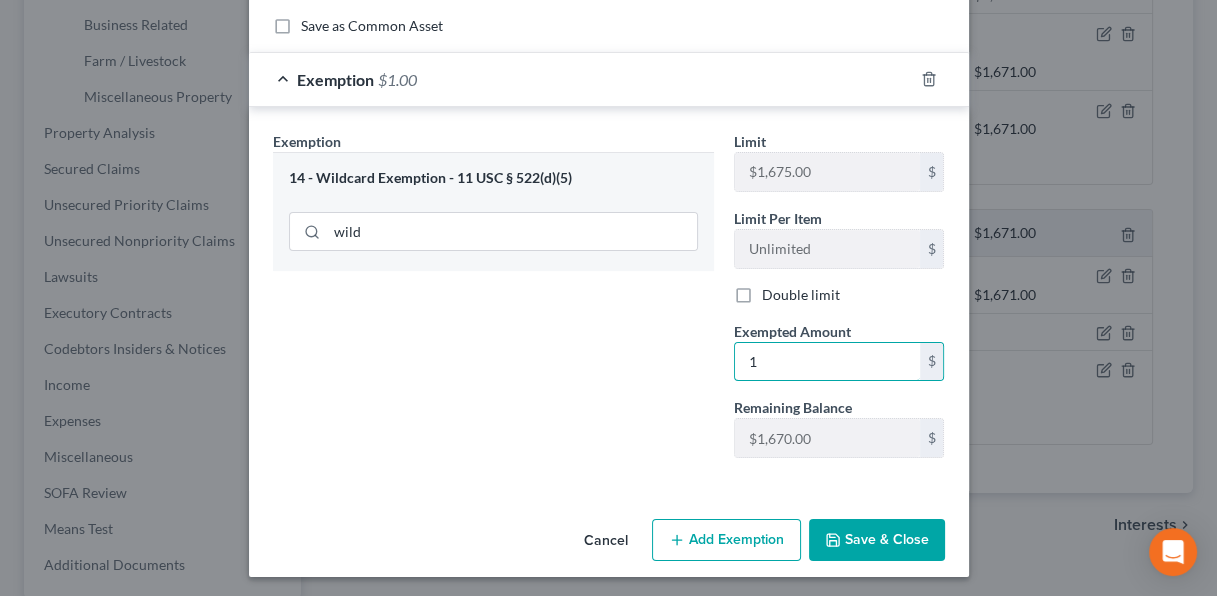 type on "1" 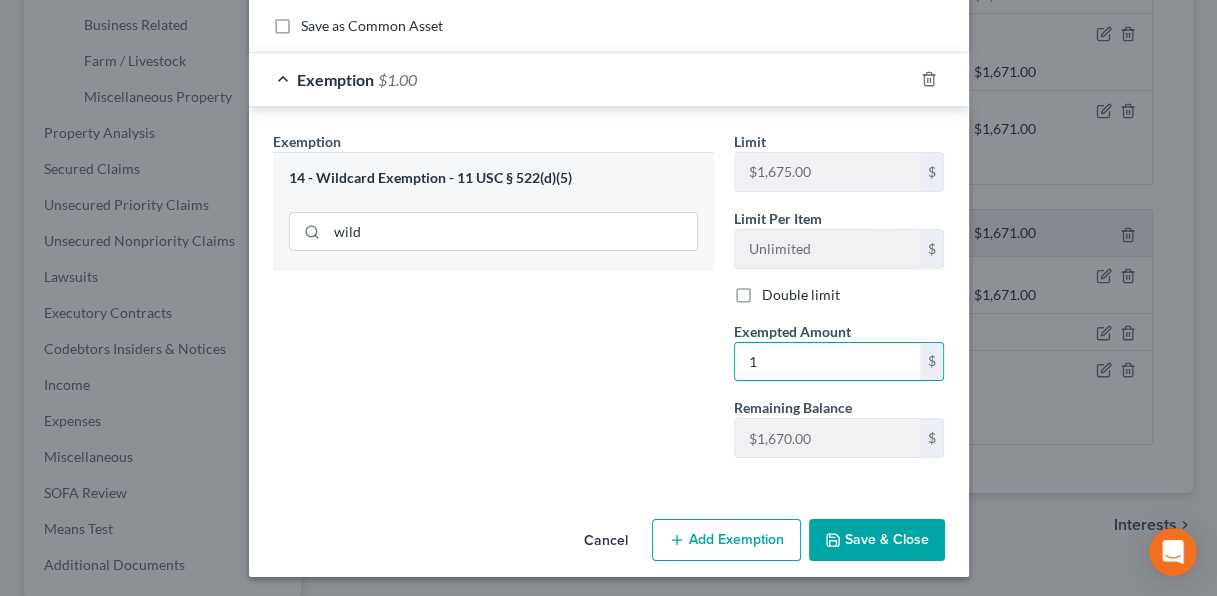 type 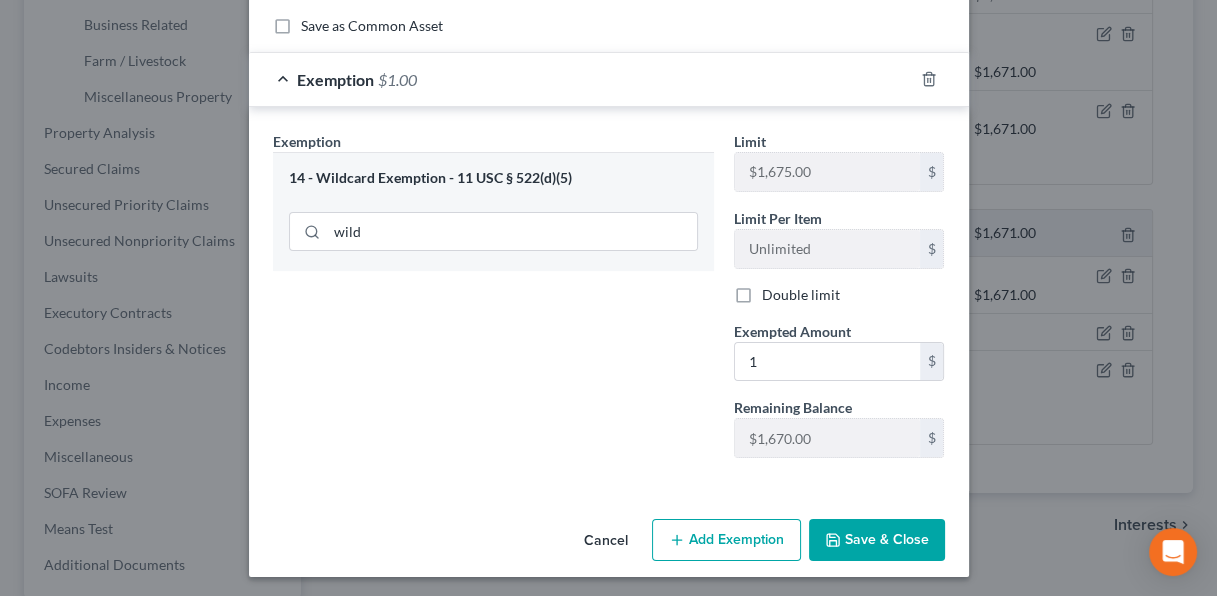 click on "Save & Close" at bounding box center [877, 540] 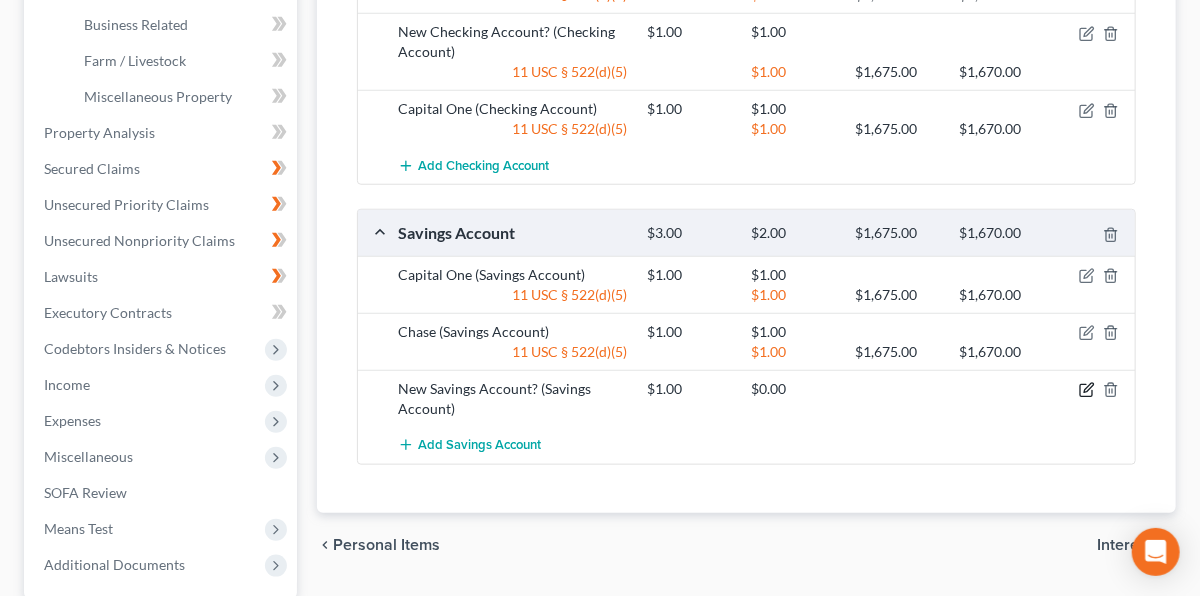 click 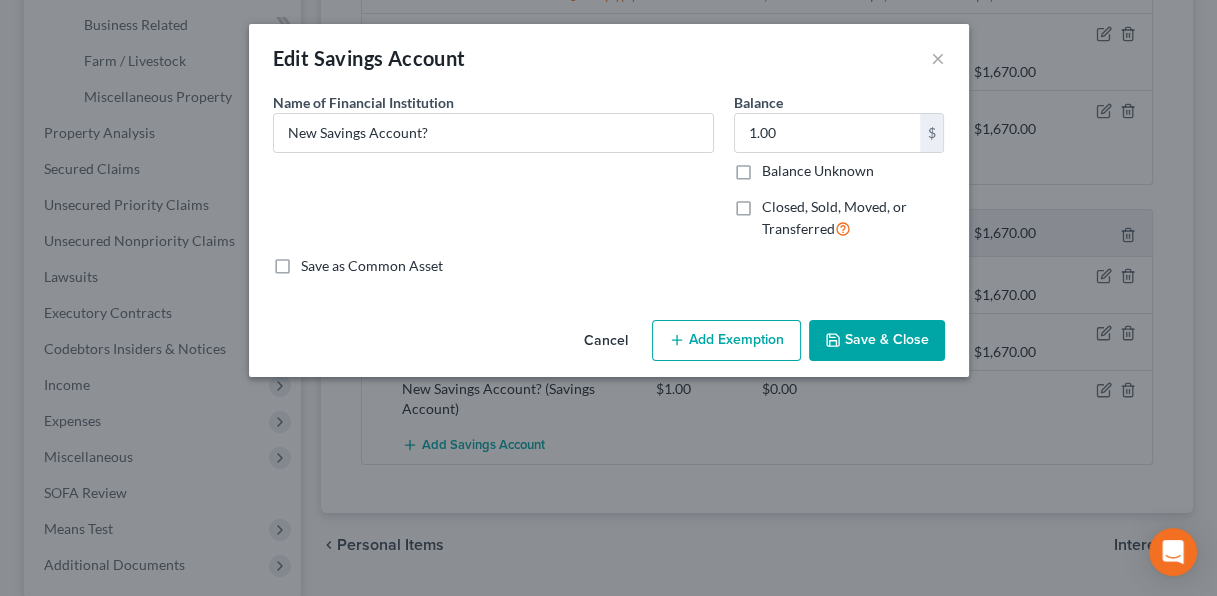 click on "Add Exemption" at bounding box center (726, 341) 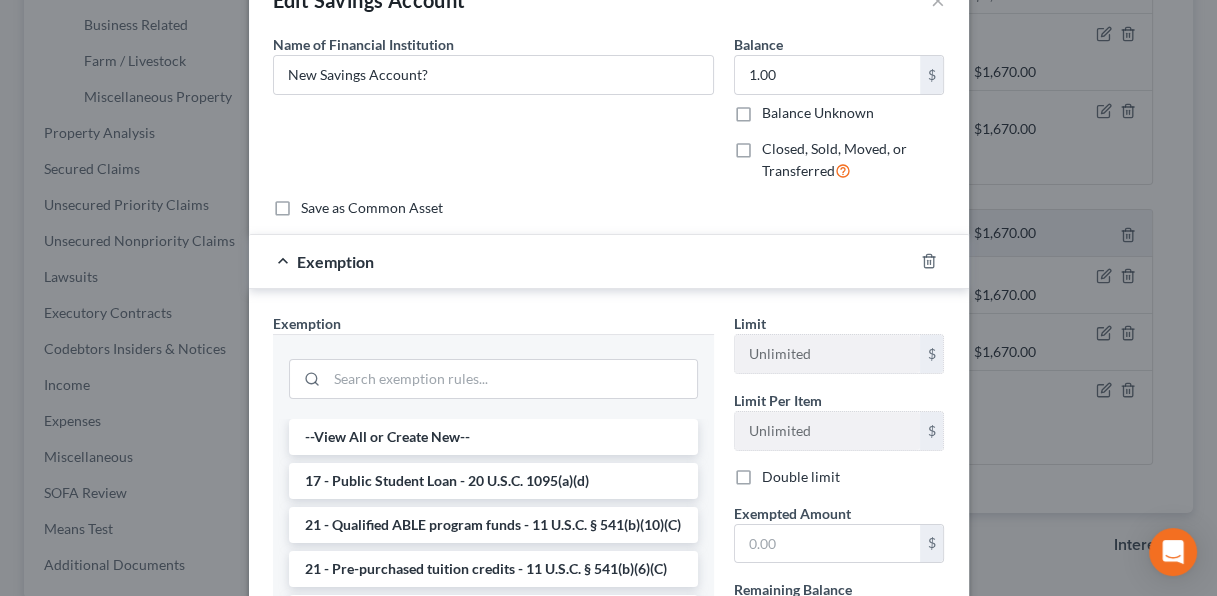 scroll, scrollTop: 60, scrollLeft: 0, axis: vertical 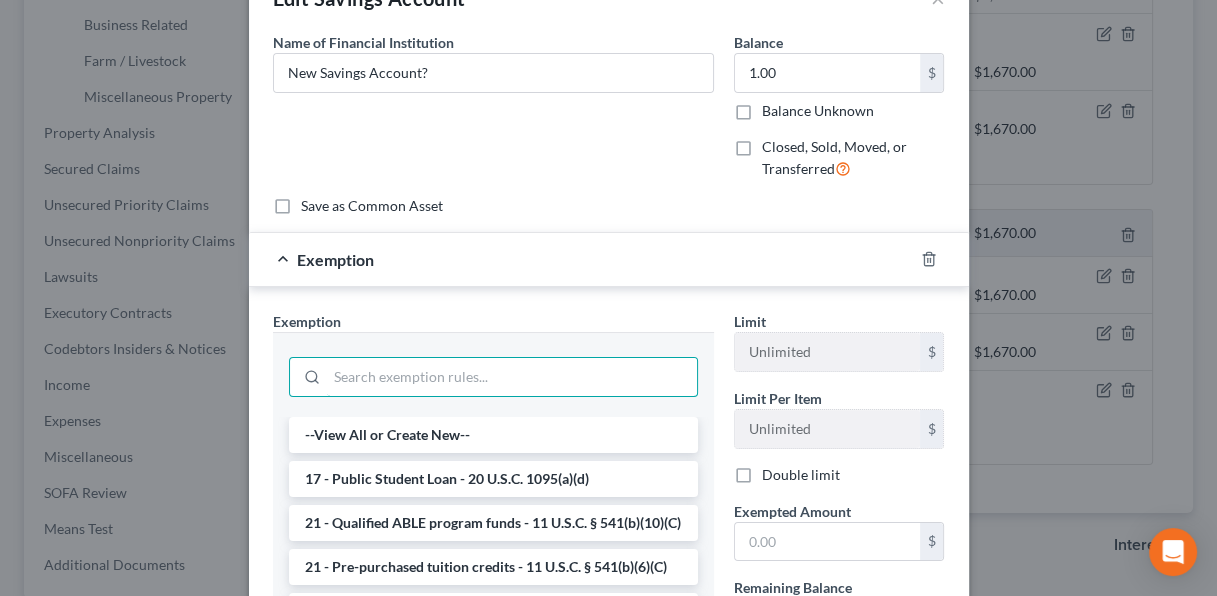 click at bounding box center (512, 377) 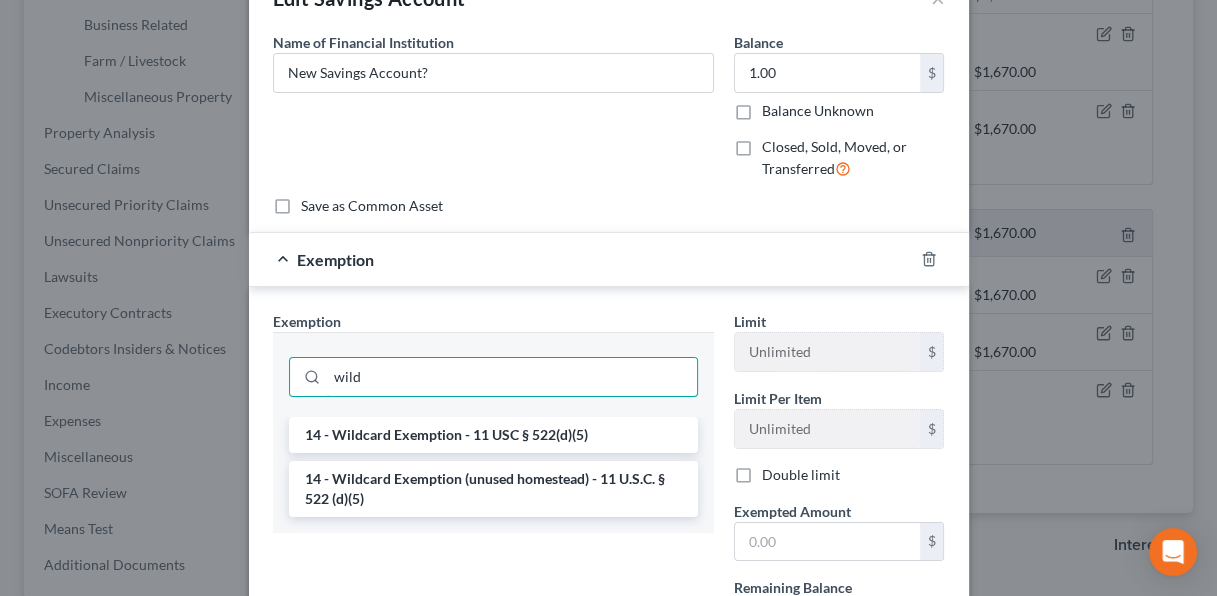 type on "wild" 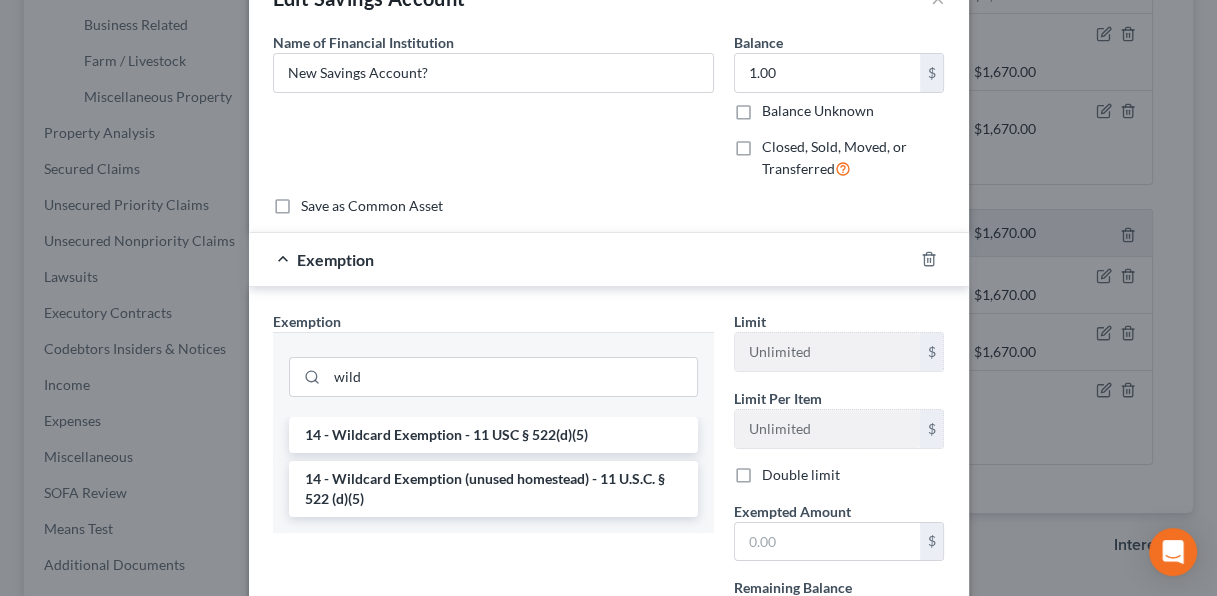 click on "14 - Wildcard Exemption - 11 USC § 522(d)(5)" at bounding box center (493, 435) 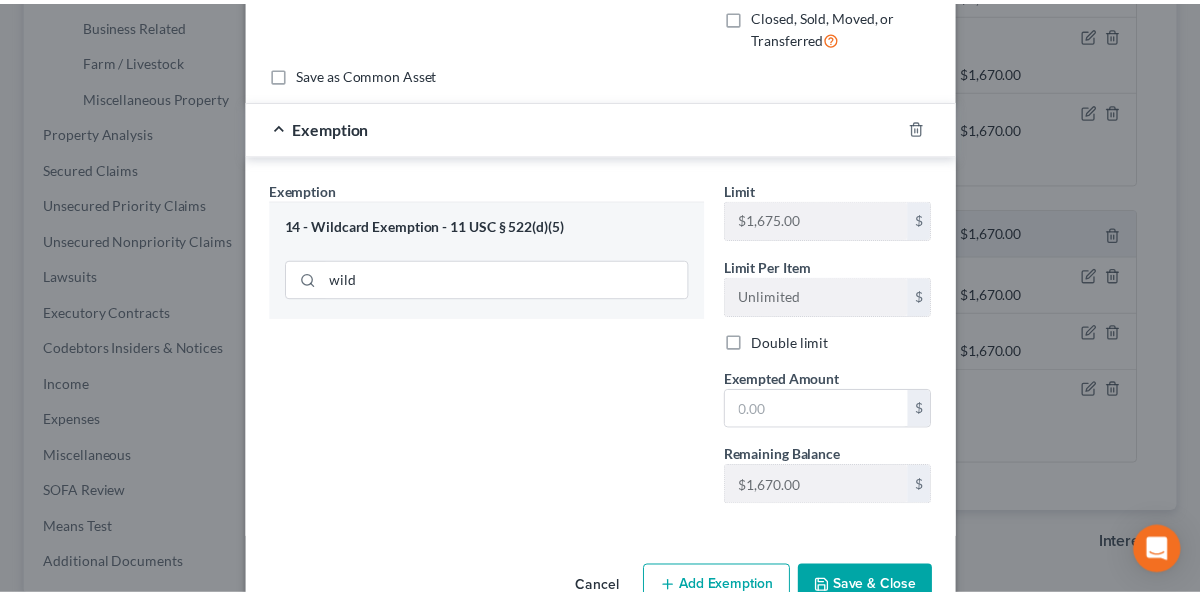 scroll, scrollTop: 240, scrollLeft: 0, axis: vertical 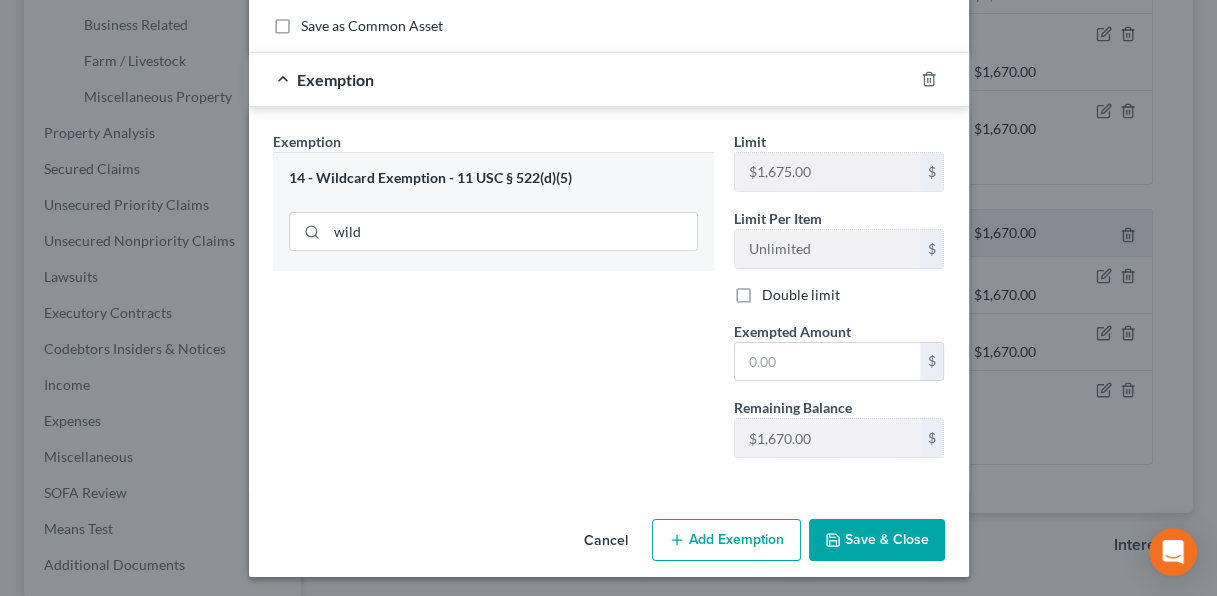 click on "$" at bounding box center [839, 362] 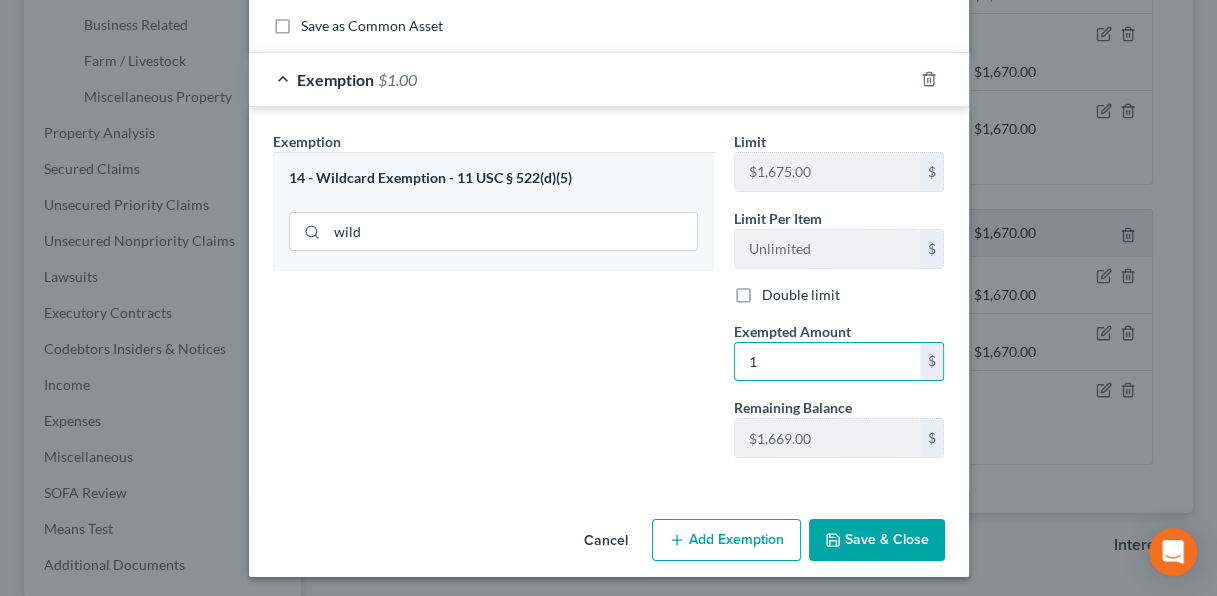 click on "1" at bounding box center (827, 362) 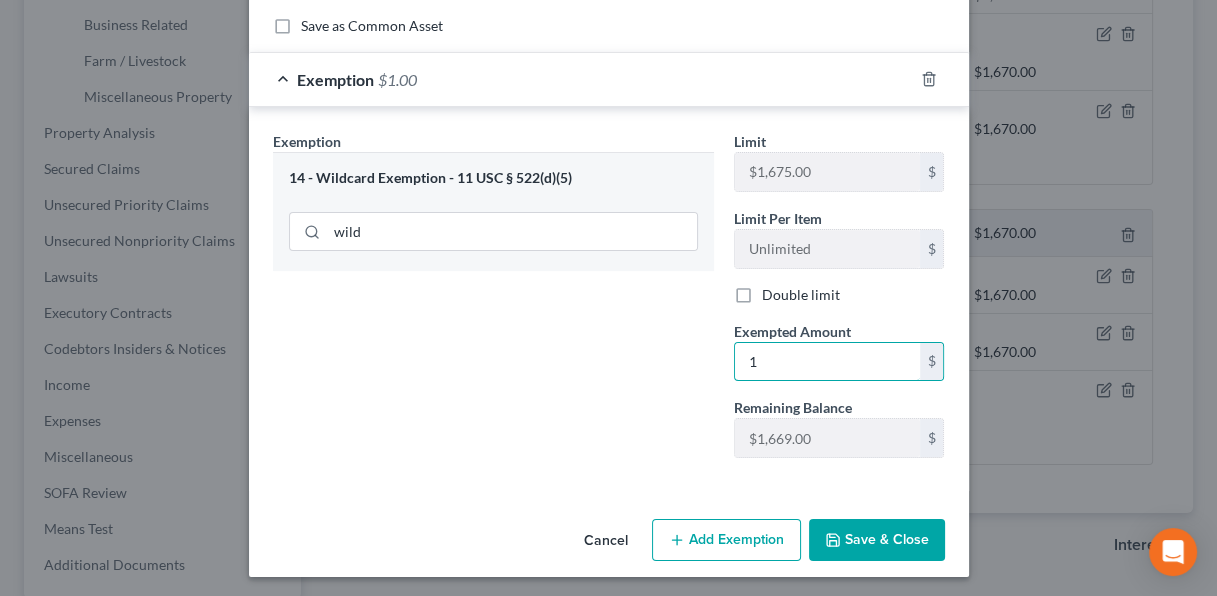 type on "1" 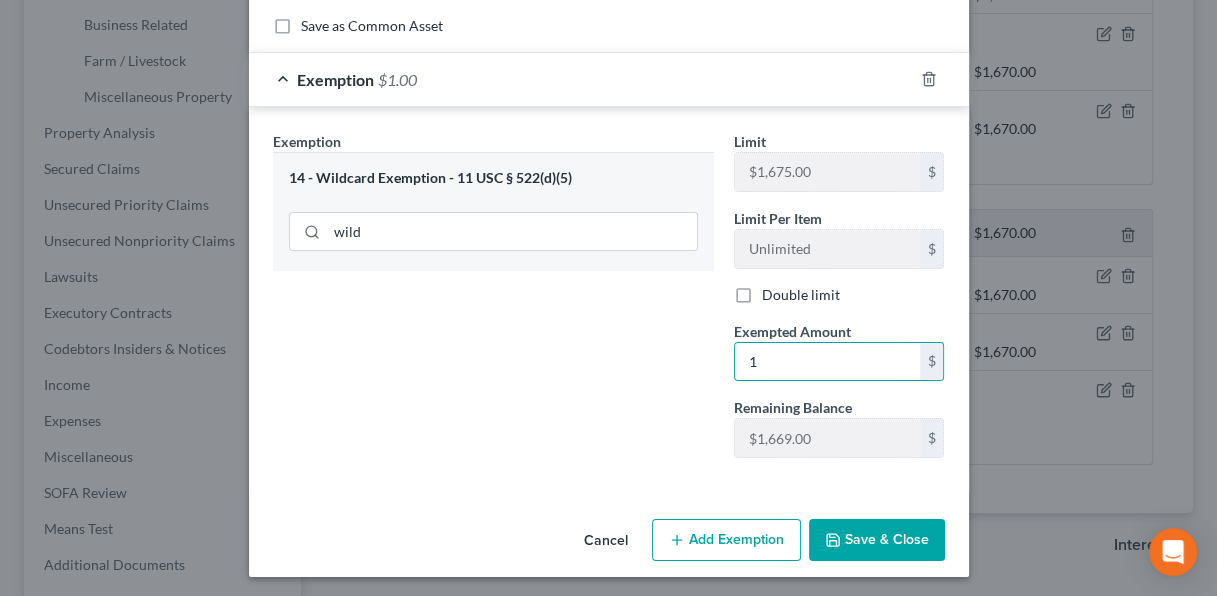 type 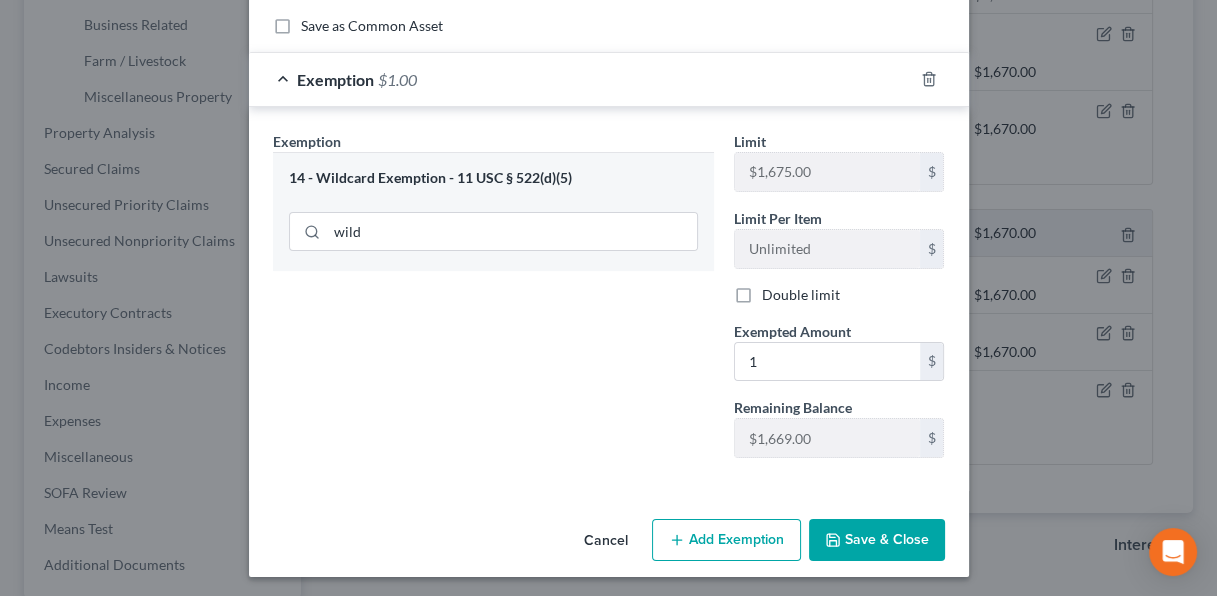 click on "Save & Close" at bounding box center [877, 540] 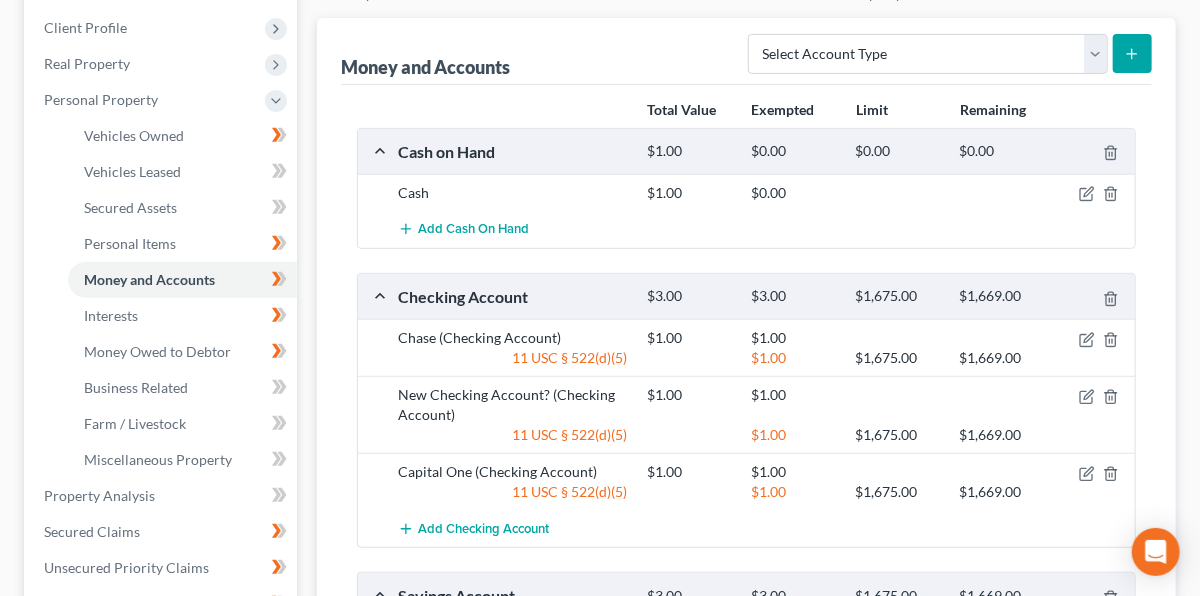 scroll, scrollTop: 275, scrollLeft: 0, axis: vertical 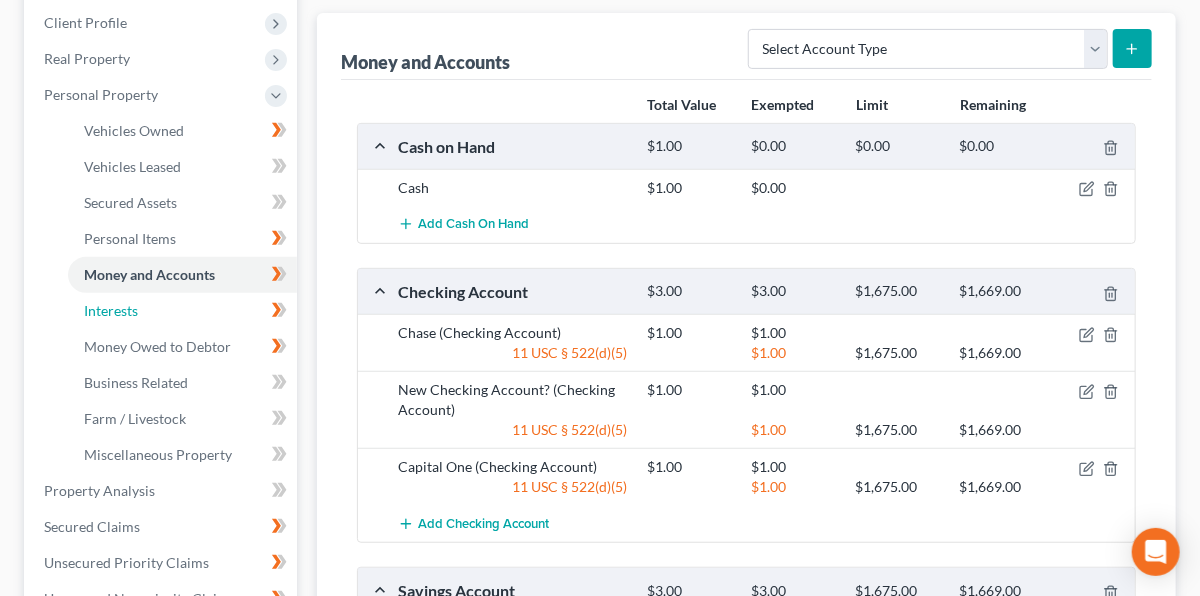 click on "Interests" at bounding box center (182, 311) 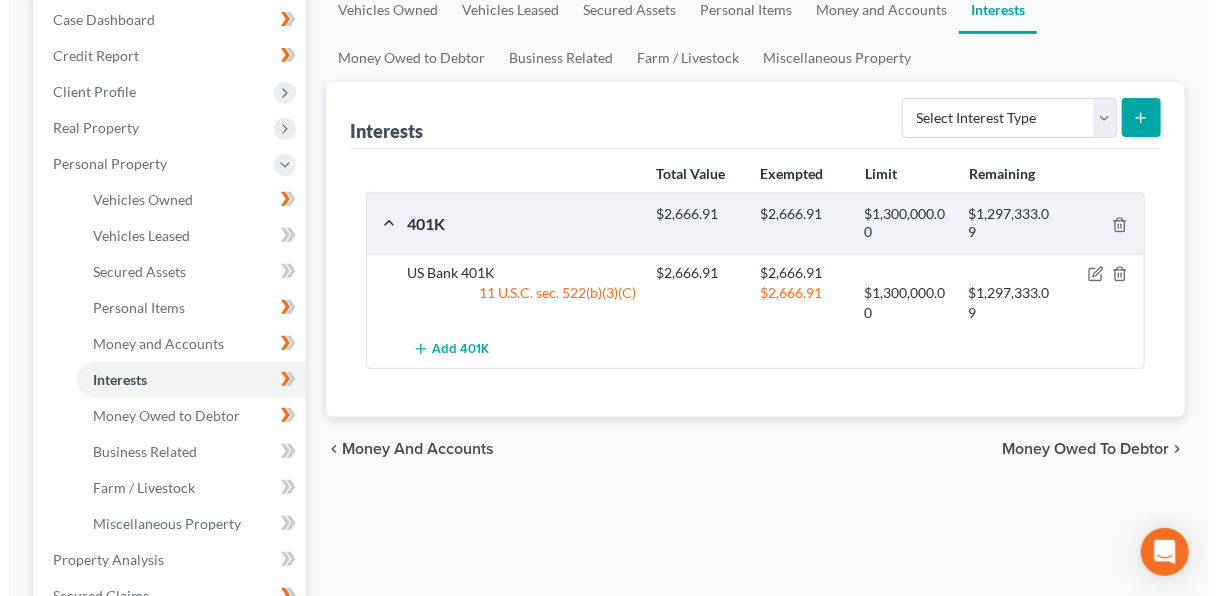 scroll, scrollTop: 214, scrollLeft: 0, axis: vertical 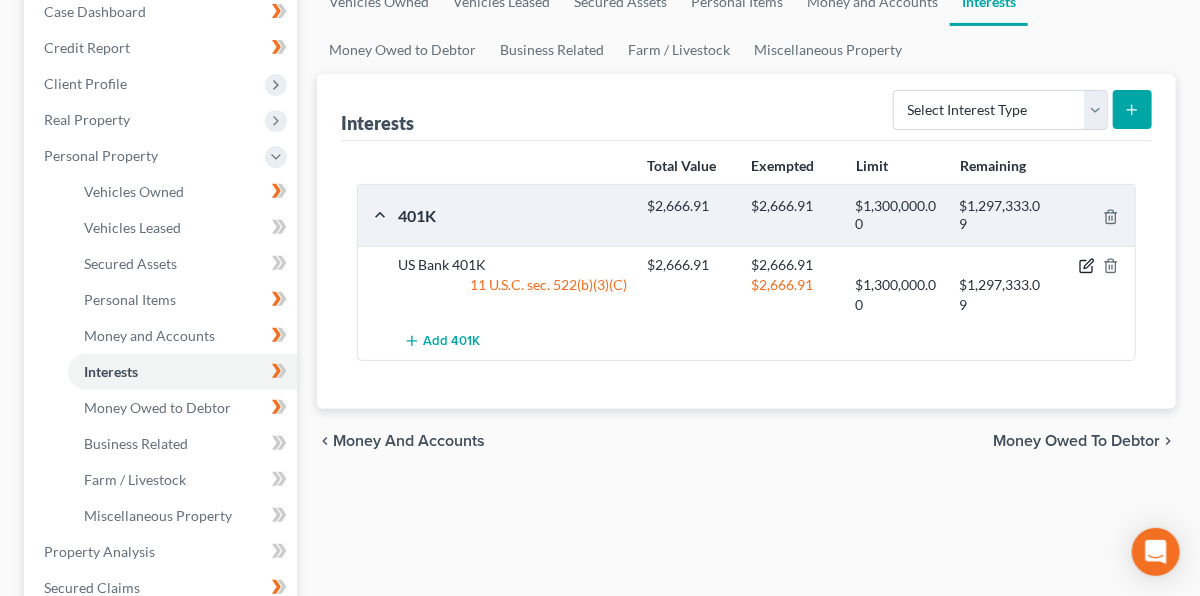 click 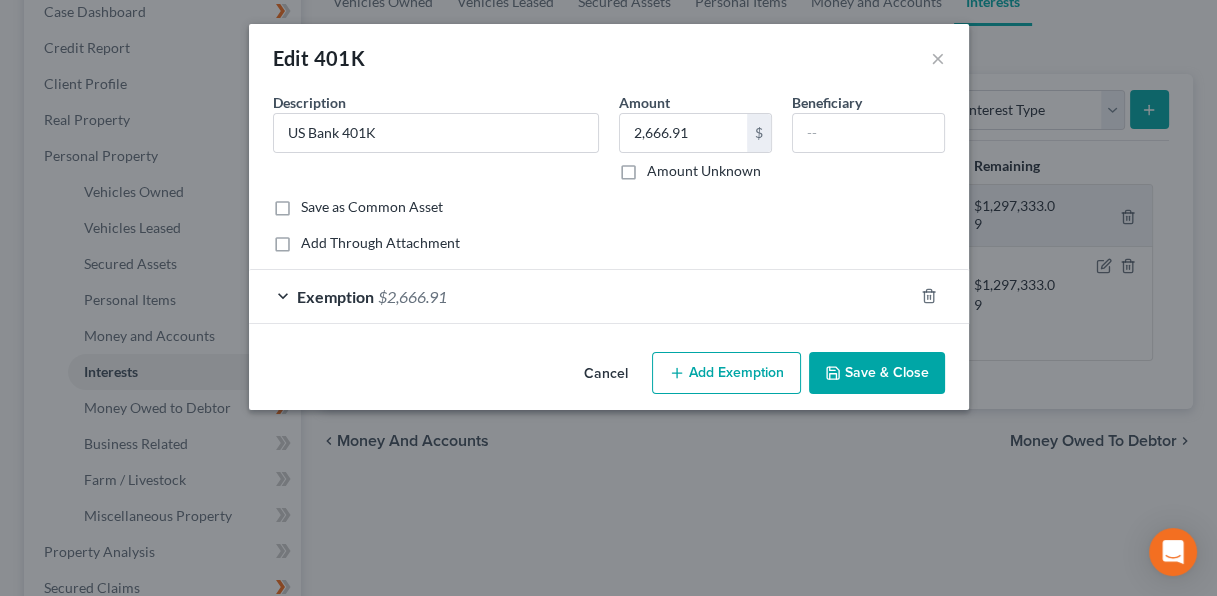 click on "Exemption $2,666.91" at bounding box center (581, 296) 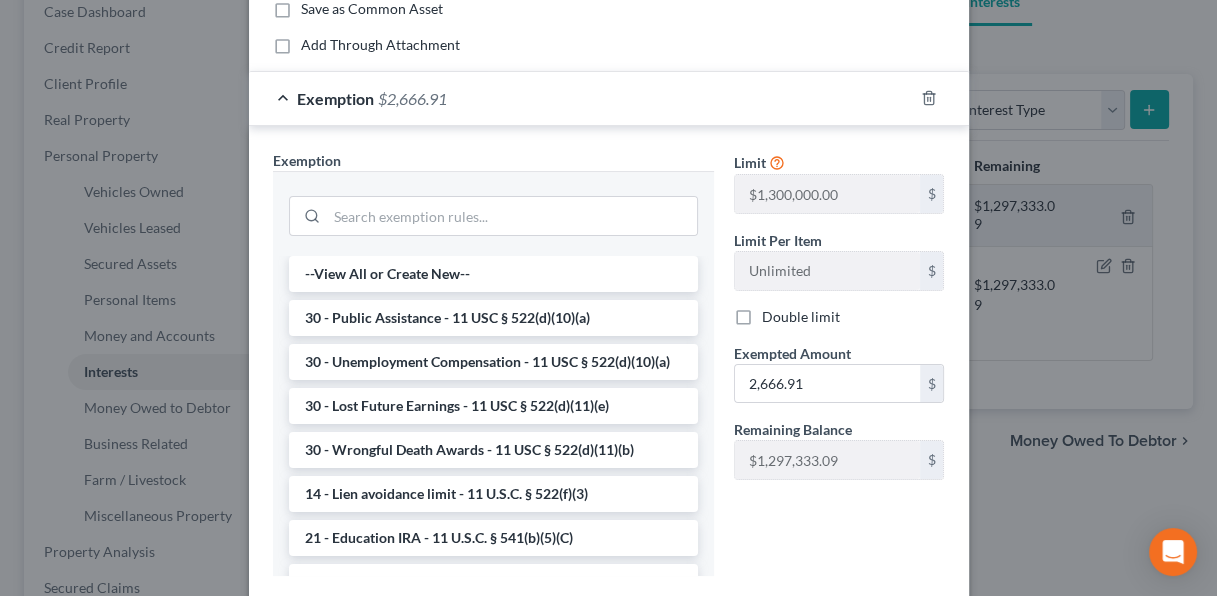scroll, scrollTop: 216, scrollLeft: 0, axis: vertical 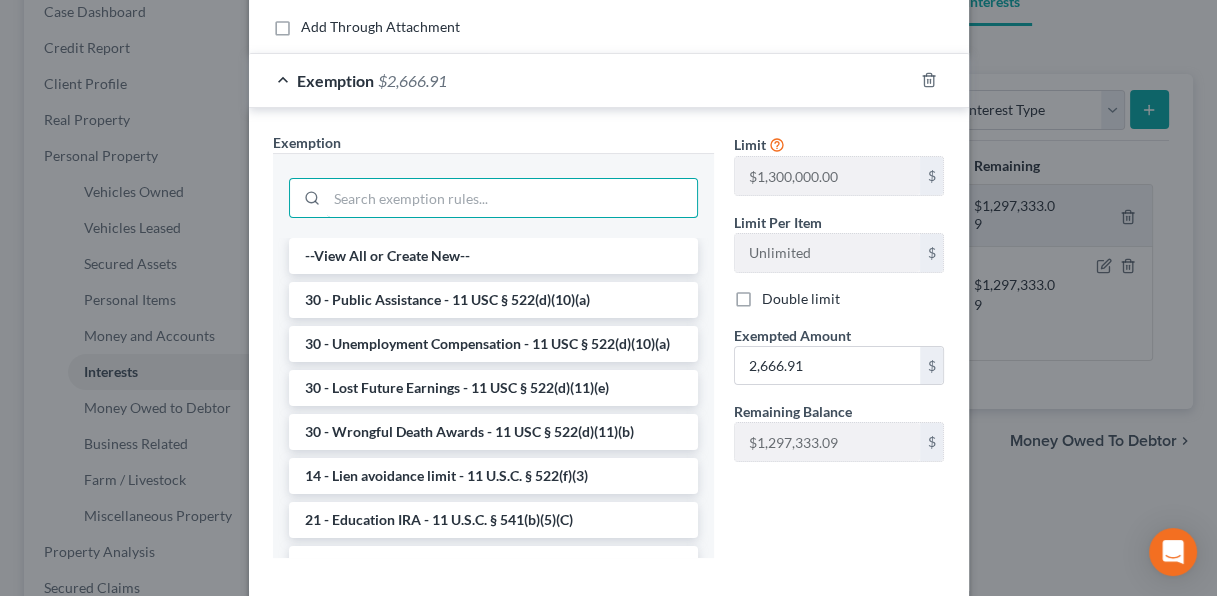 click at bounding box center [512, 198] 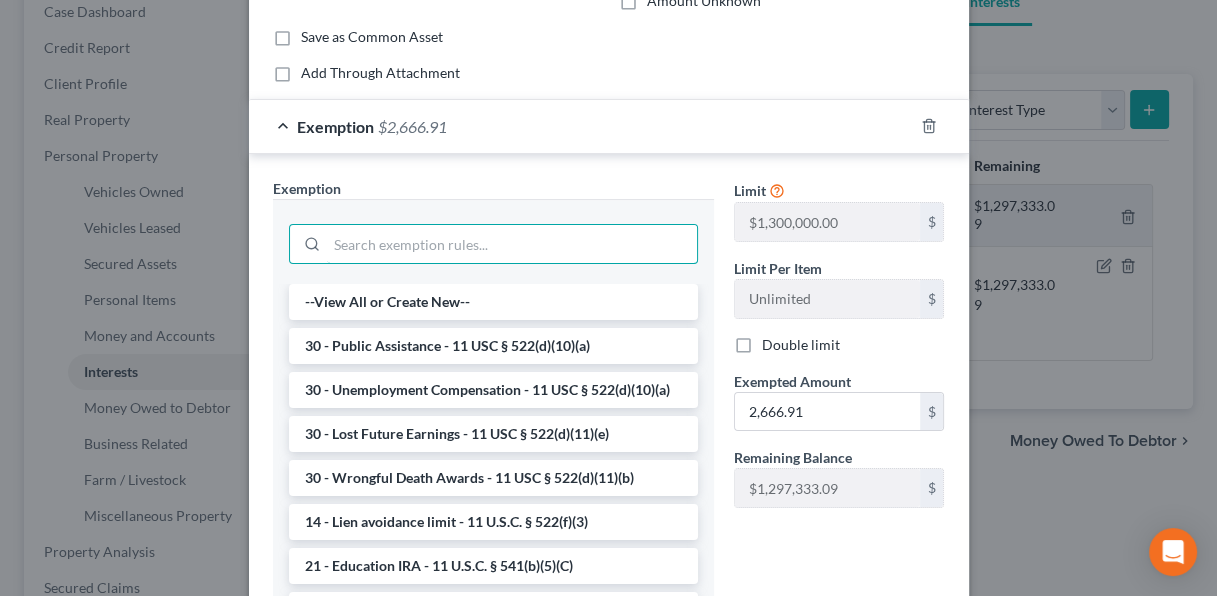 scroll, scrollTop: 173, scrollLeft: 0, axis: vertical 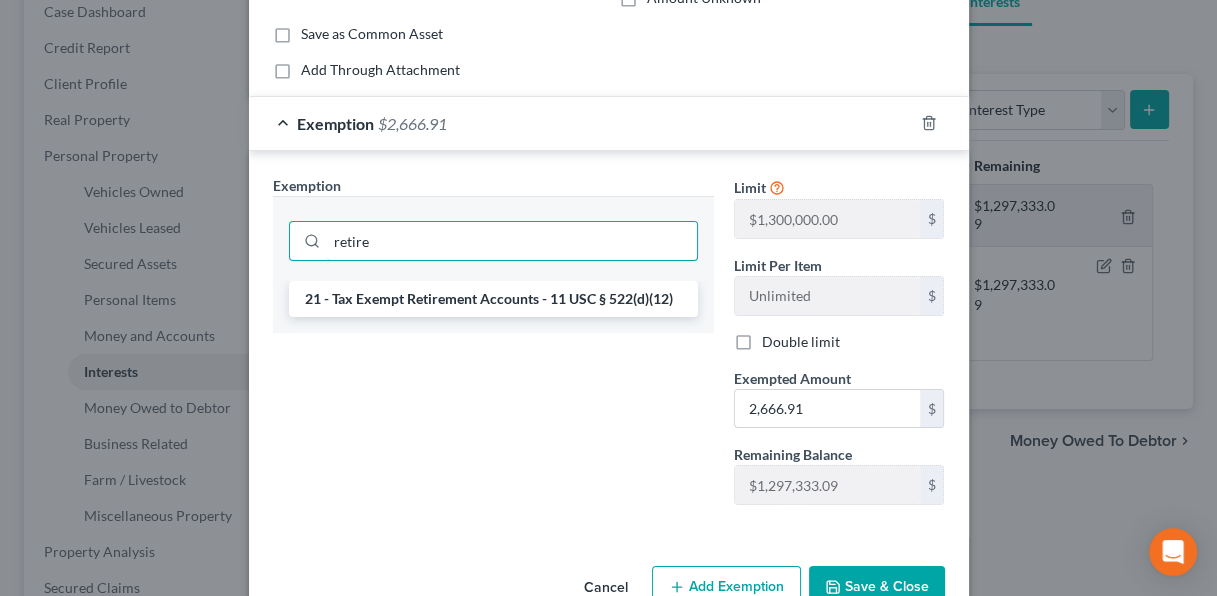type on "retire" 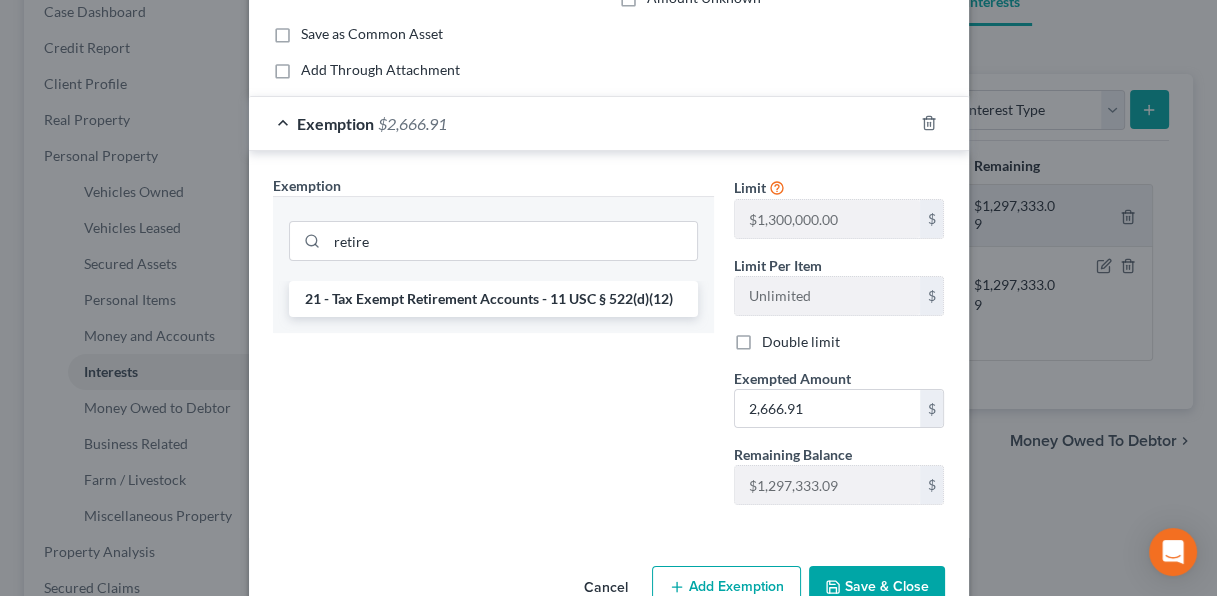 click on "21 - Tax Exempt Retirement Accounts - 11 USC § 522(d)(12)" at bounding box center [493, 299] 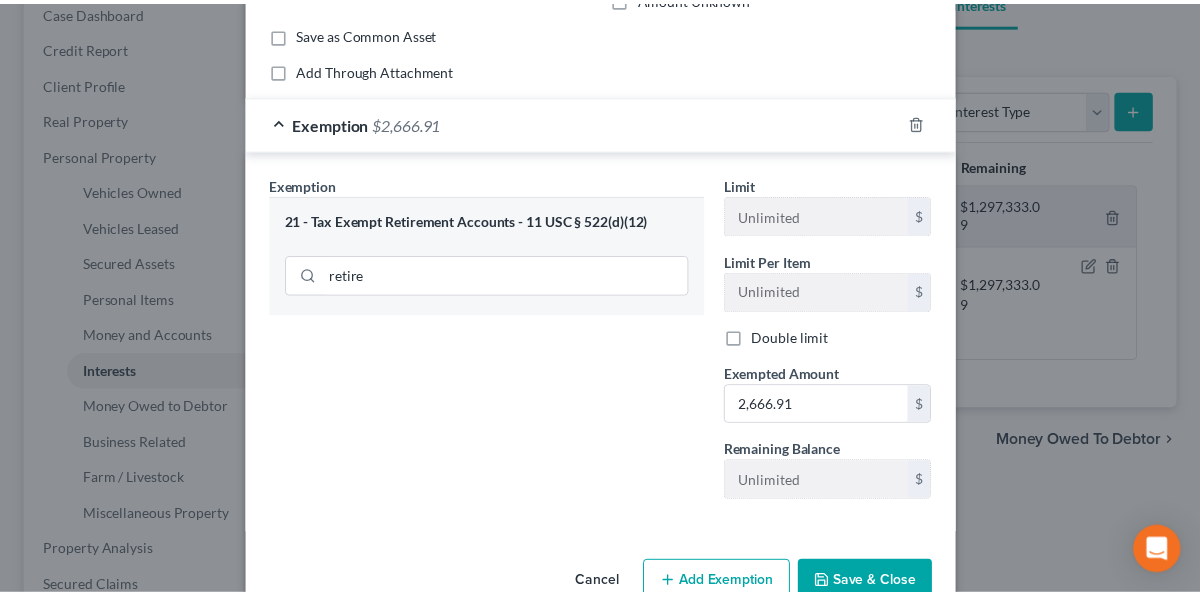 scroll, scrollTop: 217, scrollLeft: 0, axis: vertical 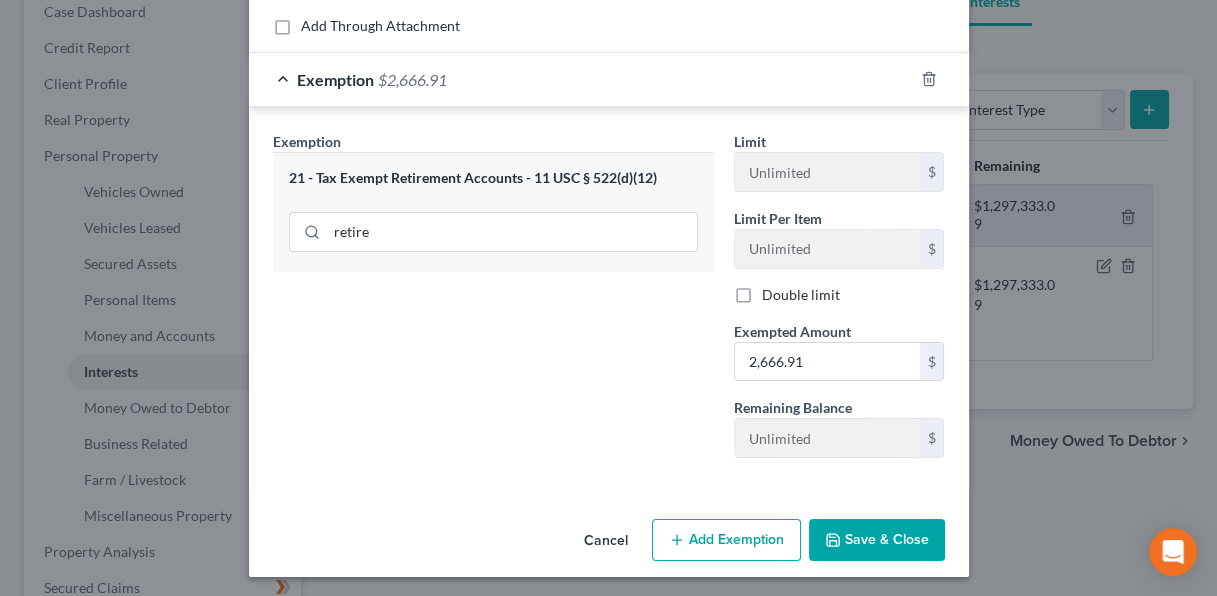 click on "Save & Close" at bounding box center (877, 540) 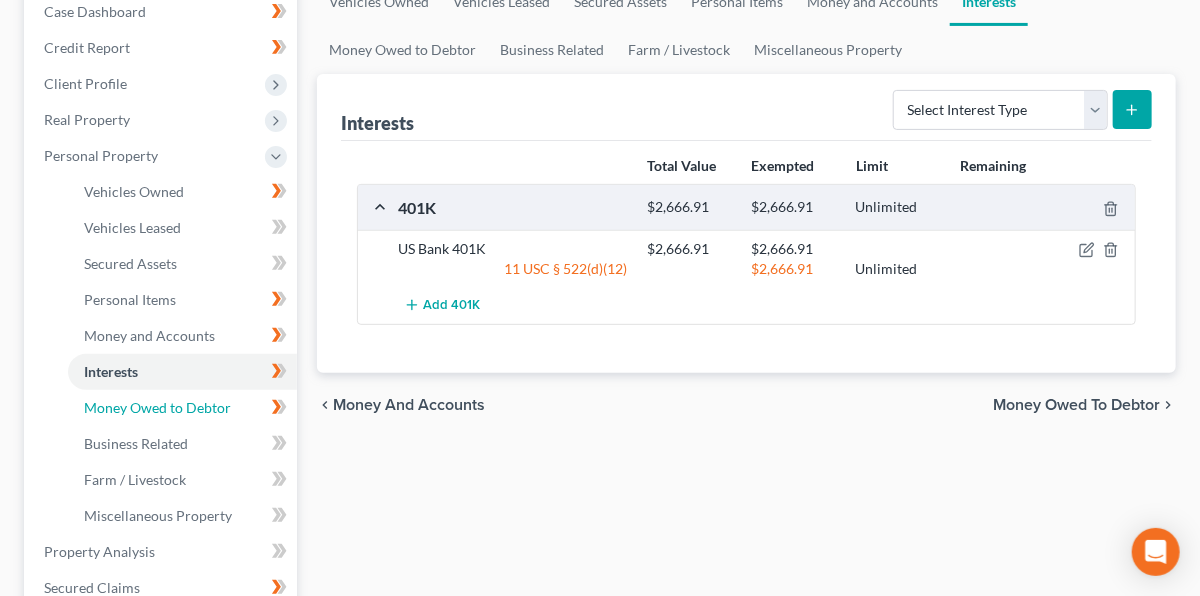click on "Money Owed to Debtor" at bounding box center [182, 408] 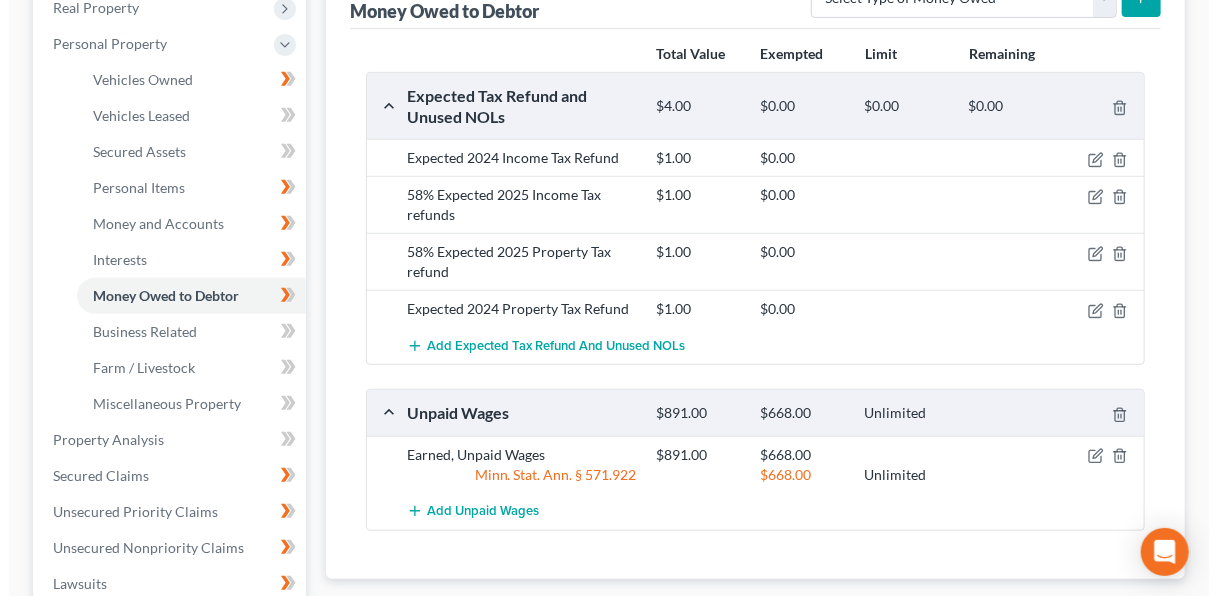 scroll, scrollTop: 345, scrollLeft: 0, axis: vertical 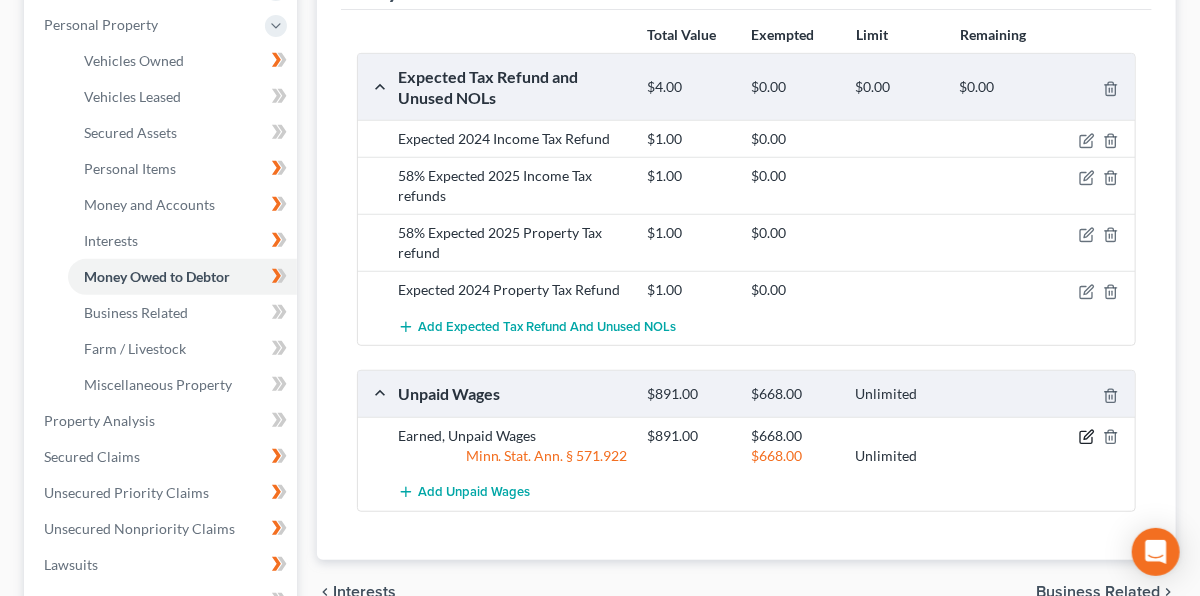 click 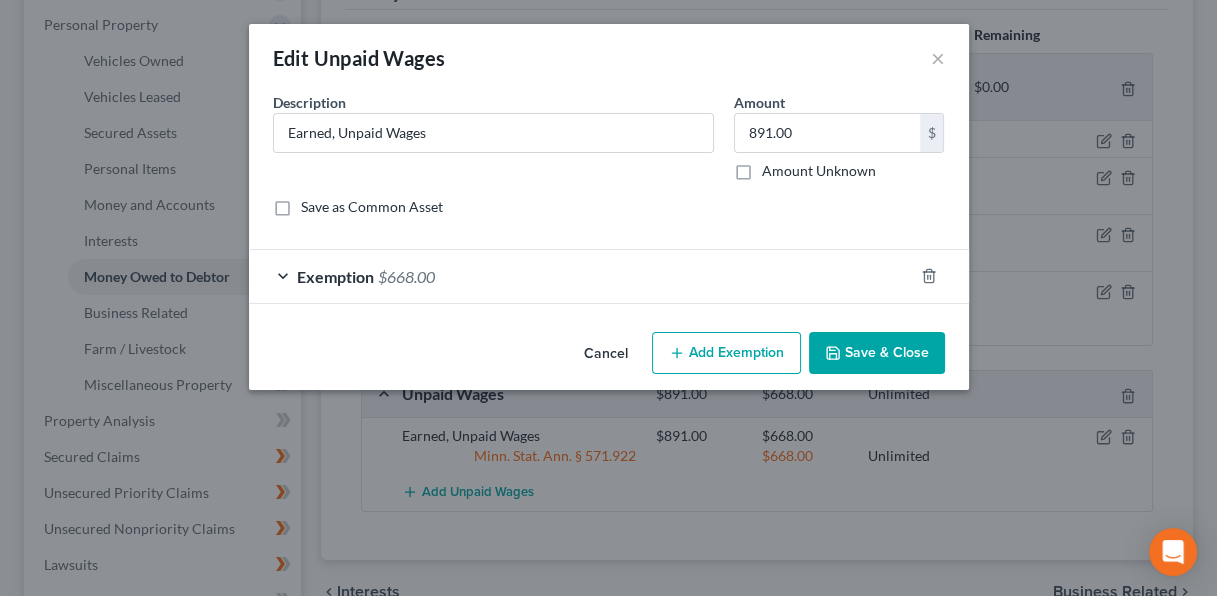 click on "Exemption $668.00" at bounding box center (581, 276) 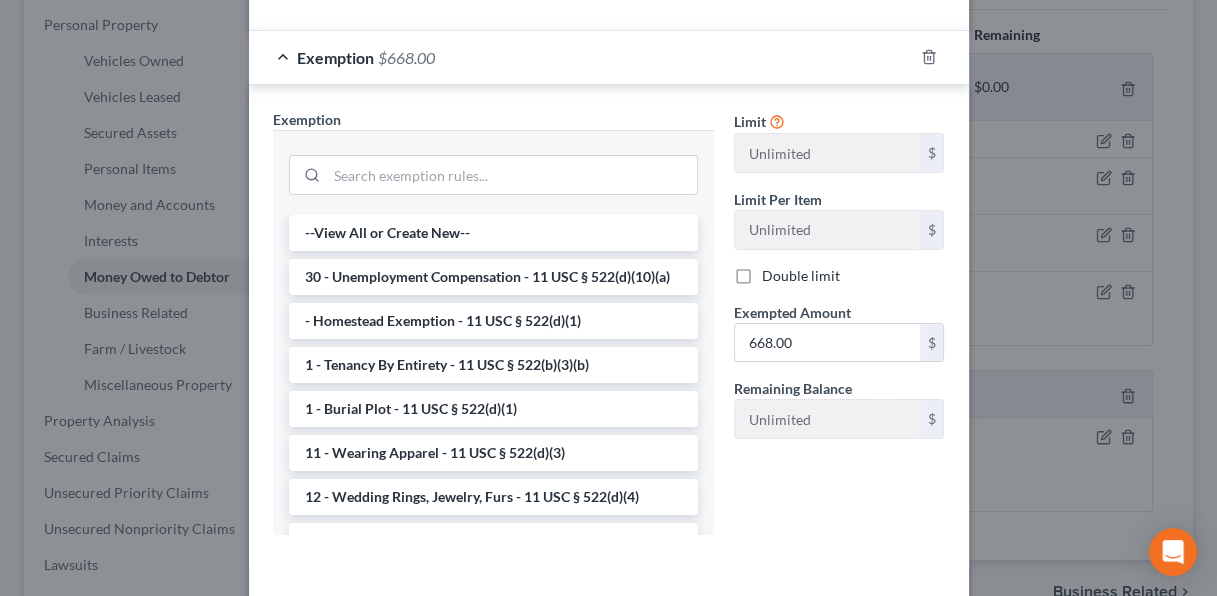 scroll, scrollTop: 229, scrollLeft: 0, axis: vertical 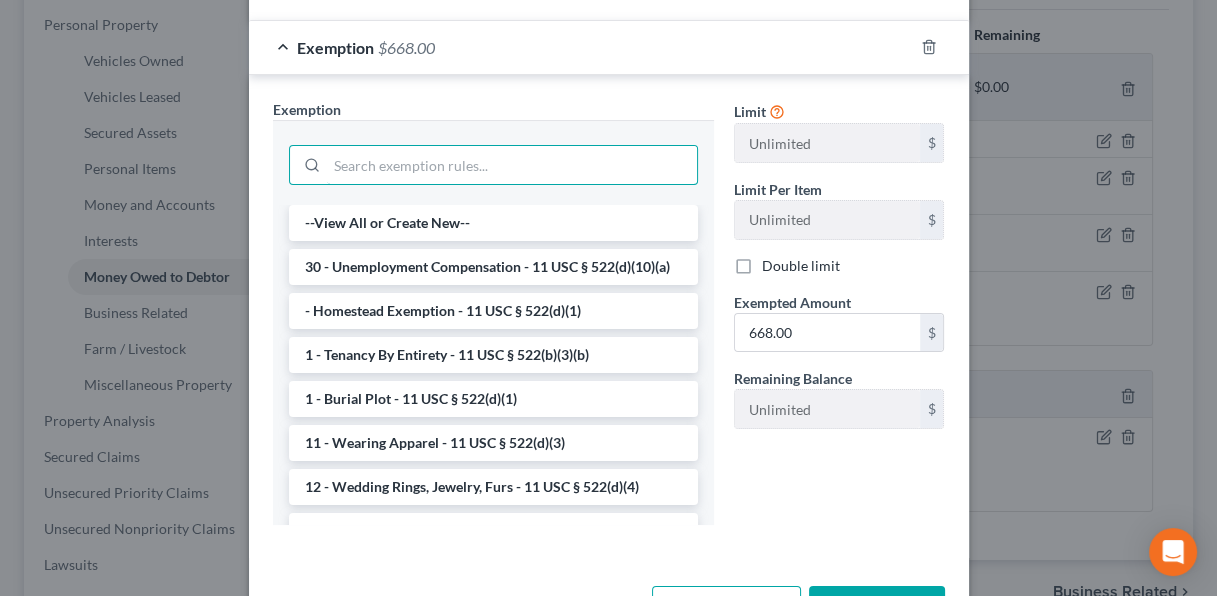 click at bounding box center [512, 165] 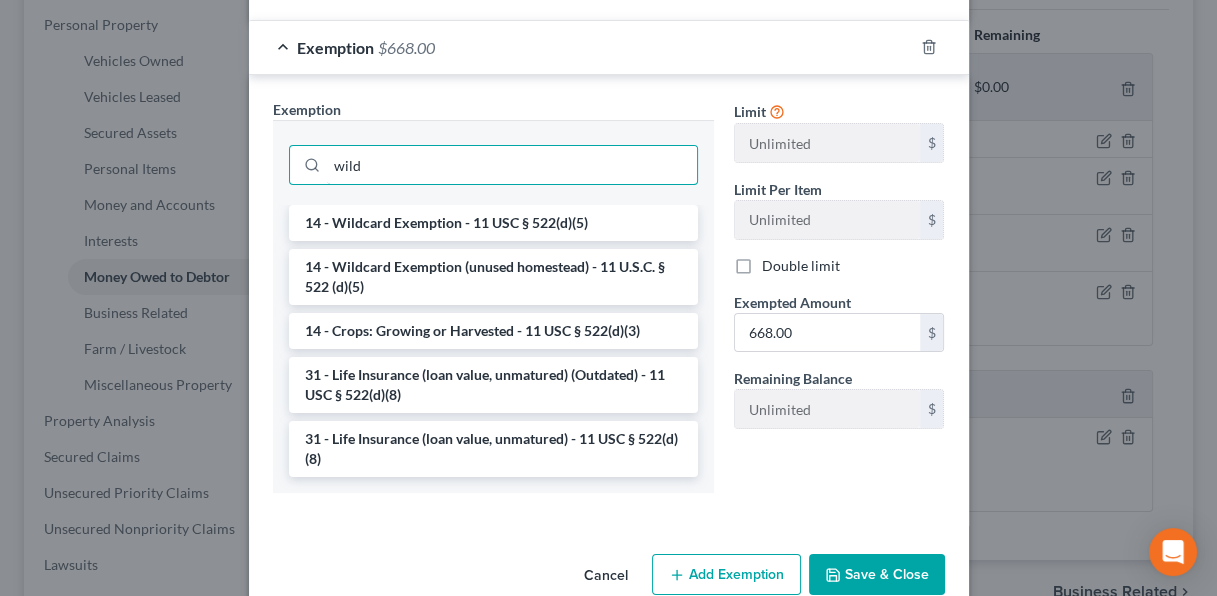 scroll, scrollTop: 200, scrollLeft: 0, axis: vertical 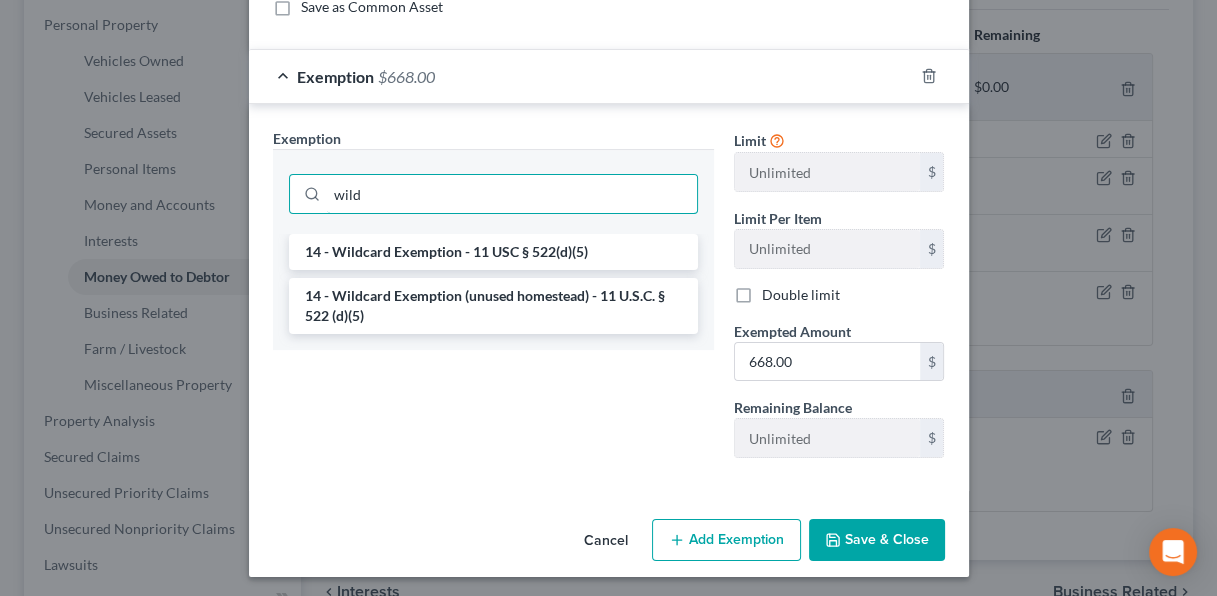 type on "wild" 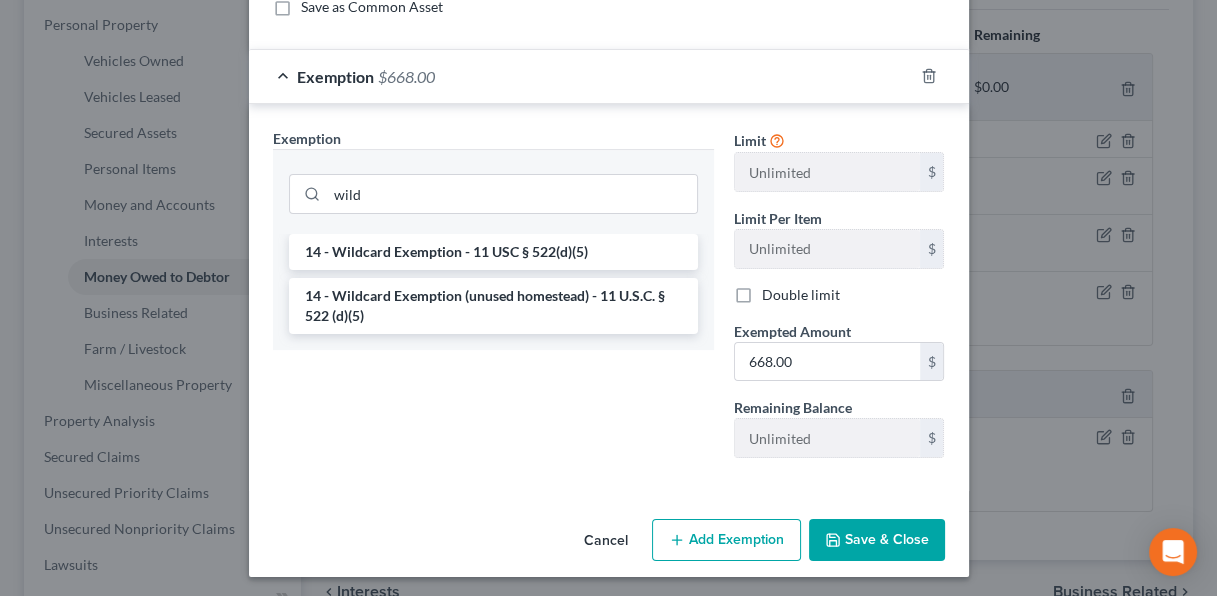 click on "14 - Wildcard Exemption - 11 USC § 522(d)(5)" at bounding box center (493, 252) 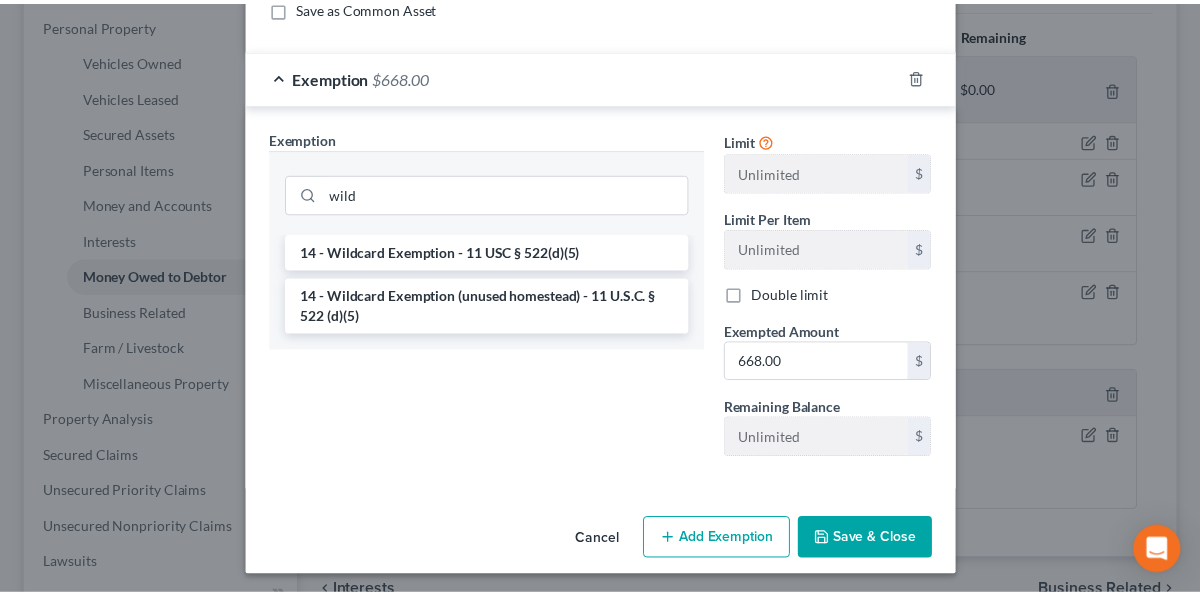 scroll, scrollTop: 197, scrollLeft: 0, axis: vertical 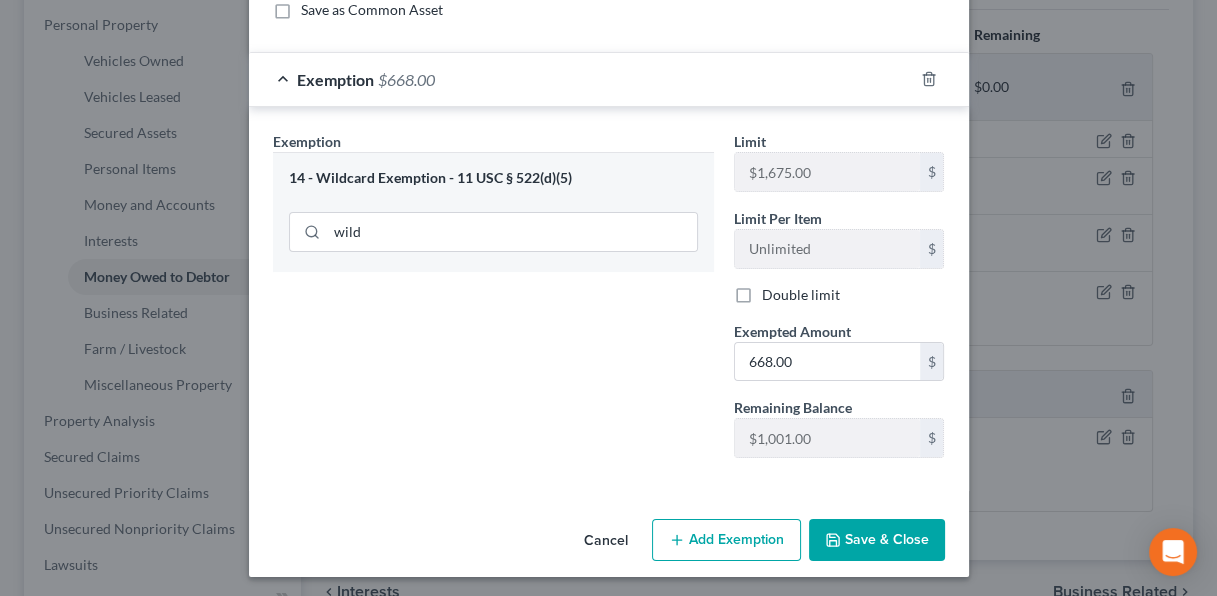 click on "Save & Close" at bounding box center (877, 540) 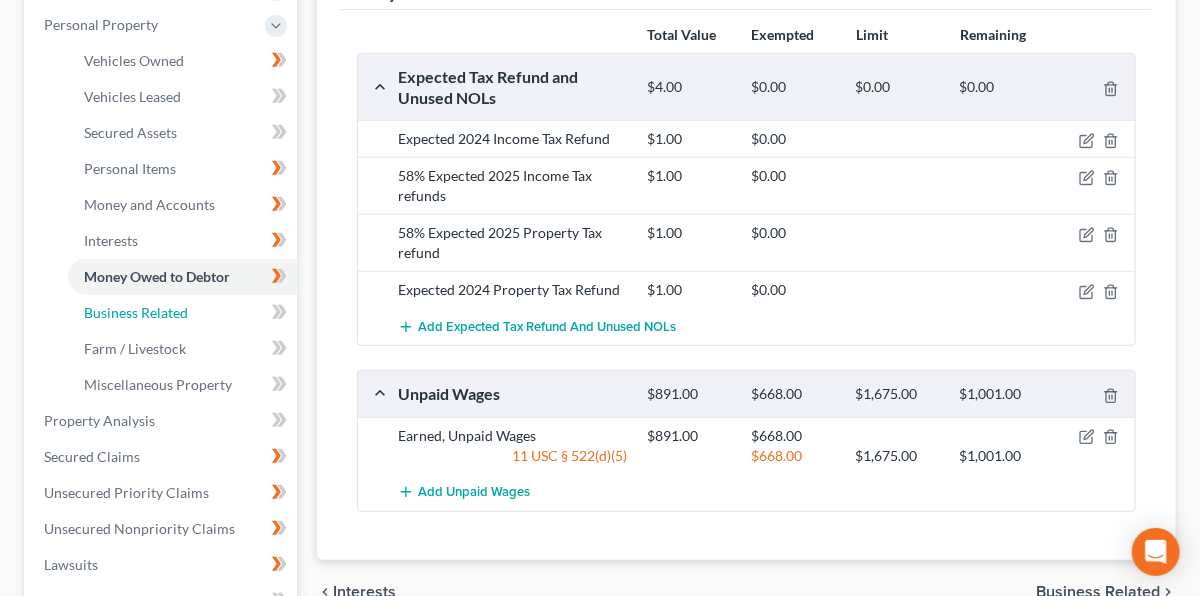 click on "Business Related" at bounding box center [182, 313] 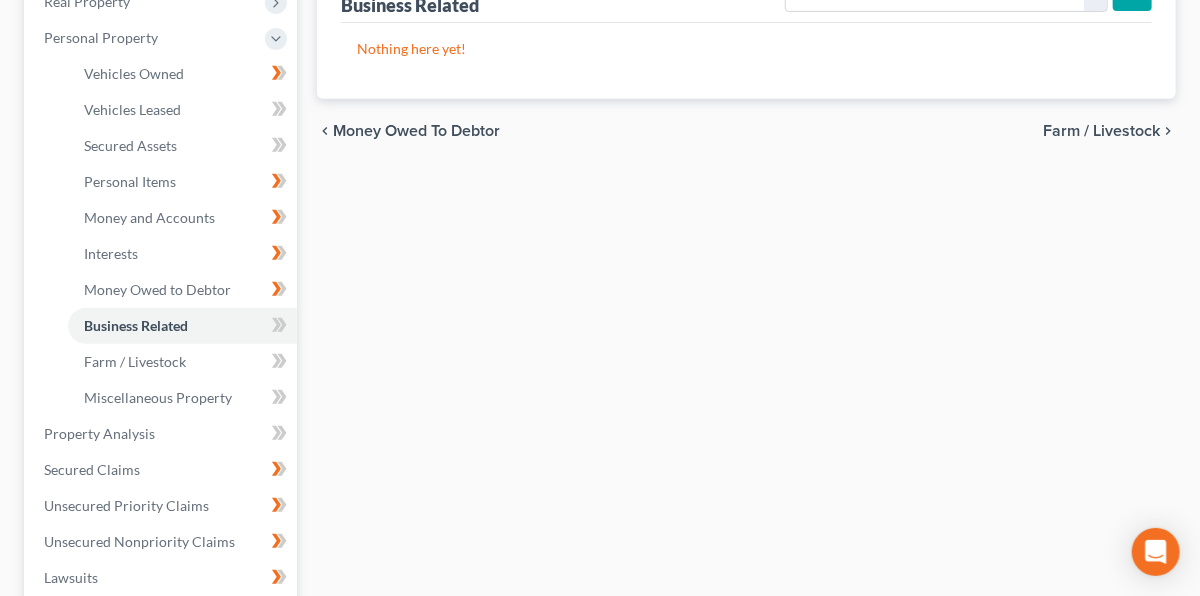 scroll, scrollTop: 351, scrollLeft: 0, axis: vertical 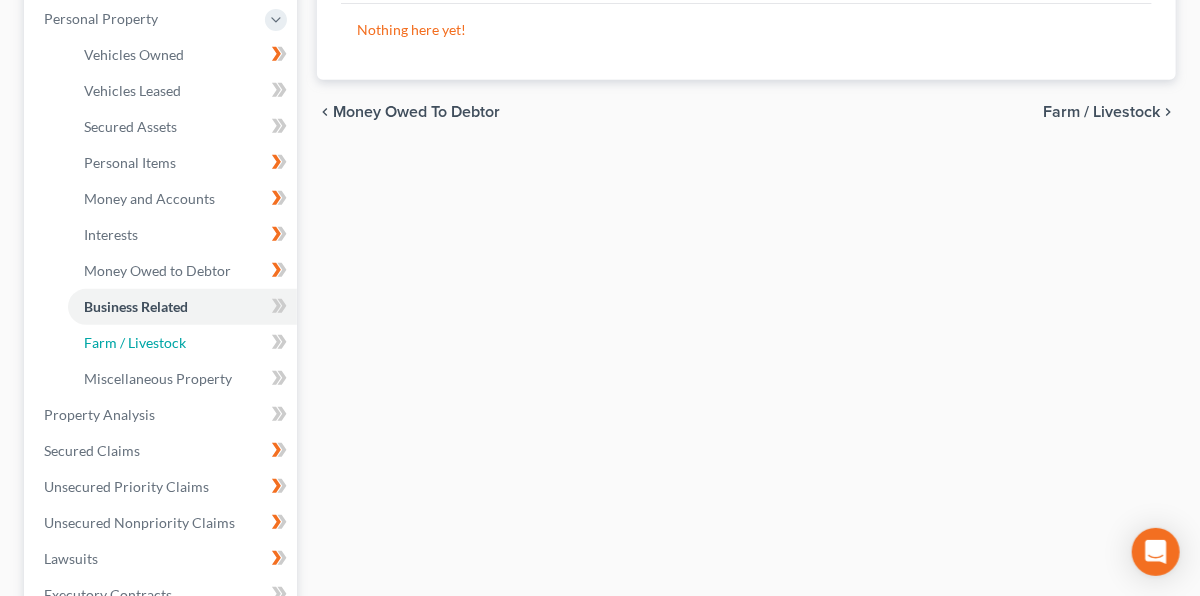 click on "Farm / Livestock" at bounding box center (135, 342) 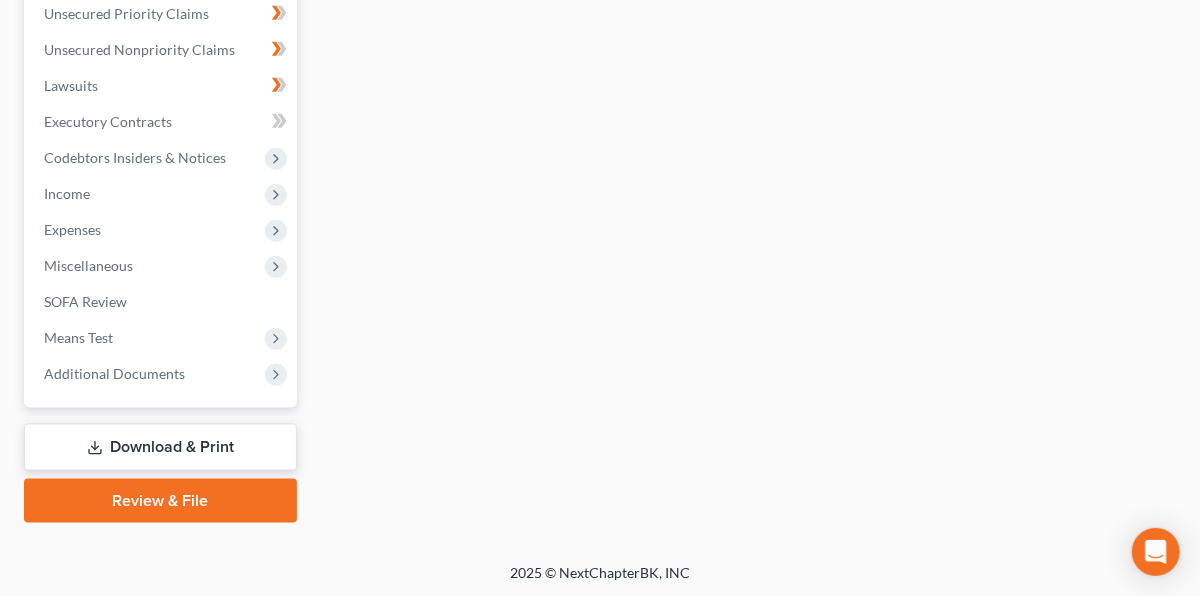 scroll, scrollTop: 543, scrollLeft: 0, axis: vertical 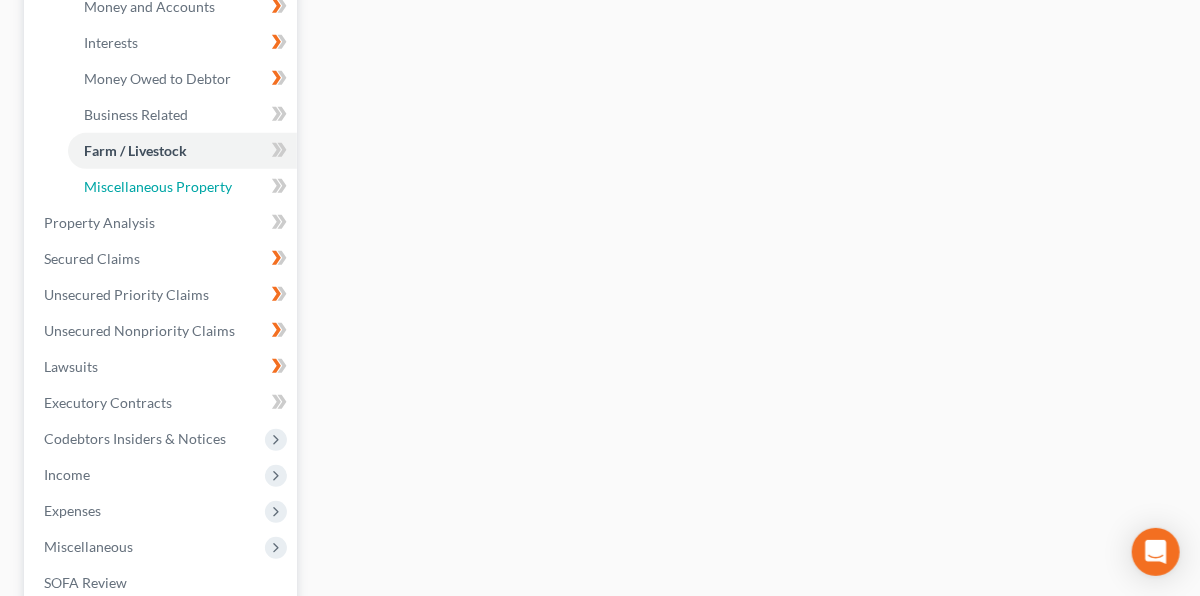 click on "Miscellaneous Property" at bounding box center (182, 187) 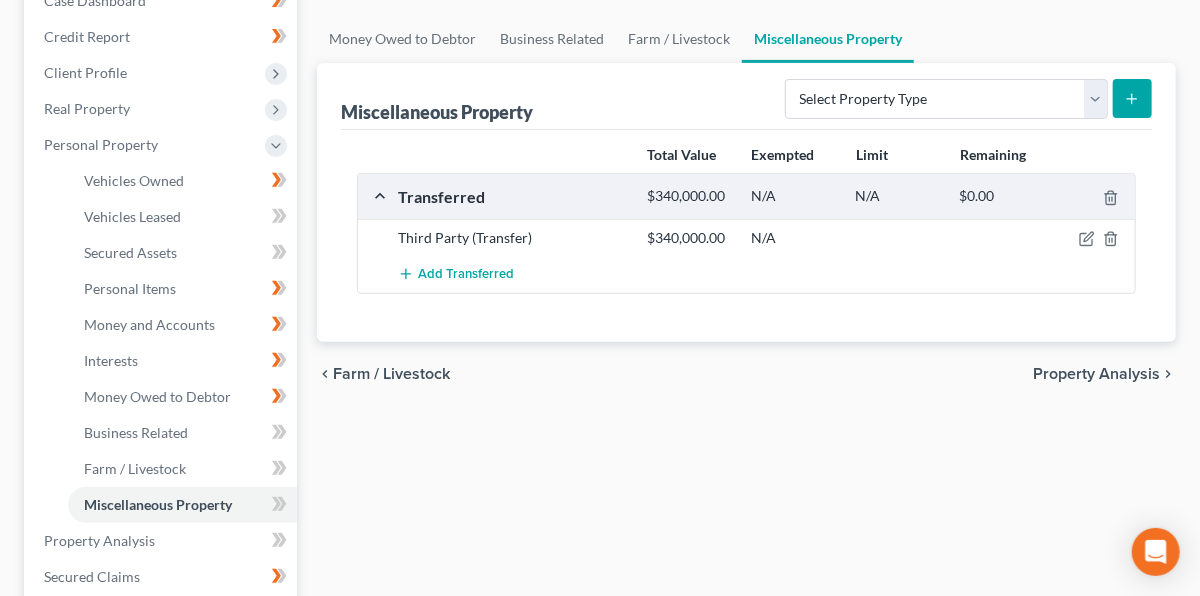 scroll, scrollTop: 229, scrollLeft: 0, axis: vertical 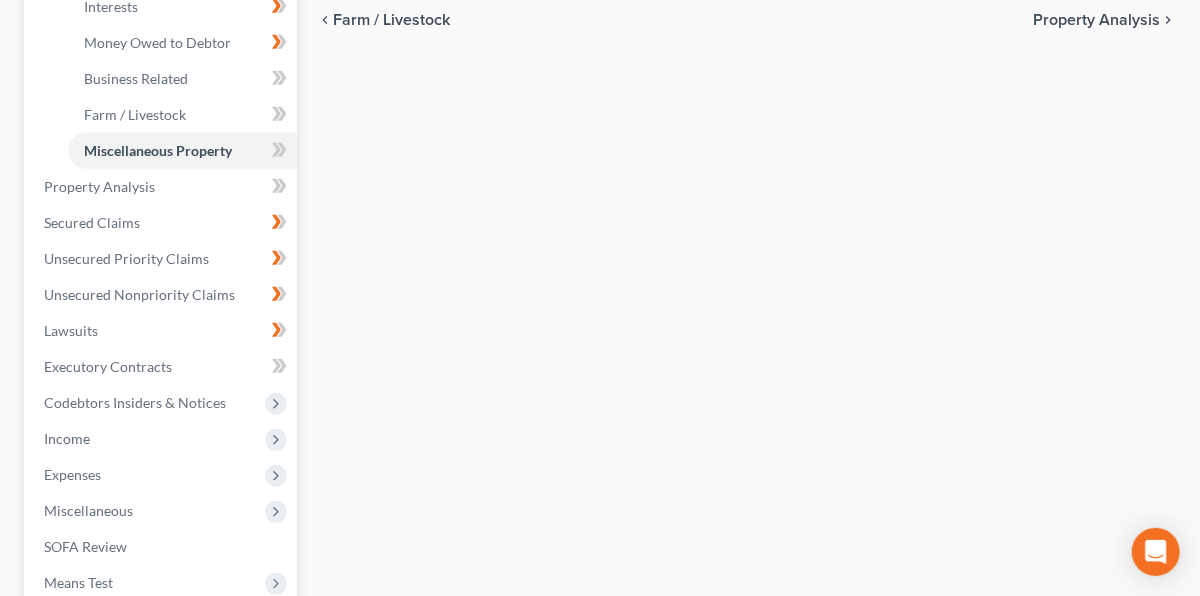 click on "Income" at bounding box center [162, 439] 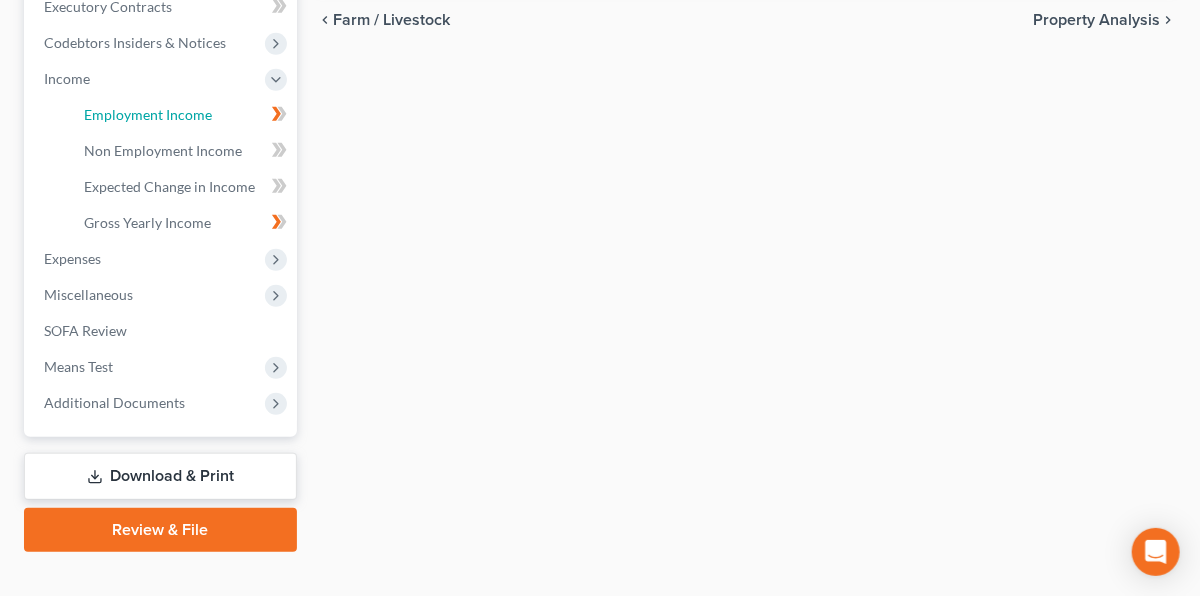 click on "Employment Income" at bounding box center [182, 115] 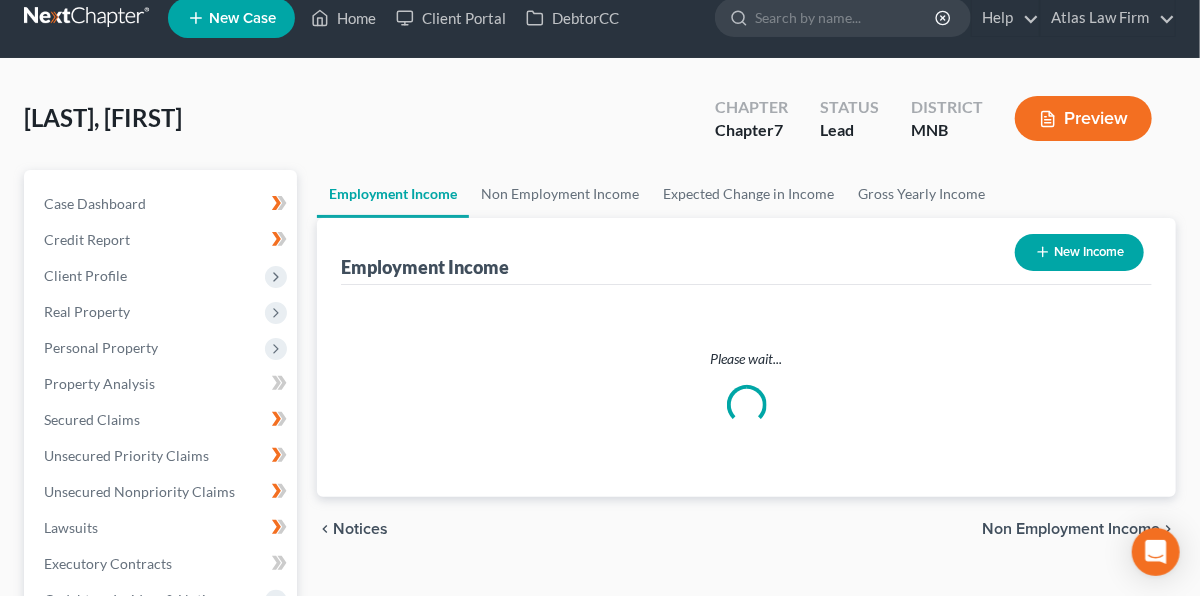 scroll, scrollTop: 0, scrollLeft: 0, axis: both 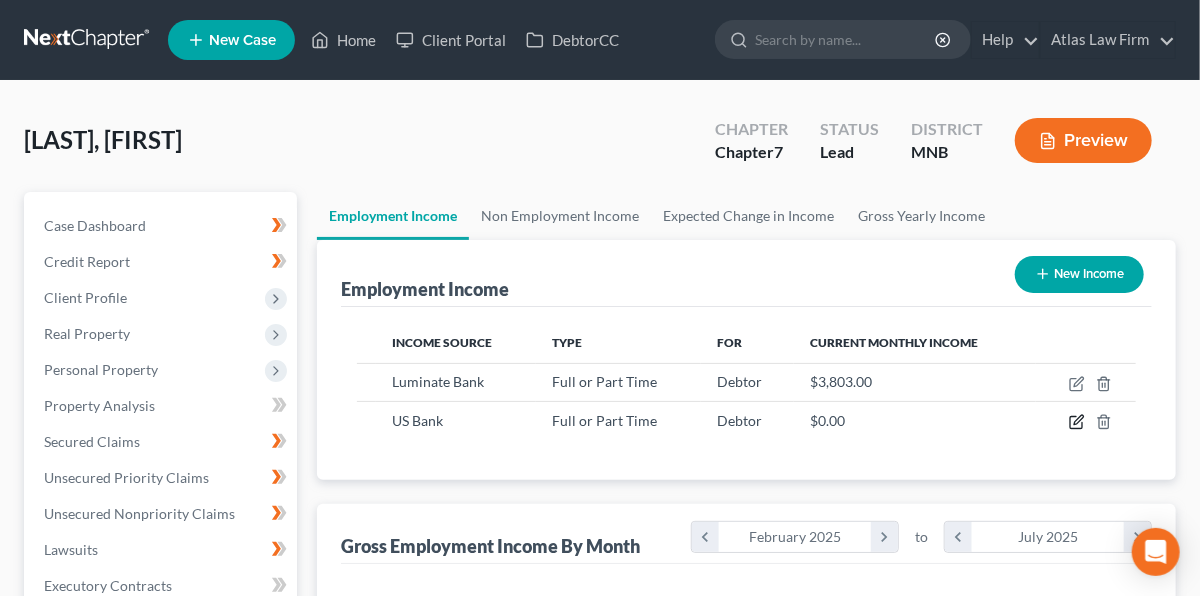 click 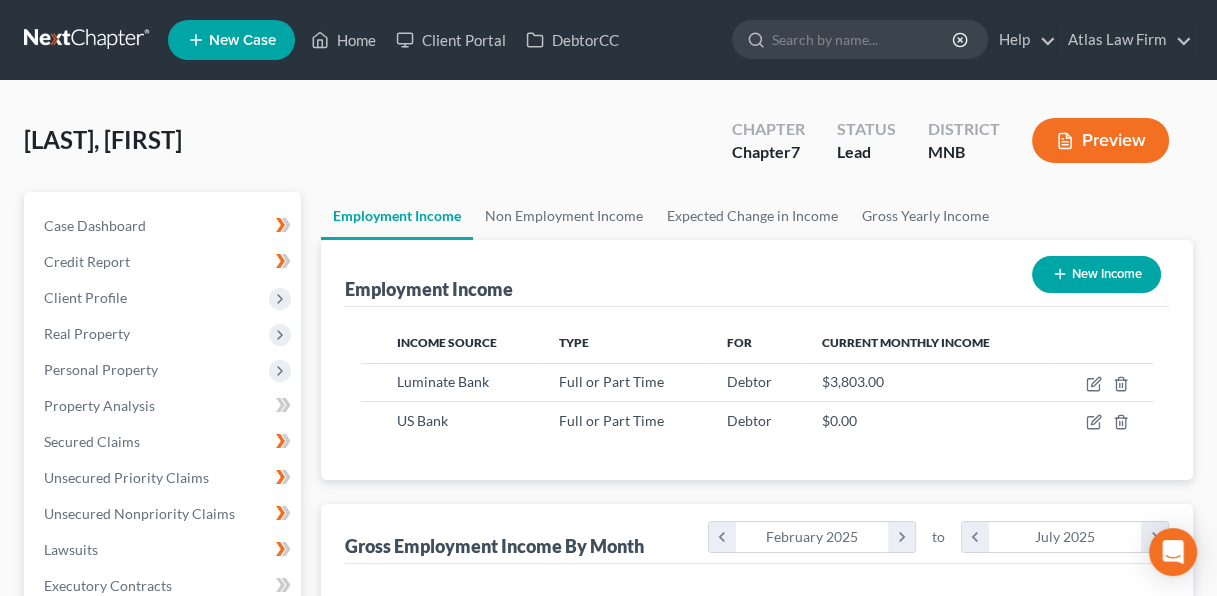 select on "0" 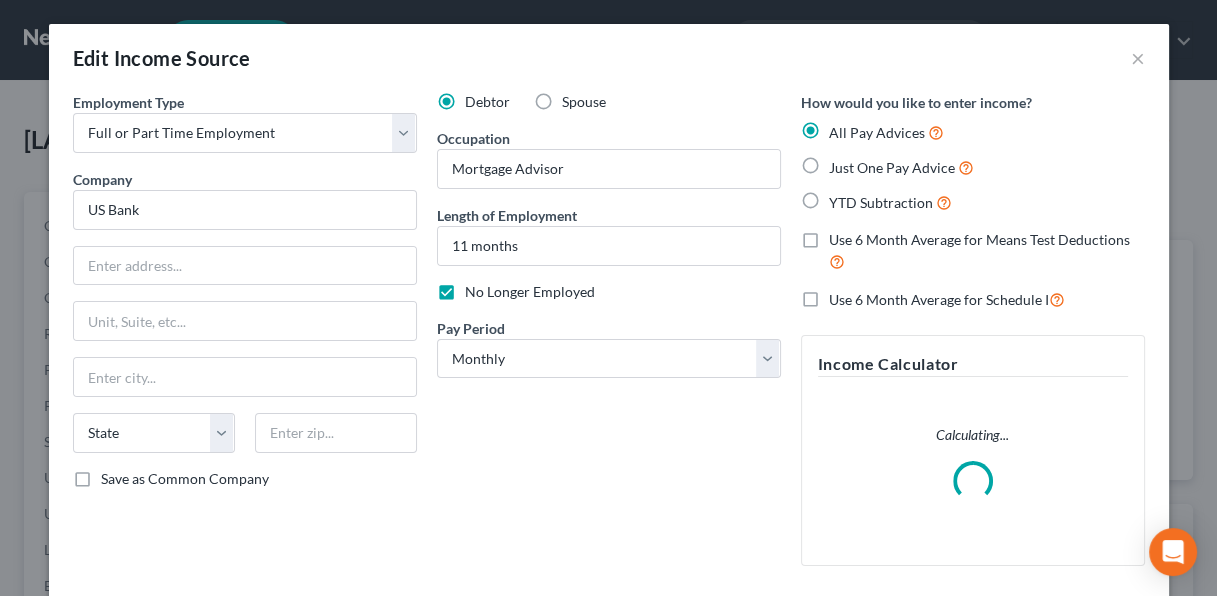 scroll, scrollTop: 999644, scrollLeft: 999515, axis: both 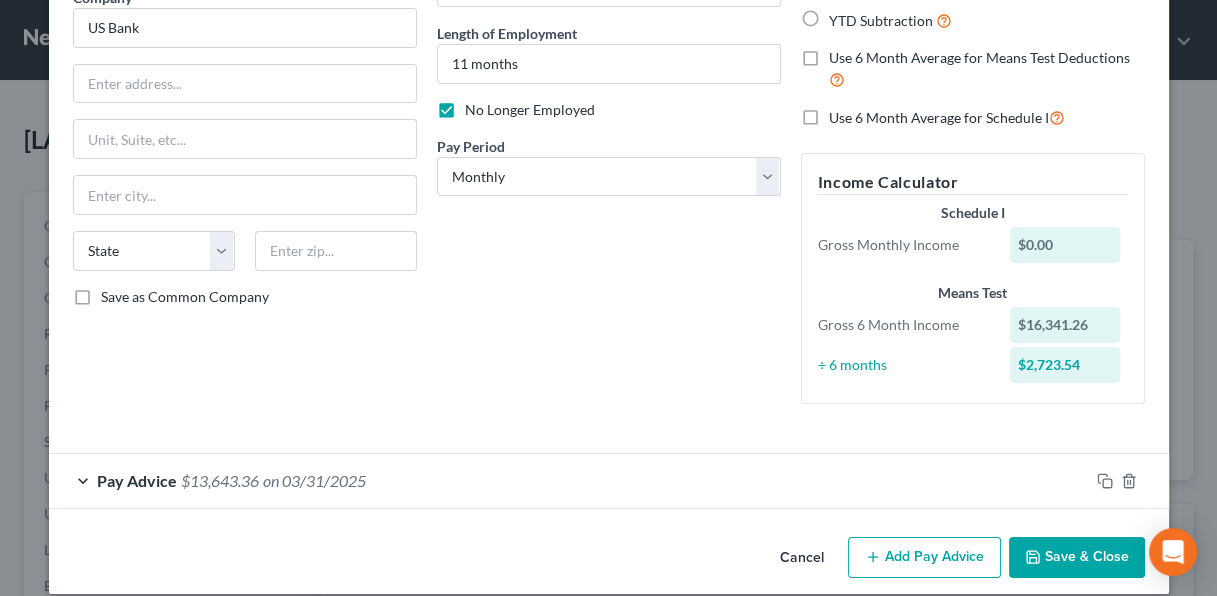 click on "Cancel" at bounding box center [802, 559] 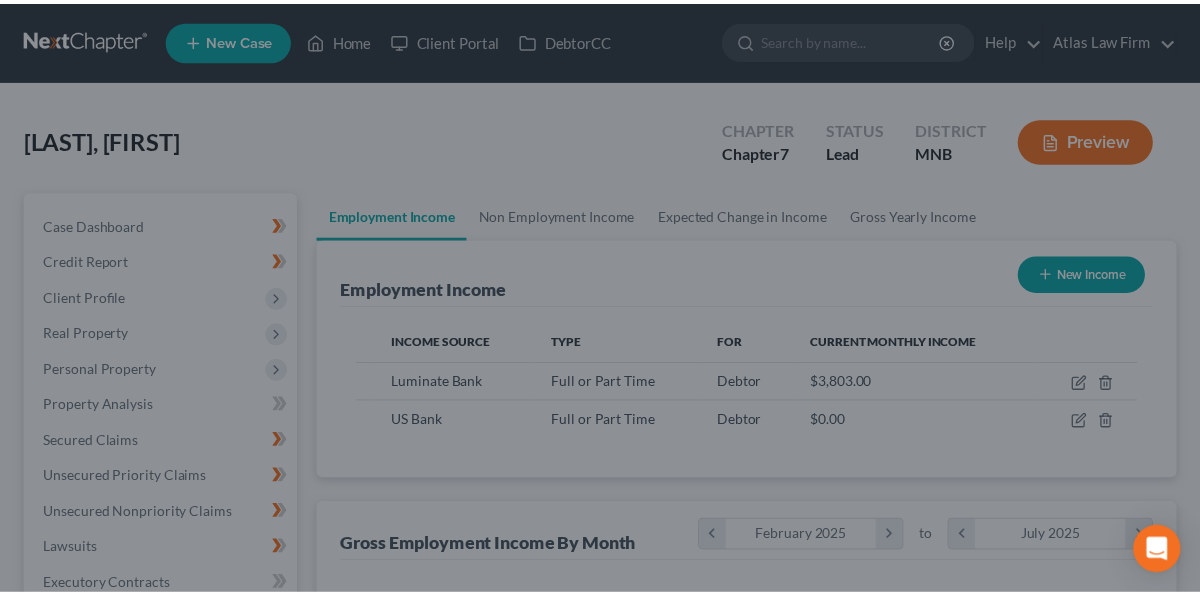 scroll, scrollTop: 355, scrollLeft: 477, axis: both 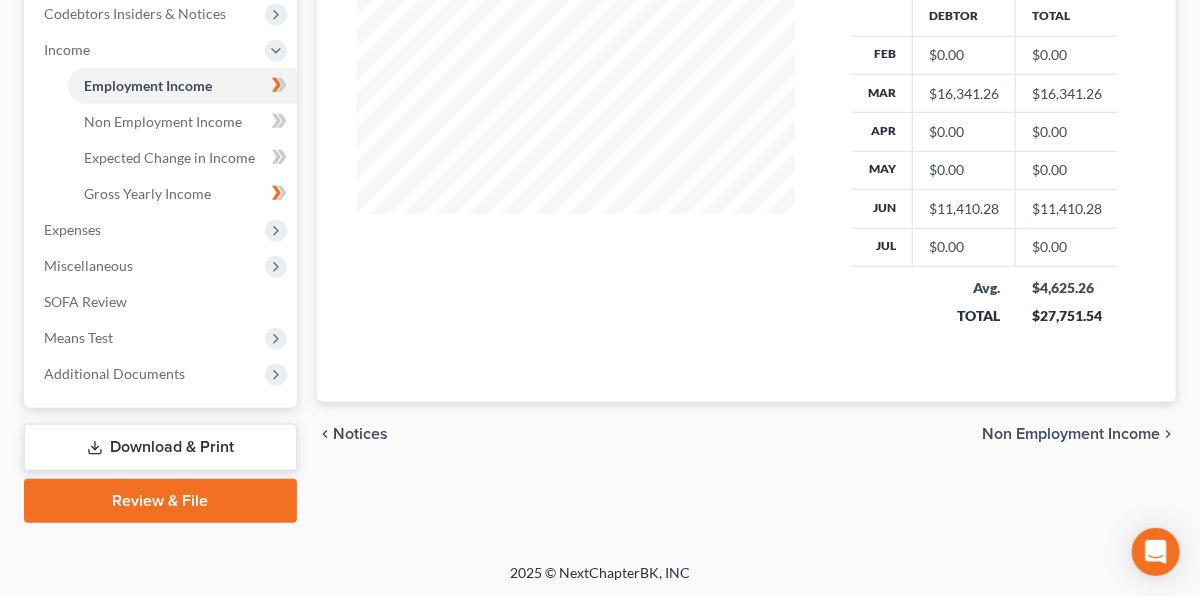 click on "Means Test" at bounding box center (162, 338) 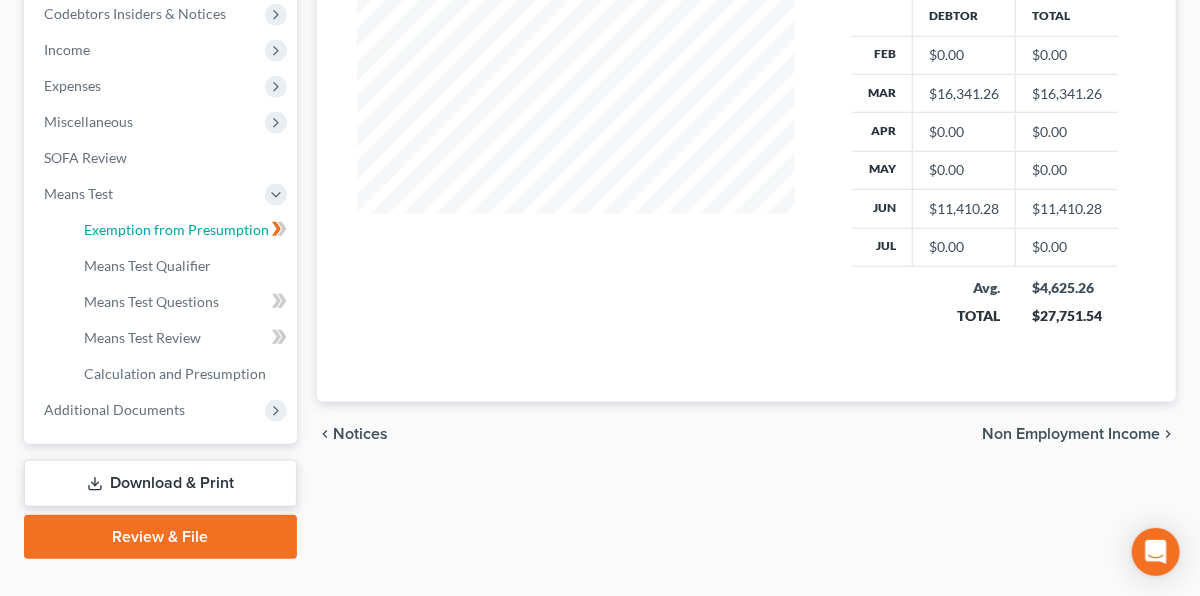 click on "Exemption from Presumption" at bounding box center [182, 230] 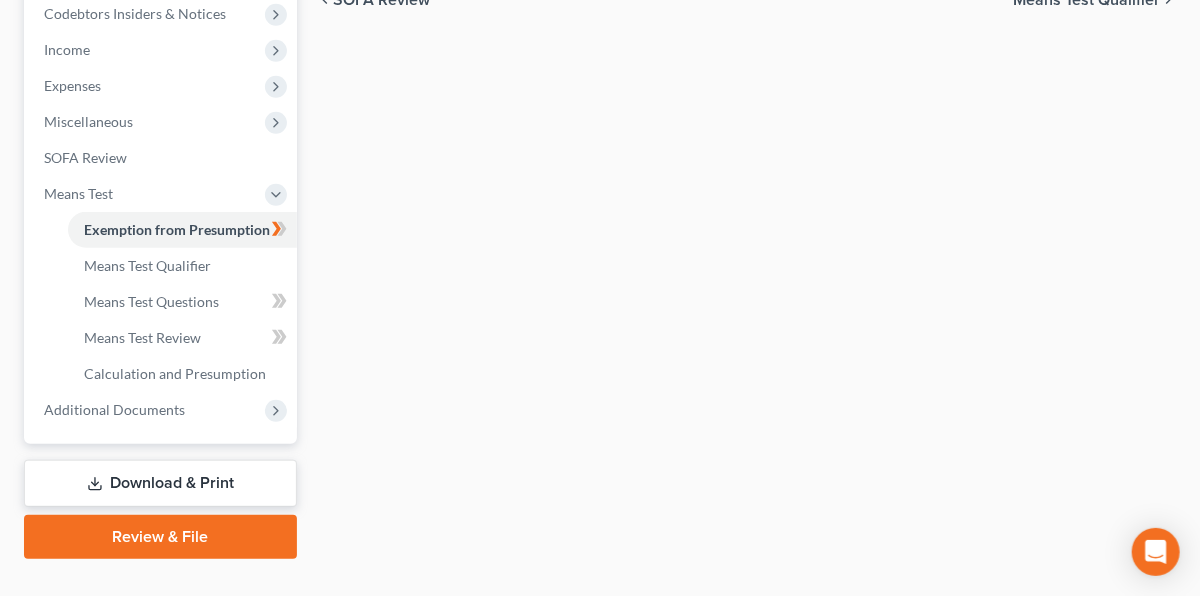 radio on "true" 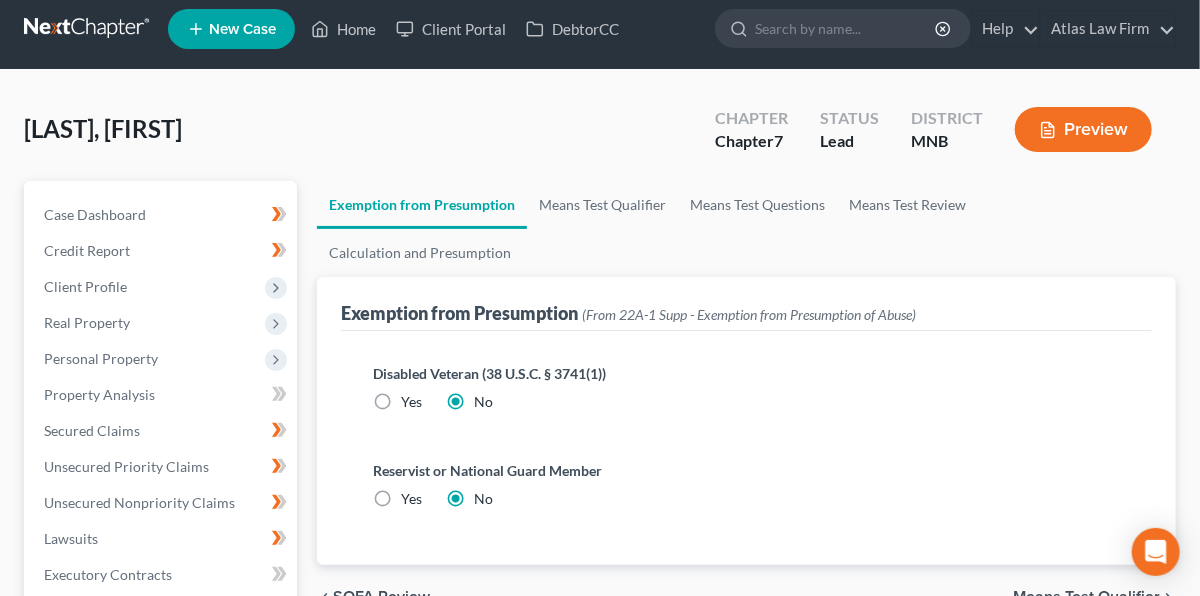 scroll, scrollTop: 0, scrollLeft: 0, axis: both 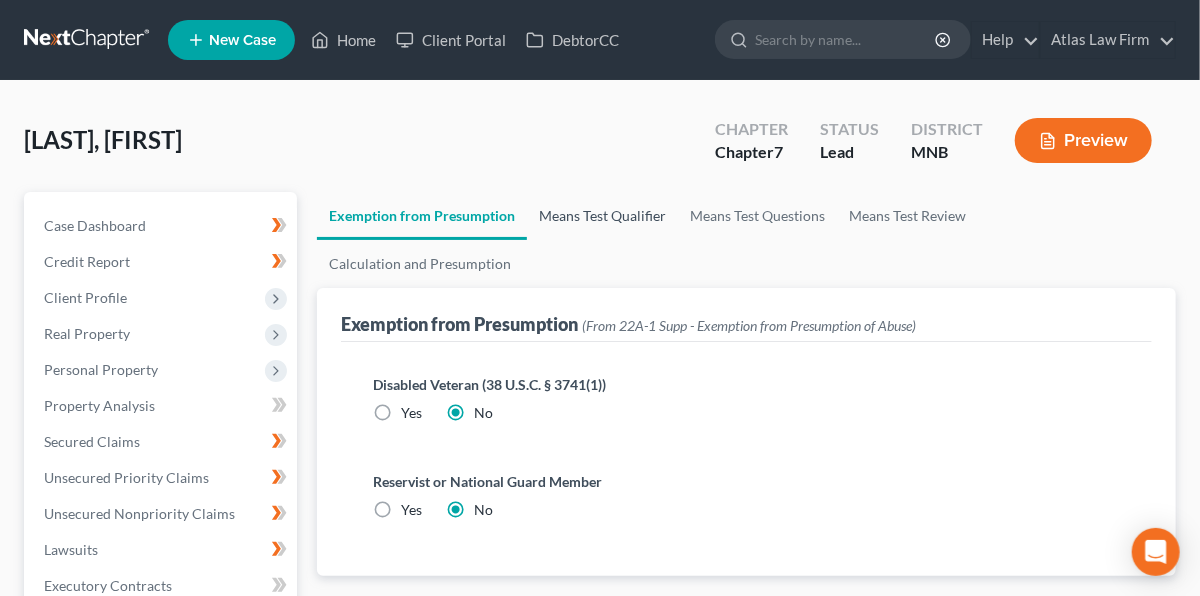 click on "Means Test Qualifier" at bounding box center [602, 216] 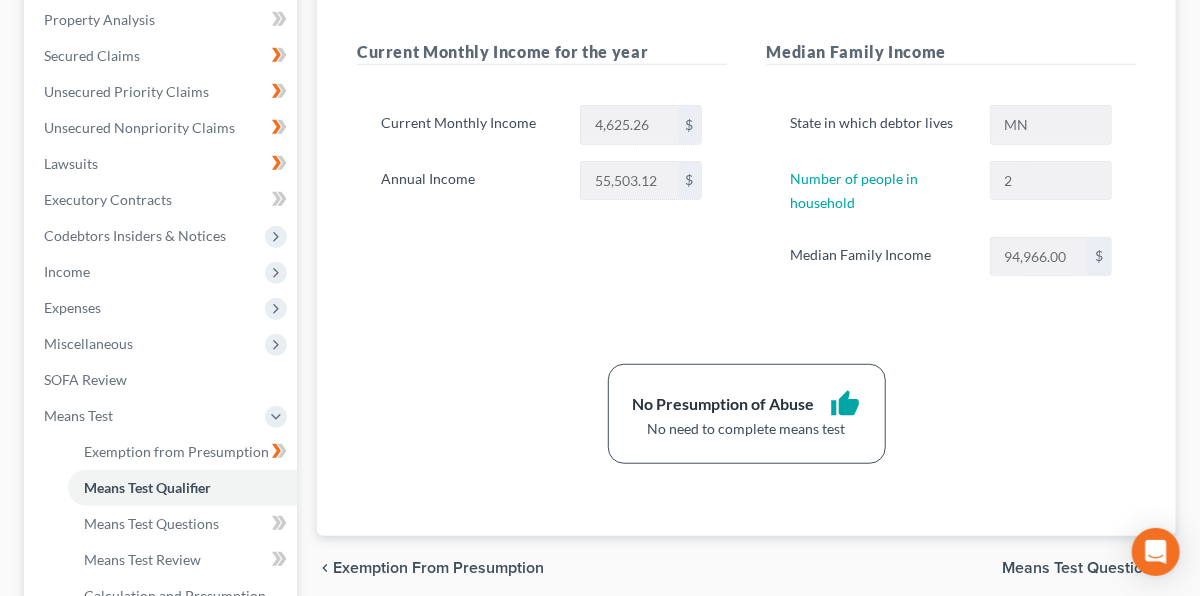 scroll, scrollTop: 387, scrollLeft: 0, axis: vertical 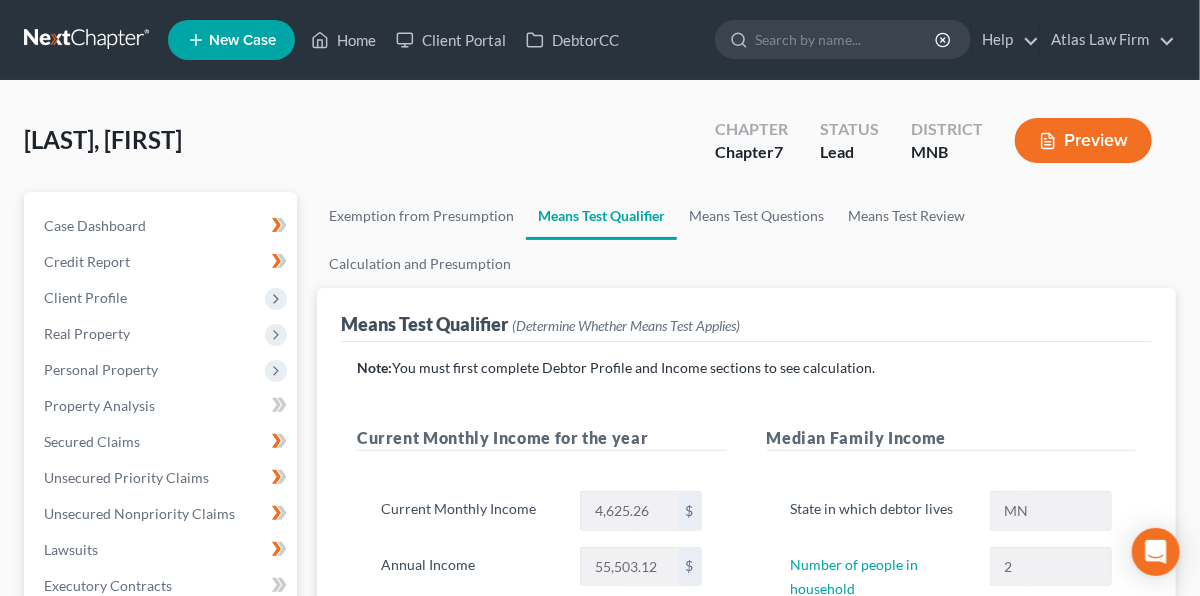 click on "Real Property" at bounding box center (162, 334) 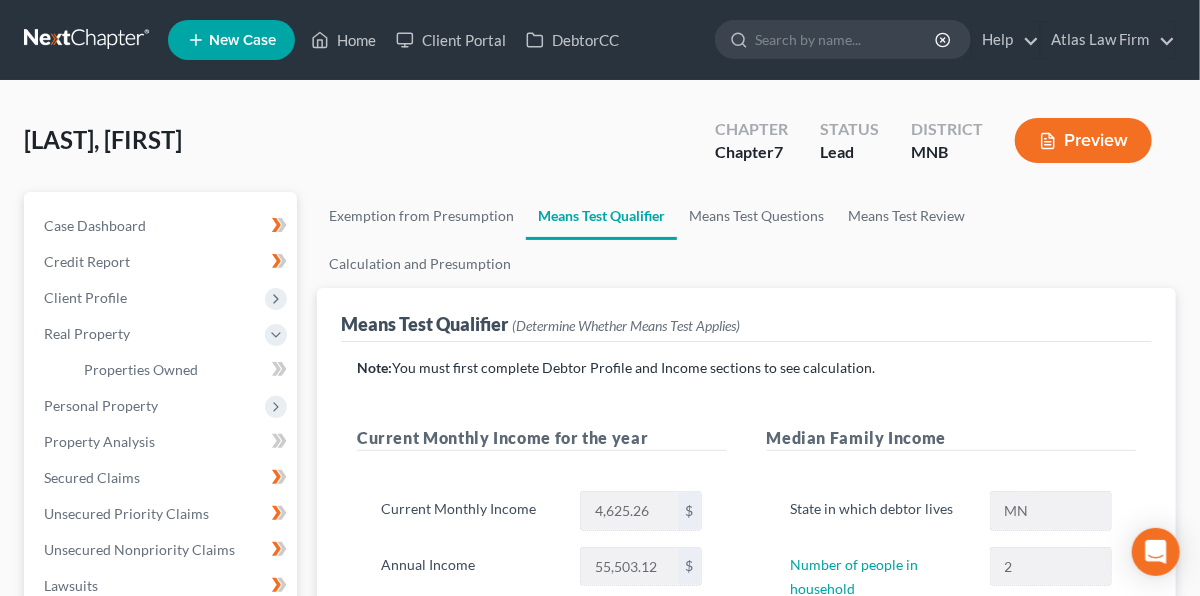 click on "Personal Property" at bounding box center (101, 405) 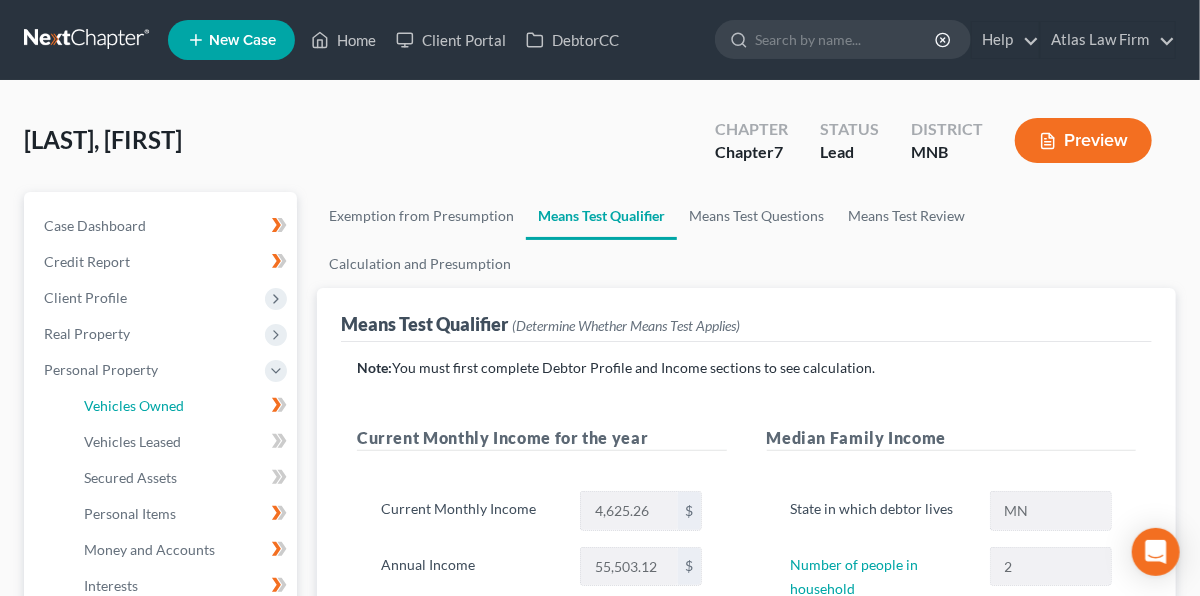 click on "Vehicles Owned" at bounding box center [134, 405] 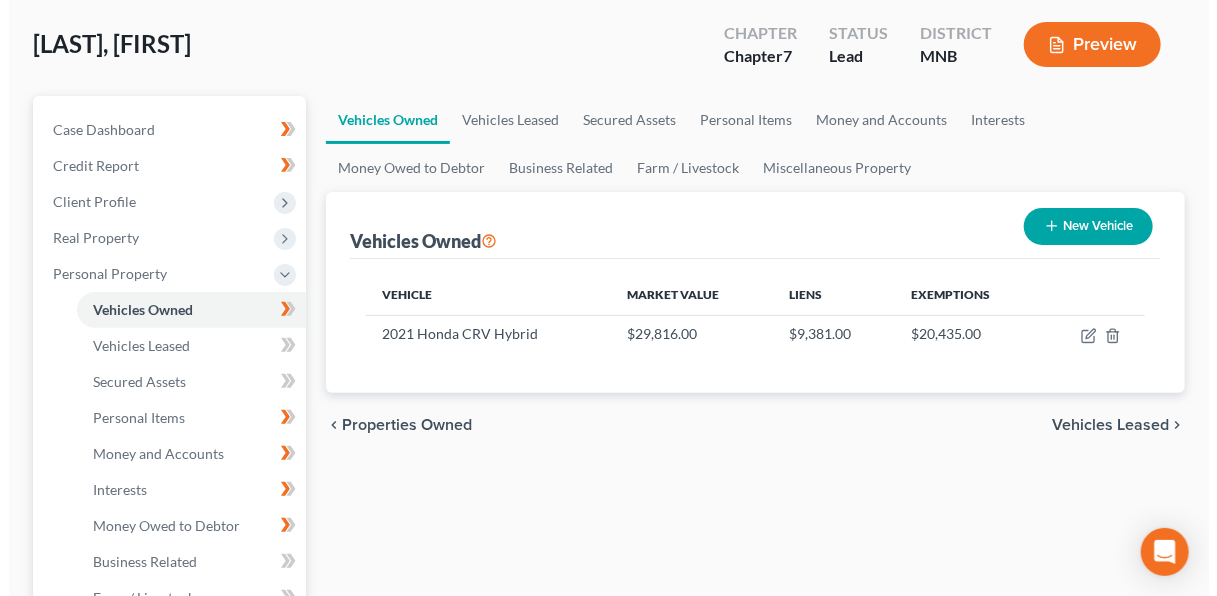 scroll, scrollTop: 97, scrollLeft: 0, axis: vertical 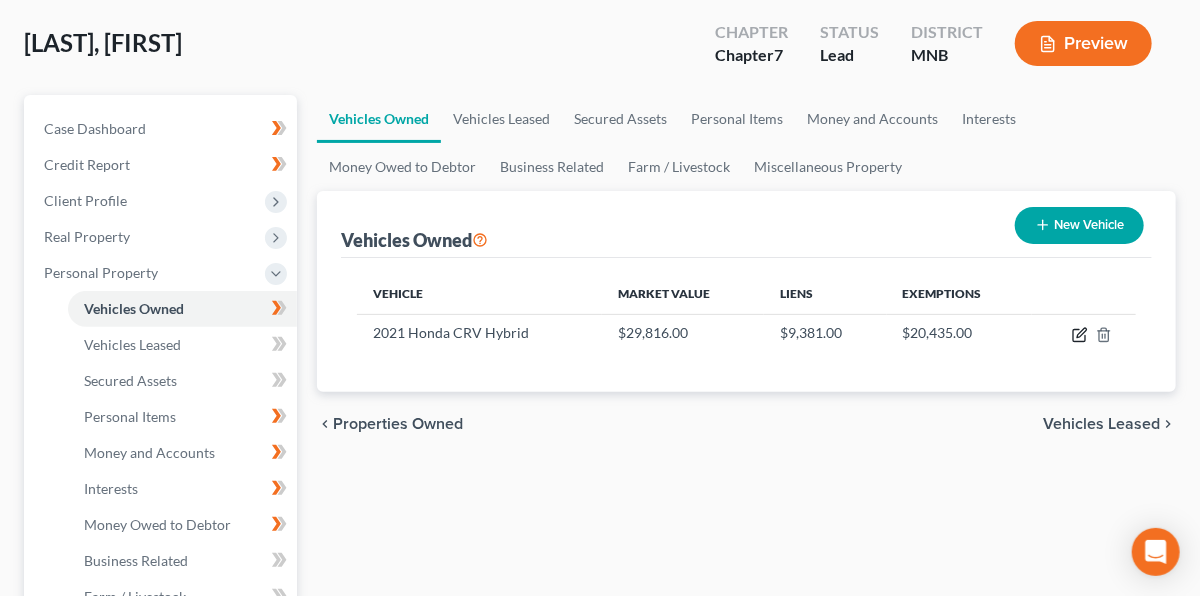click 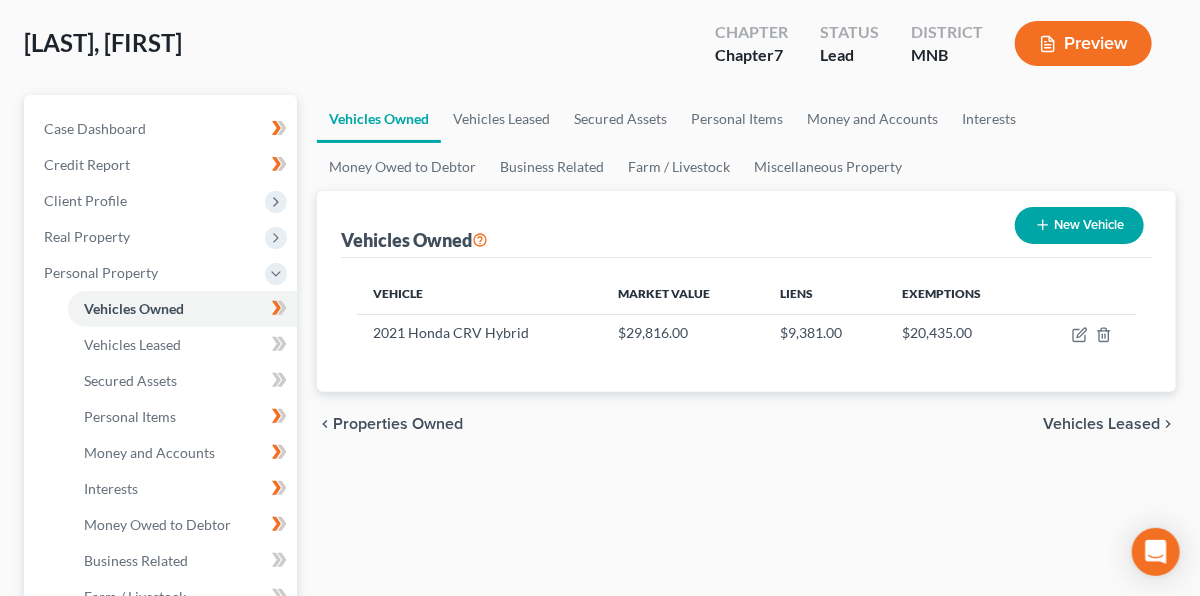 select on "0" 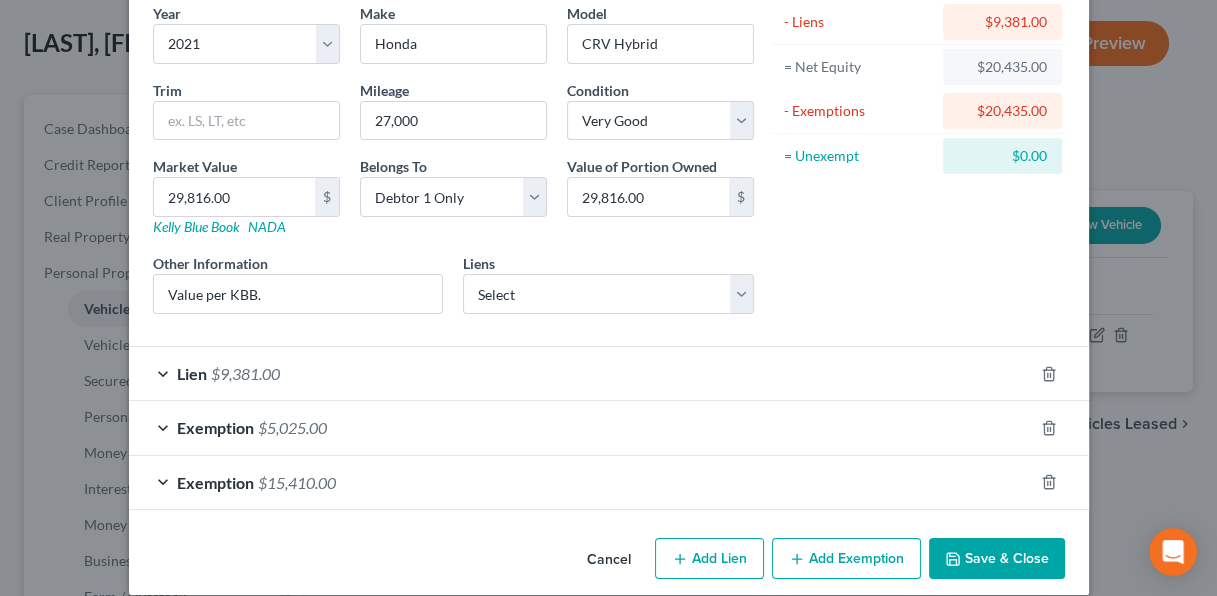 scroll, scrollTop: 167, scrollLeft: 0, axis: vertical 